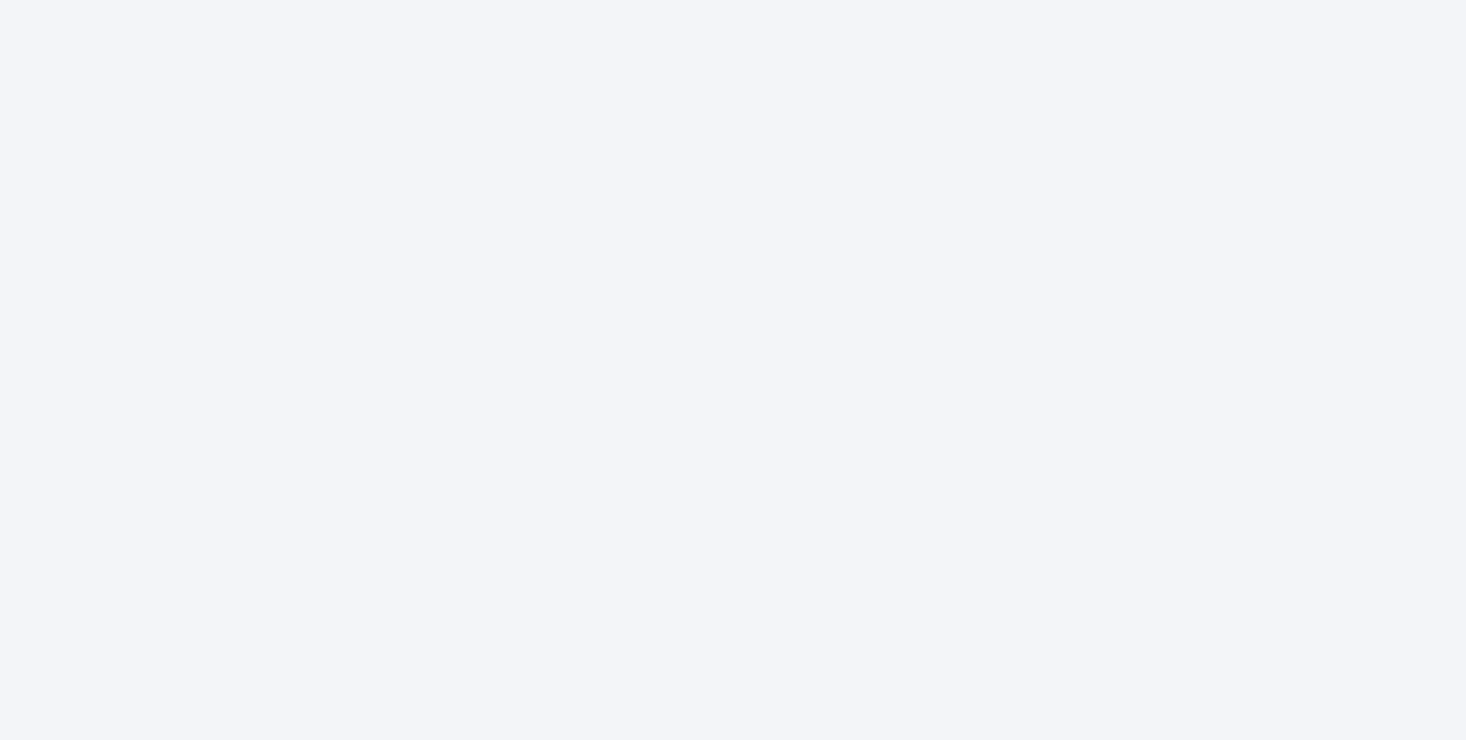 scroll, scrollTop: 0, scrollLeft: 0, axis: both 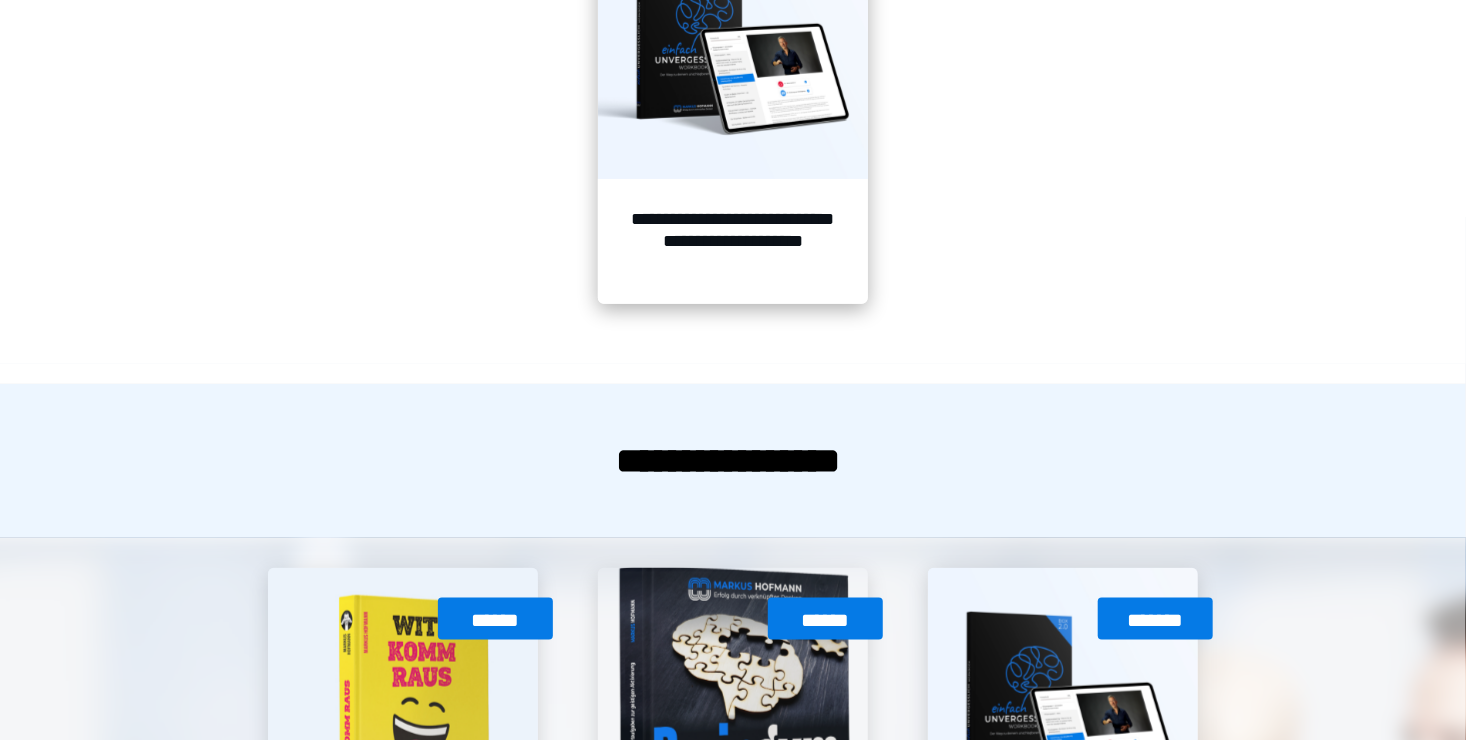click on "**********" at bounding box center [733, 241] 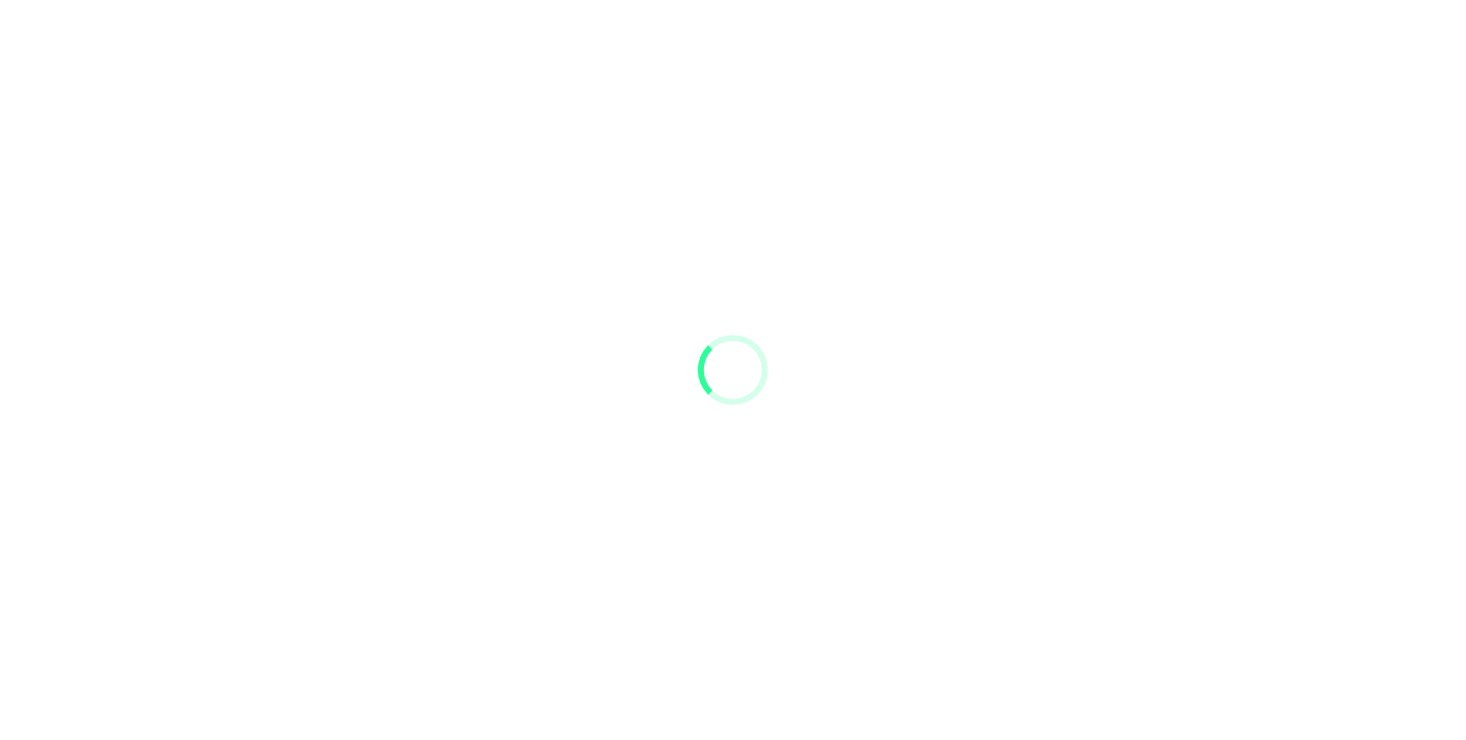 scroll, scrollTop: 0, scrollLeft: 0, axis: both 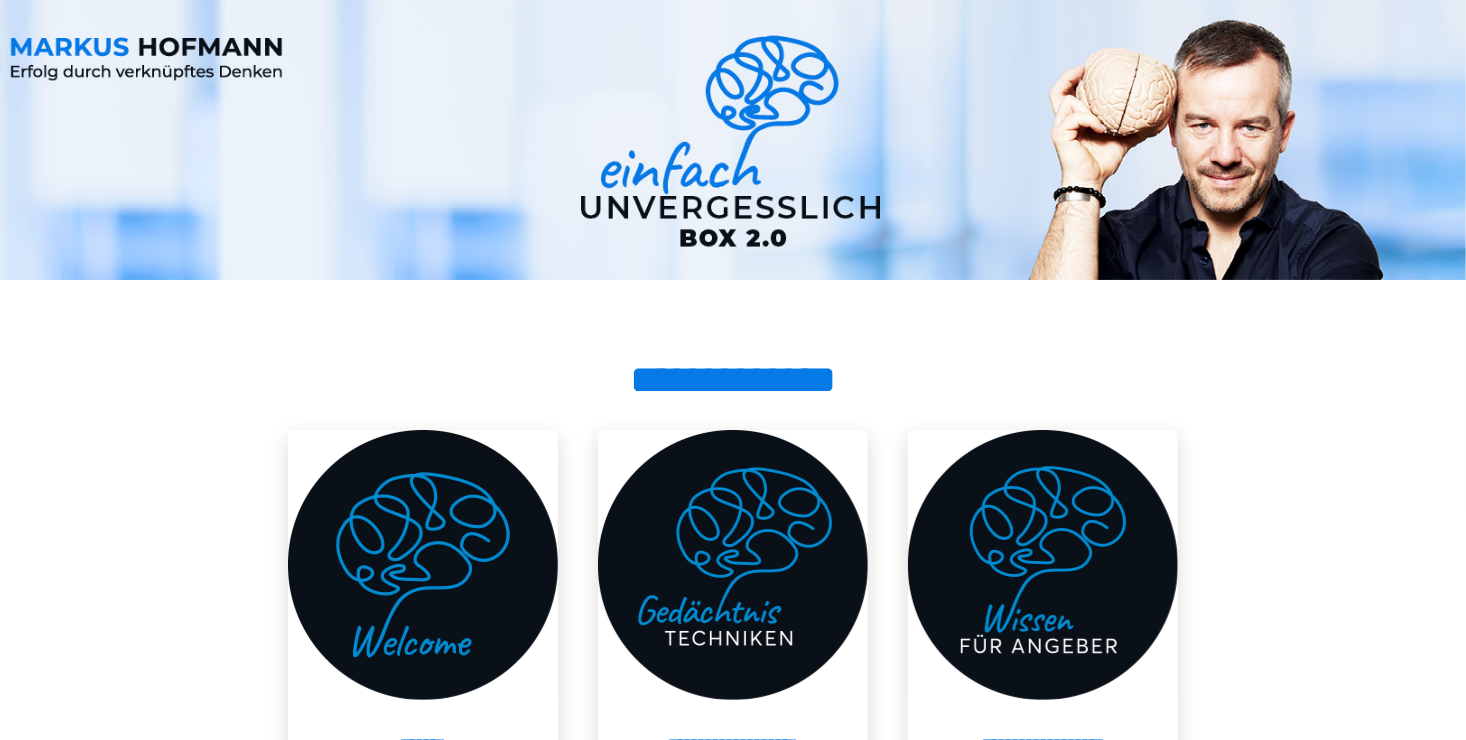 click at bounding box center (423, 565) 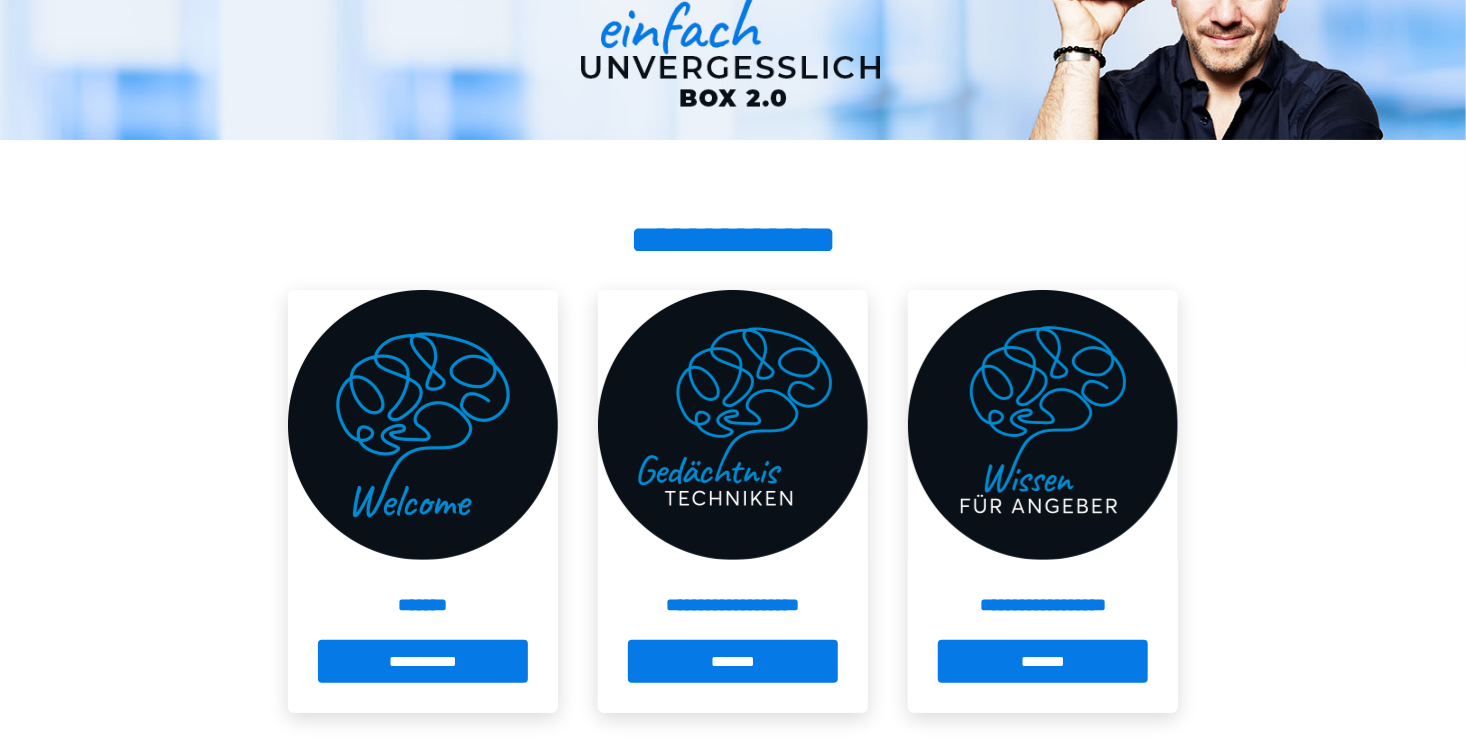scroll, scrollTop: 200, scrollLeft: 0, axis: vertical 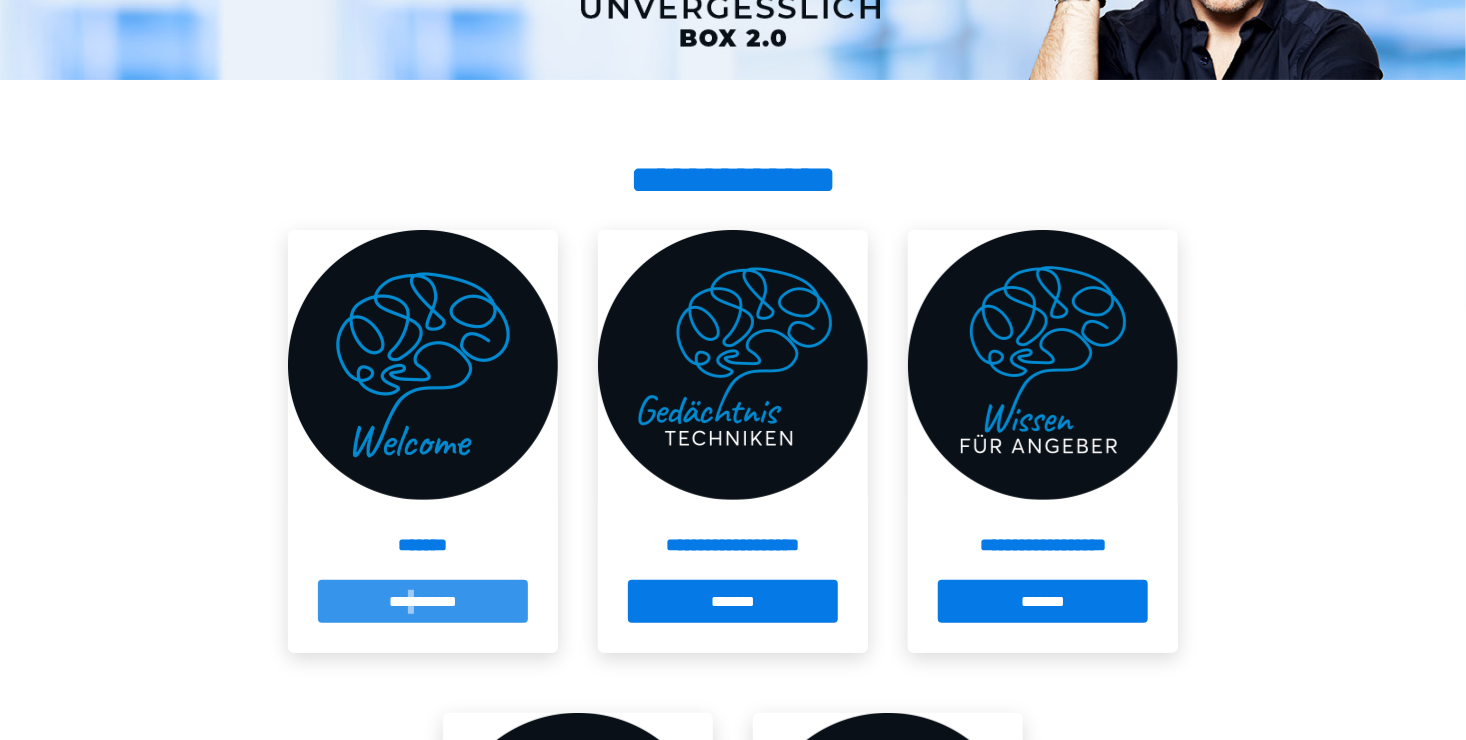 click on "**********" at bounding box center (423, 601) 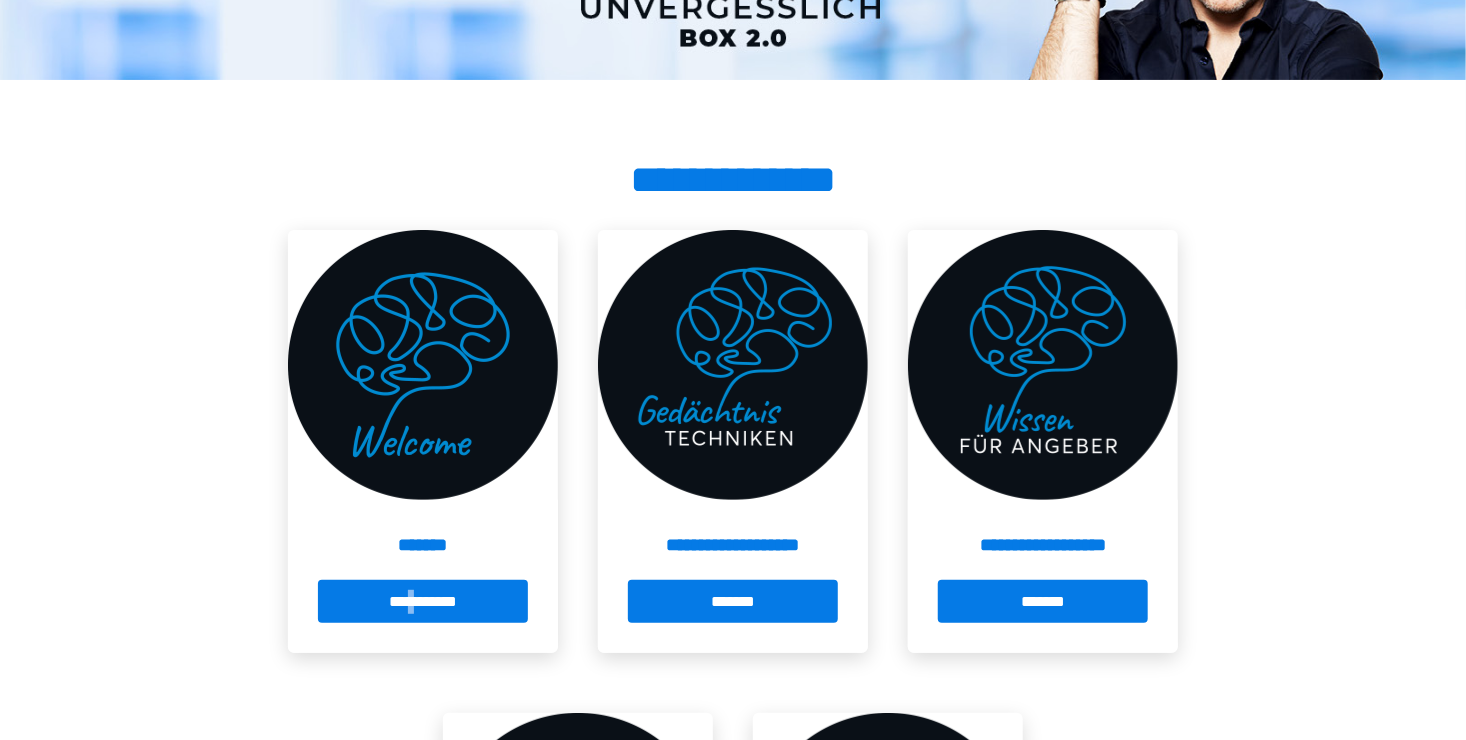 scroll, scrollTop: 0, scrollLeft: 0, axis: both 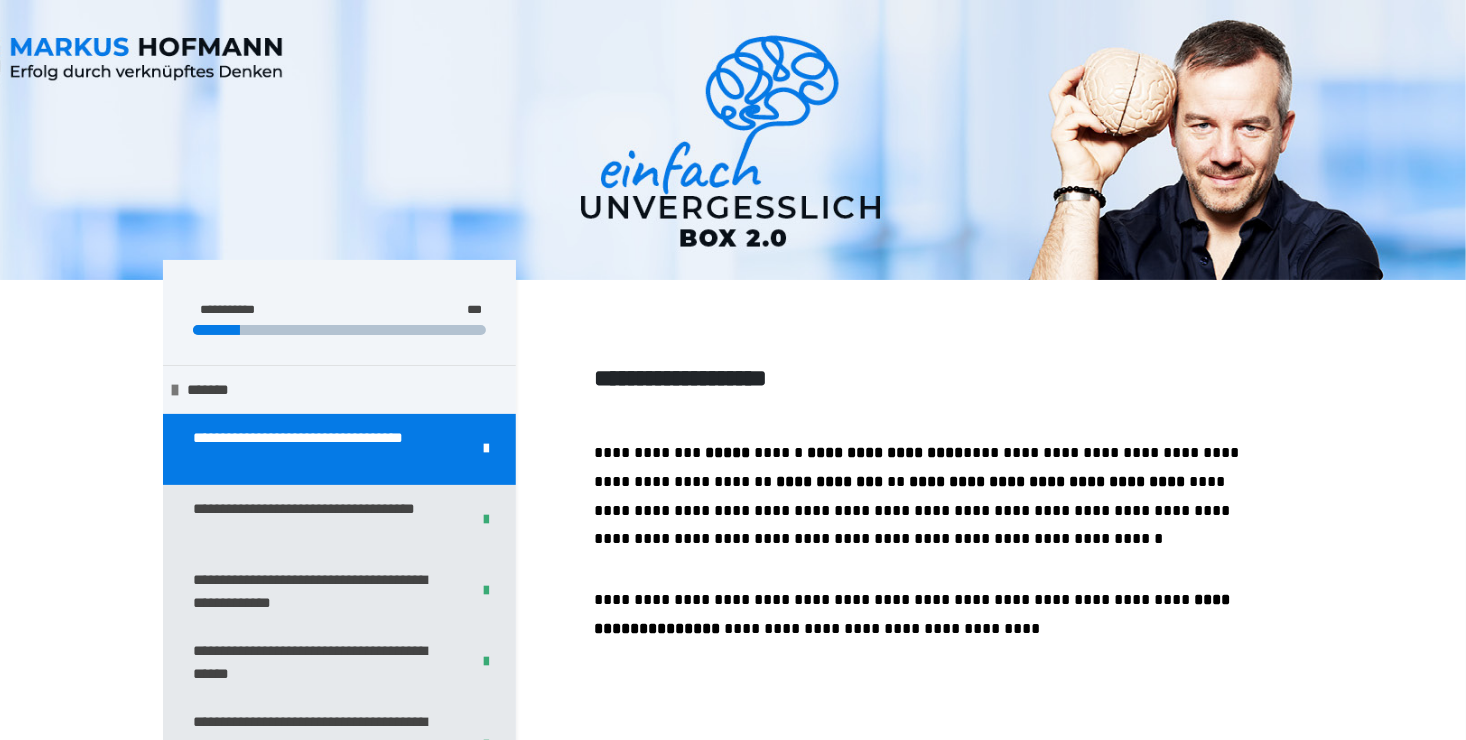 drag, startPoint x: 1023, startPoint y: 307, endPoint x: 1042, endPoint y: 314, distance: 20.248457 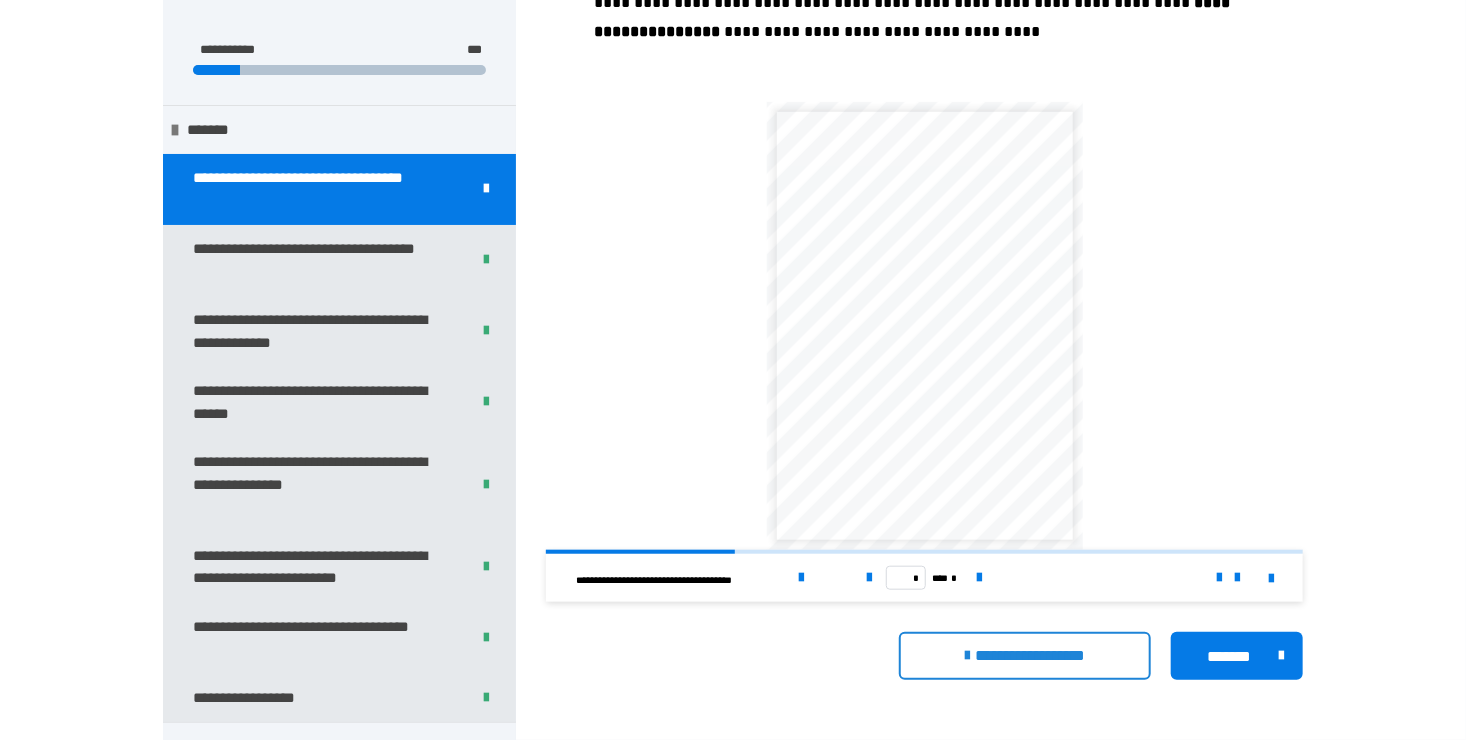scroll, scrollTop: 625, scrollLeft: 0, axis: vertical 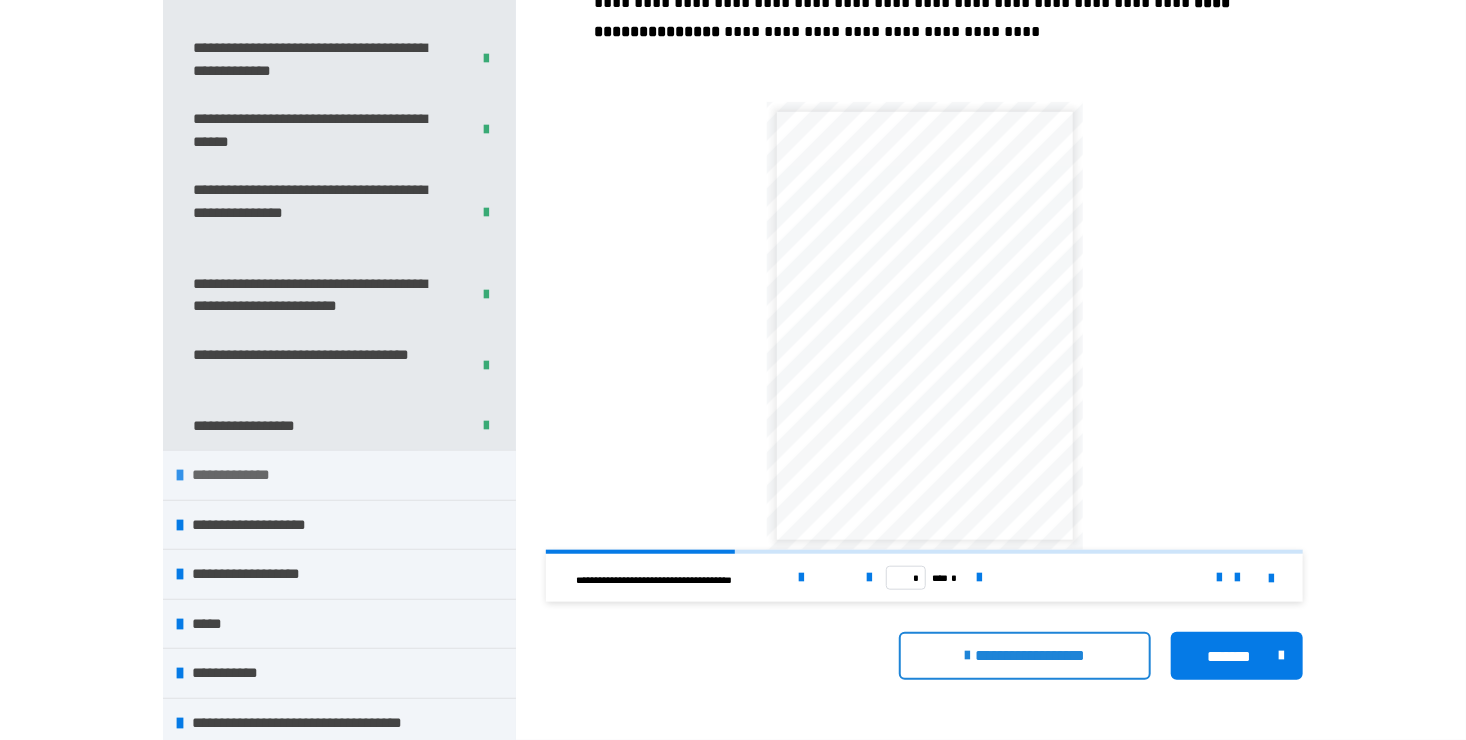 click on "**********" at bounding box center (240, 475) 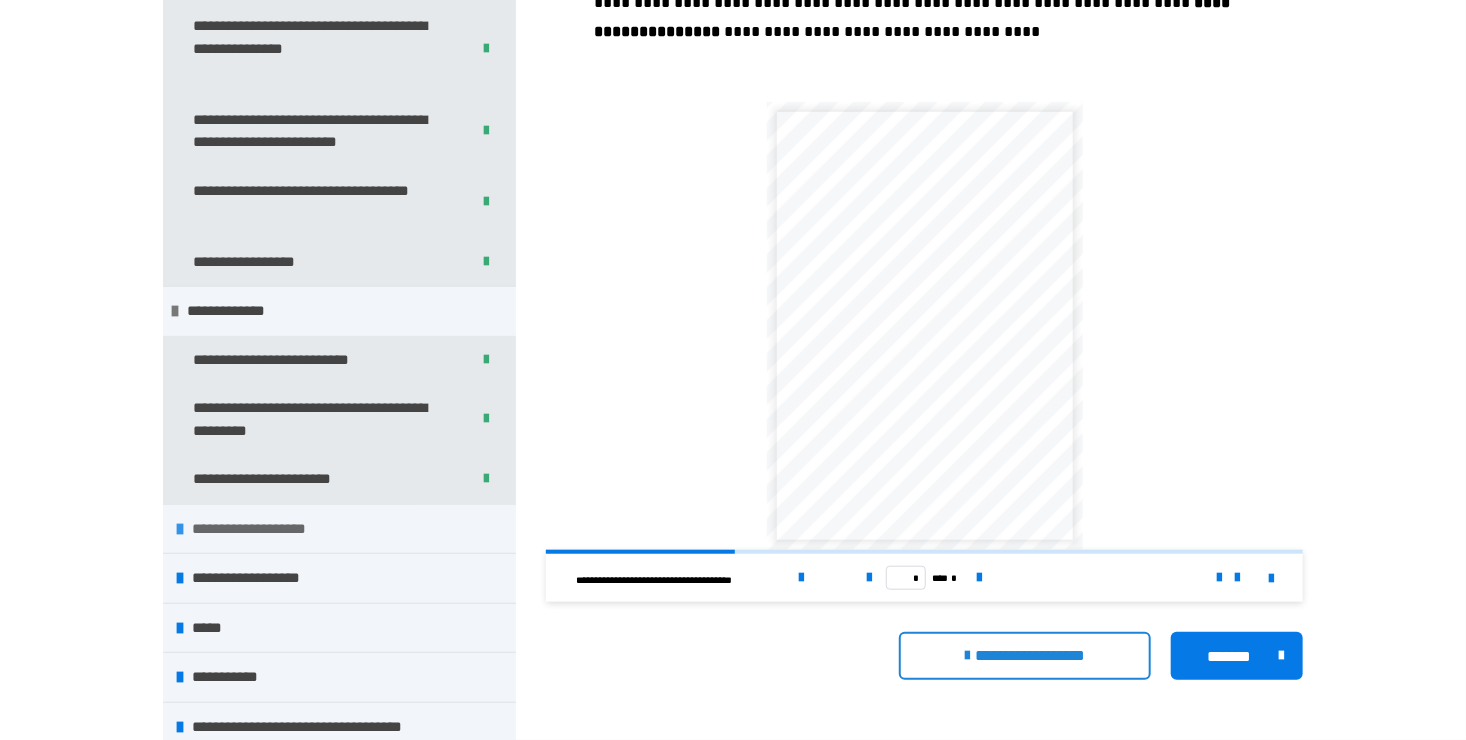 scroll, scrollTop: 440, scrollLeft: 0, axis: vertical 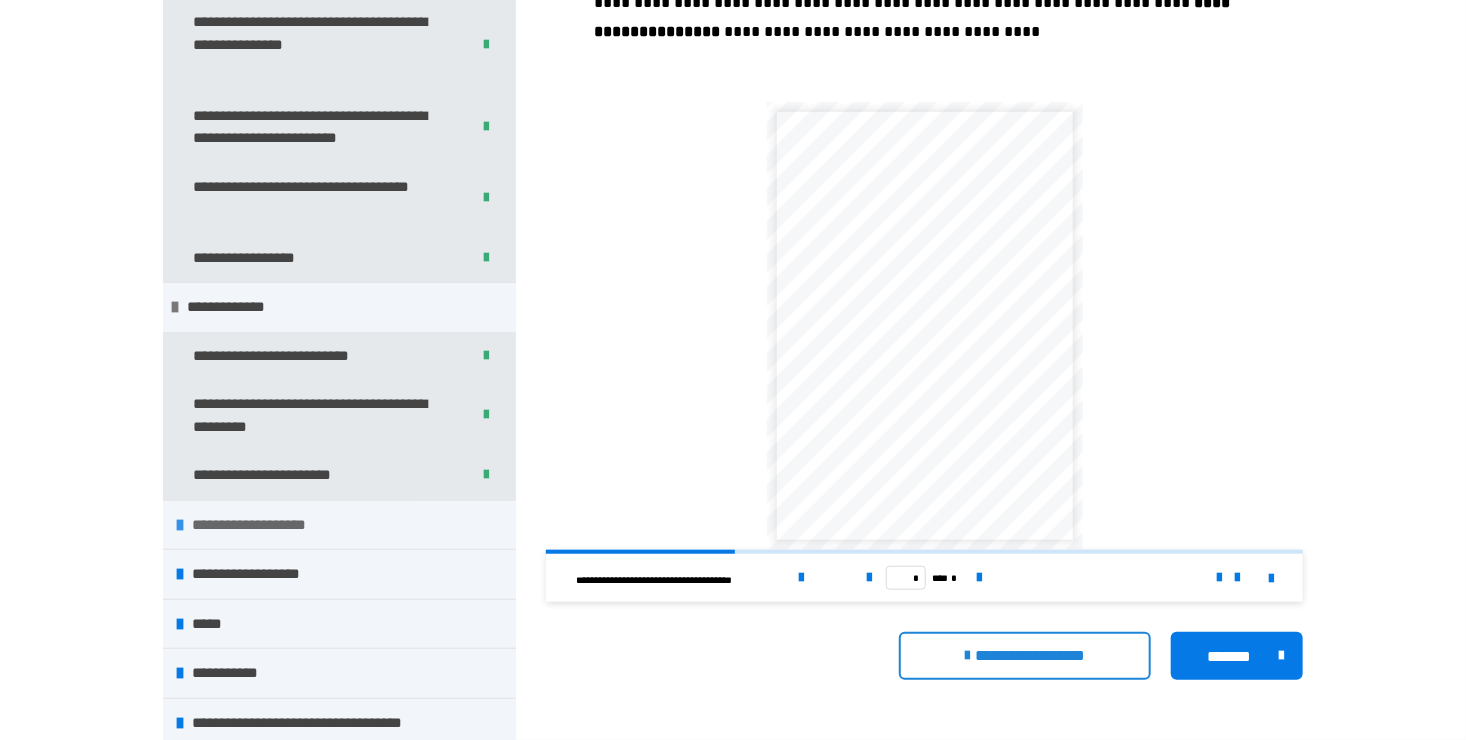 click on "**********" at bounding box center [272, 525] 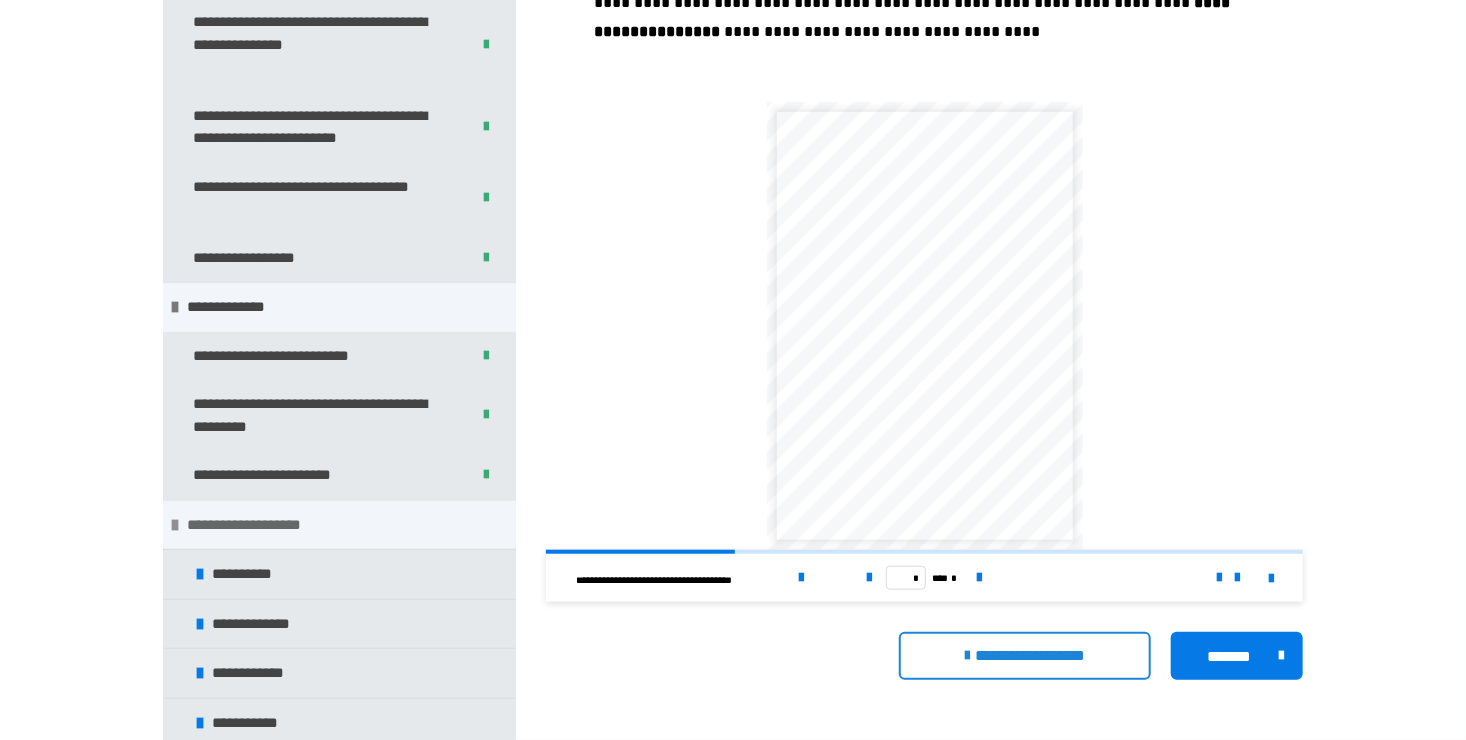 click on "**********" at bounding box center (267, 525) 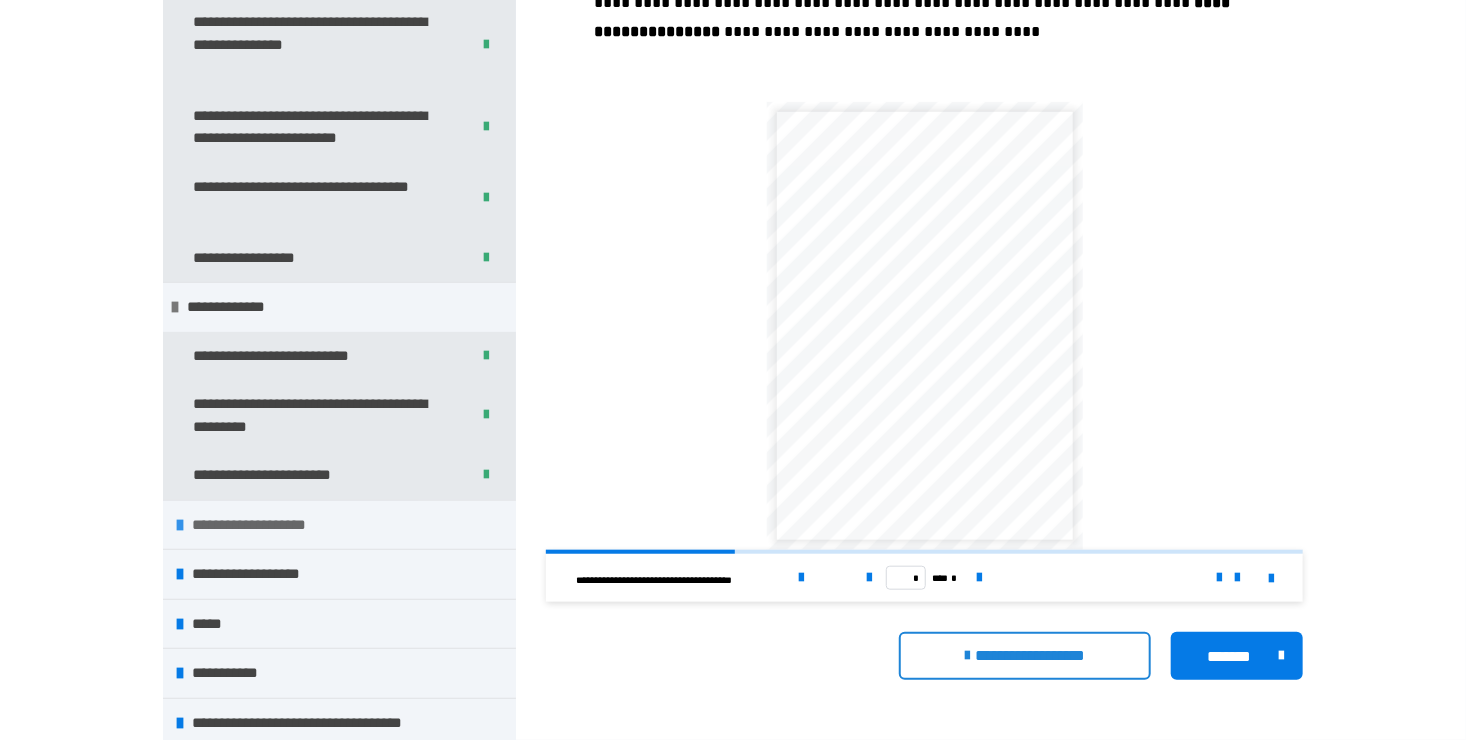 click on "**********" at bounding box center (272, 525) 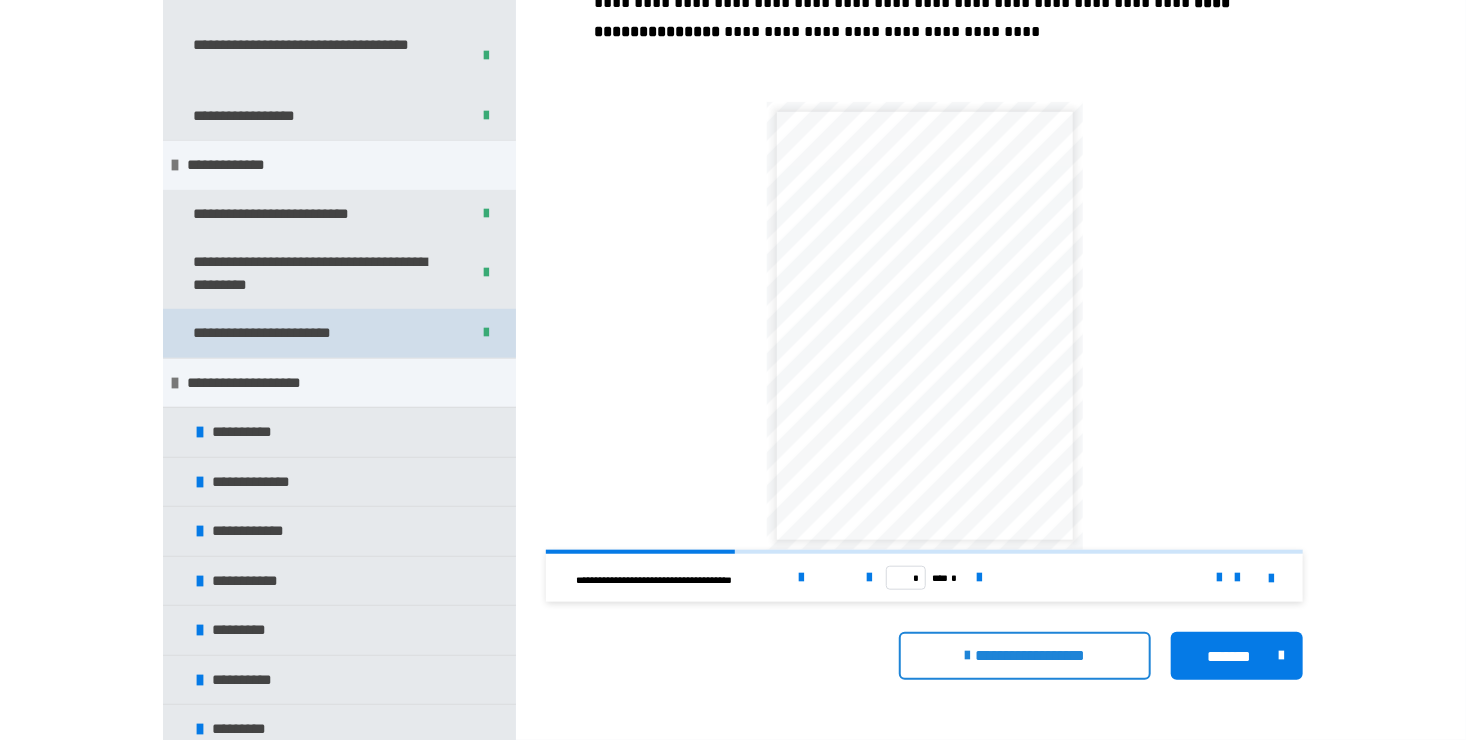 scroll, scrollTop: 640, scrollLeft: 0, axis: vertical 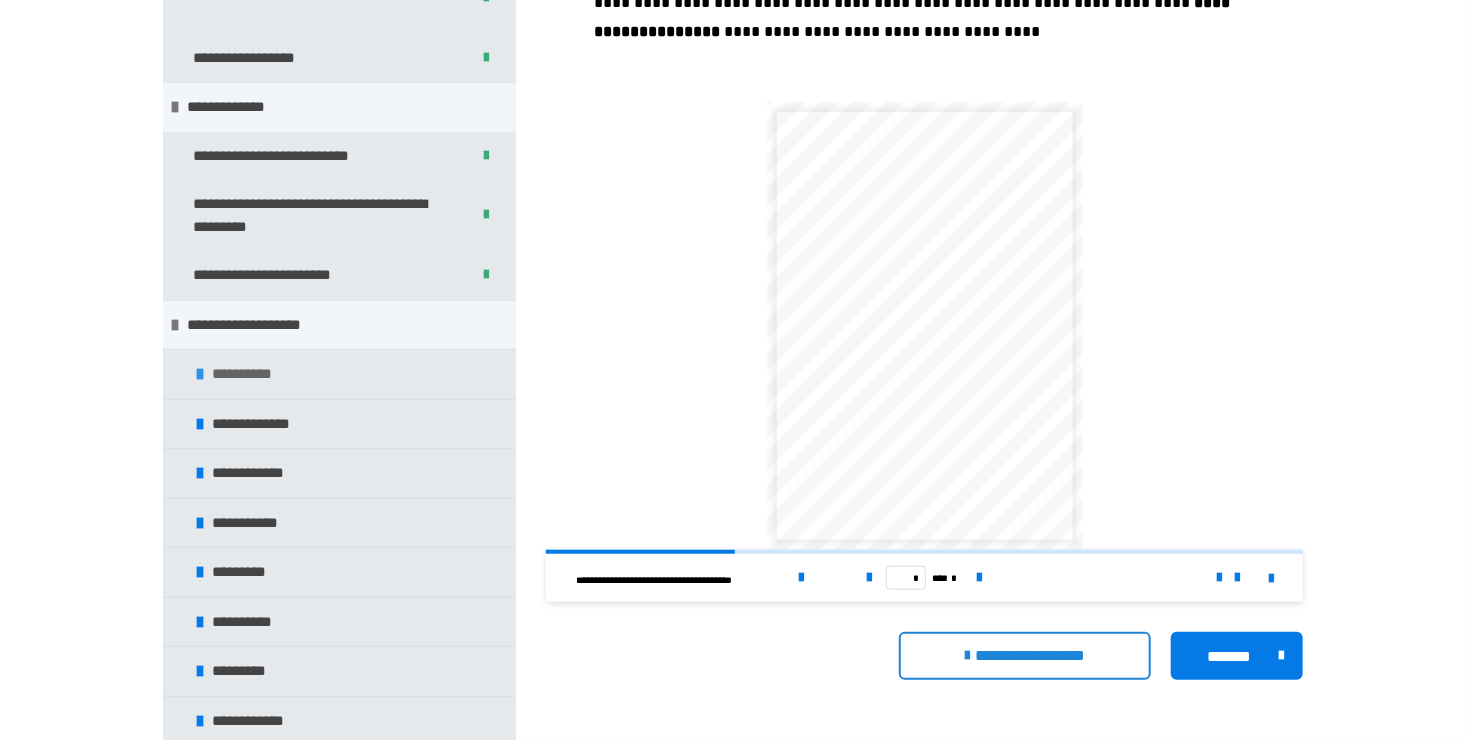 click on "**********" at bounding box center (251, 374) 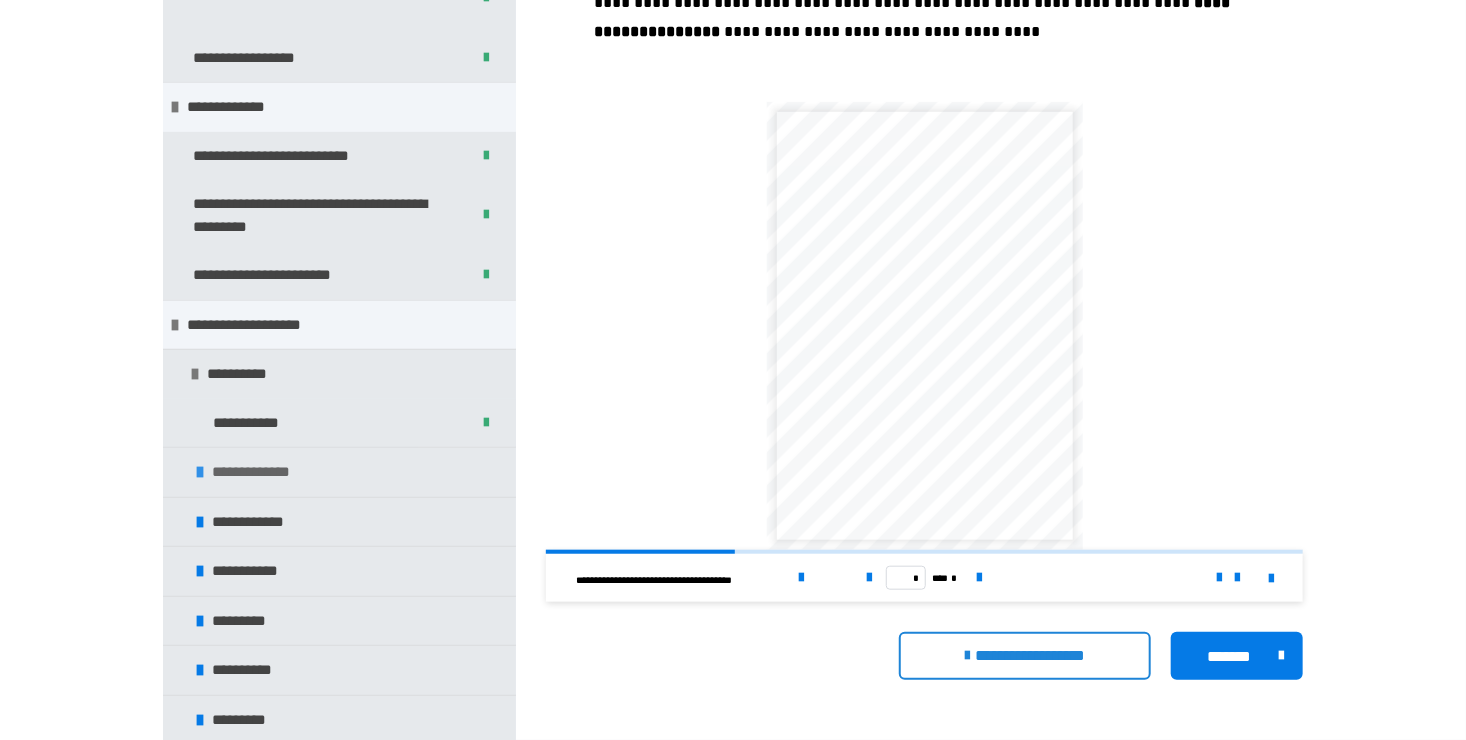 click on "**********" at bounding box center (265, 472) 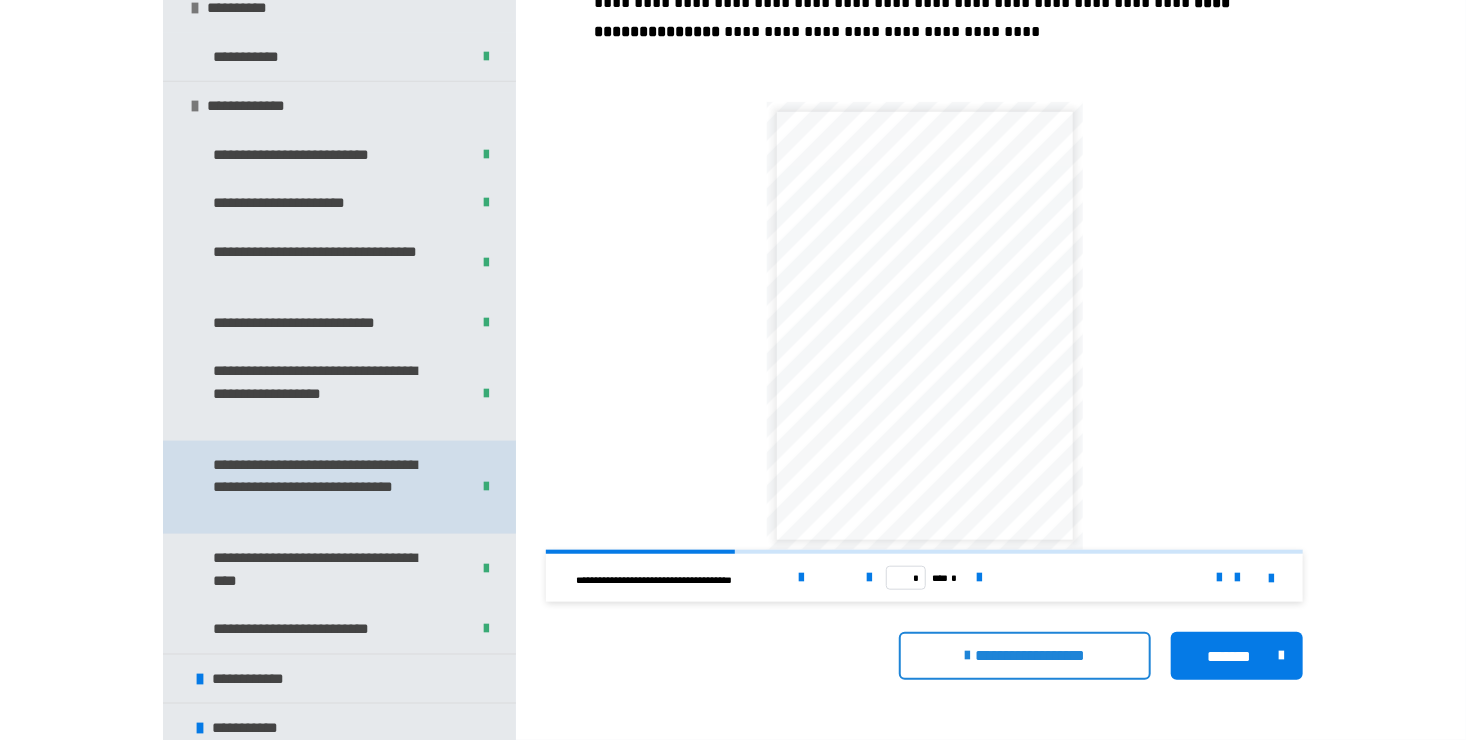 scroll, scrollTop: 1040, scrollLeft: 0, axis: vertical 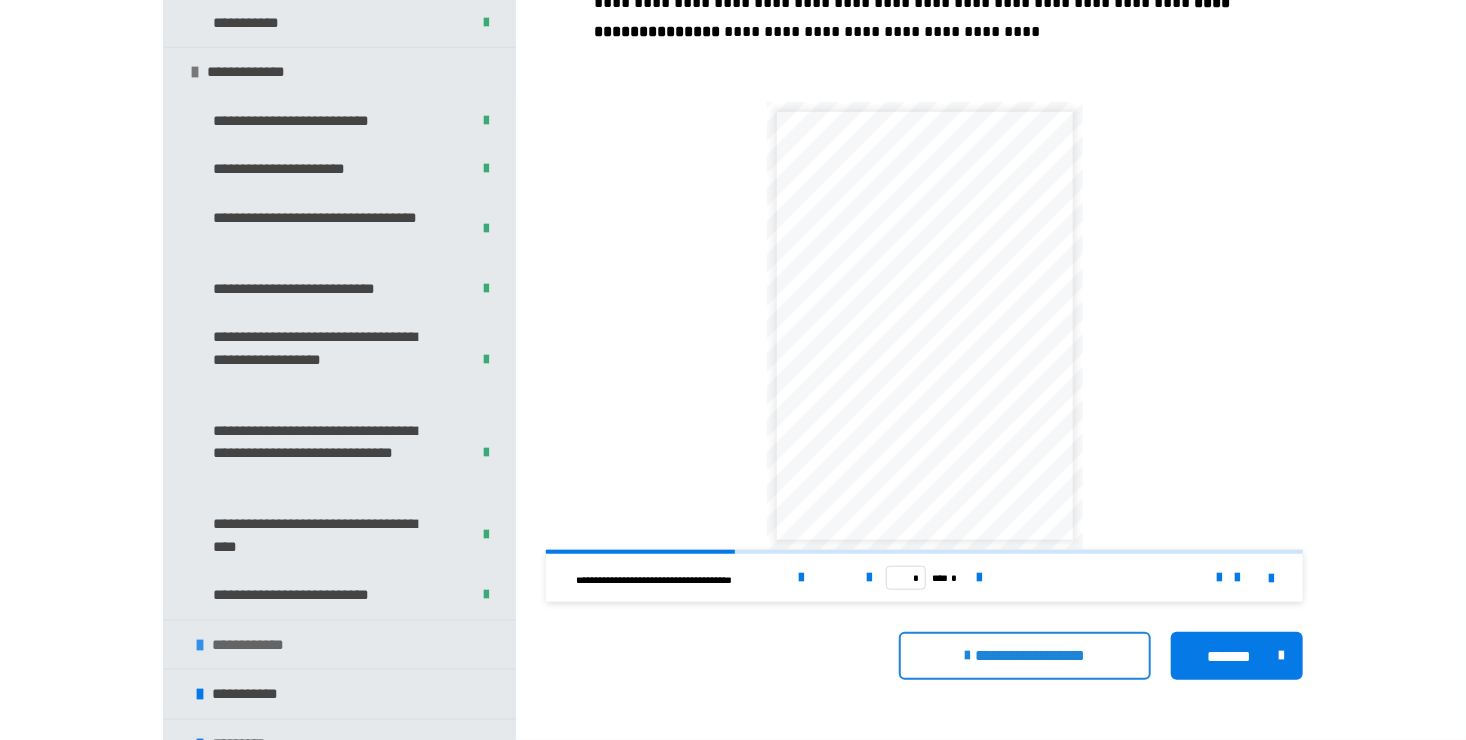 click on "**********" at bounding box center (339, 645) 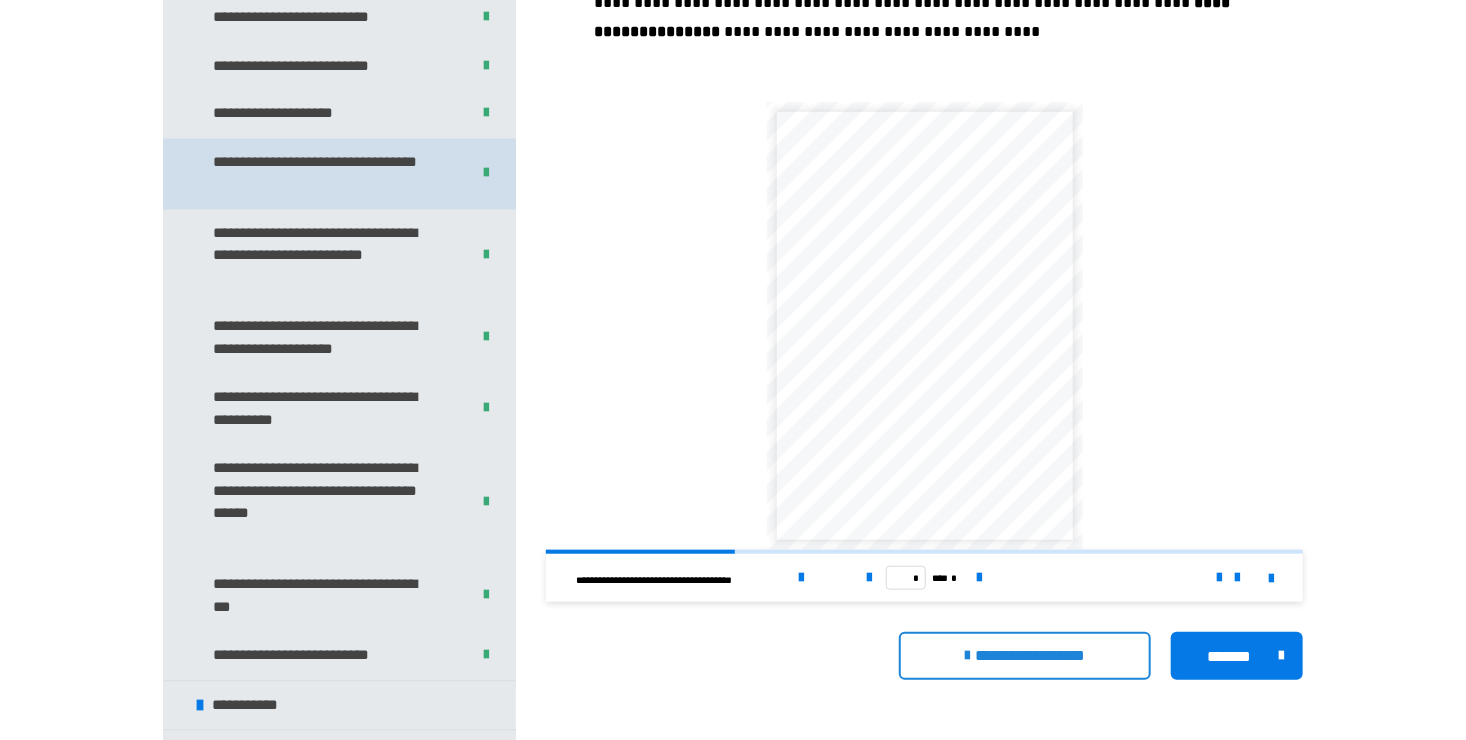 scroll, scrollTop: 1740, scrollLeft: 0, axis: vertical 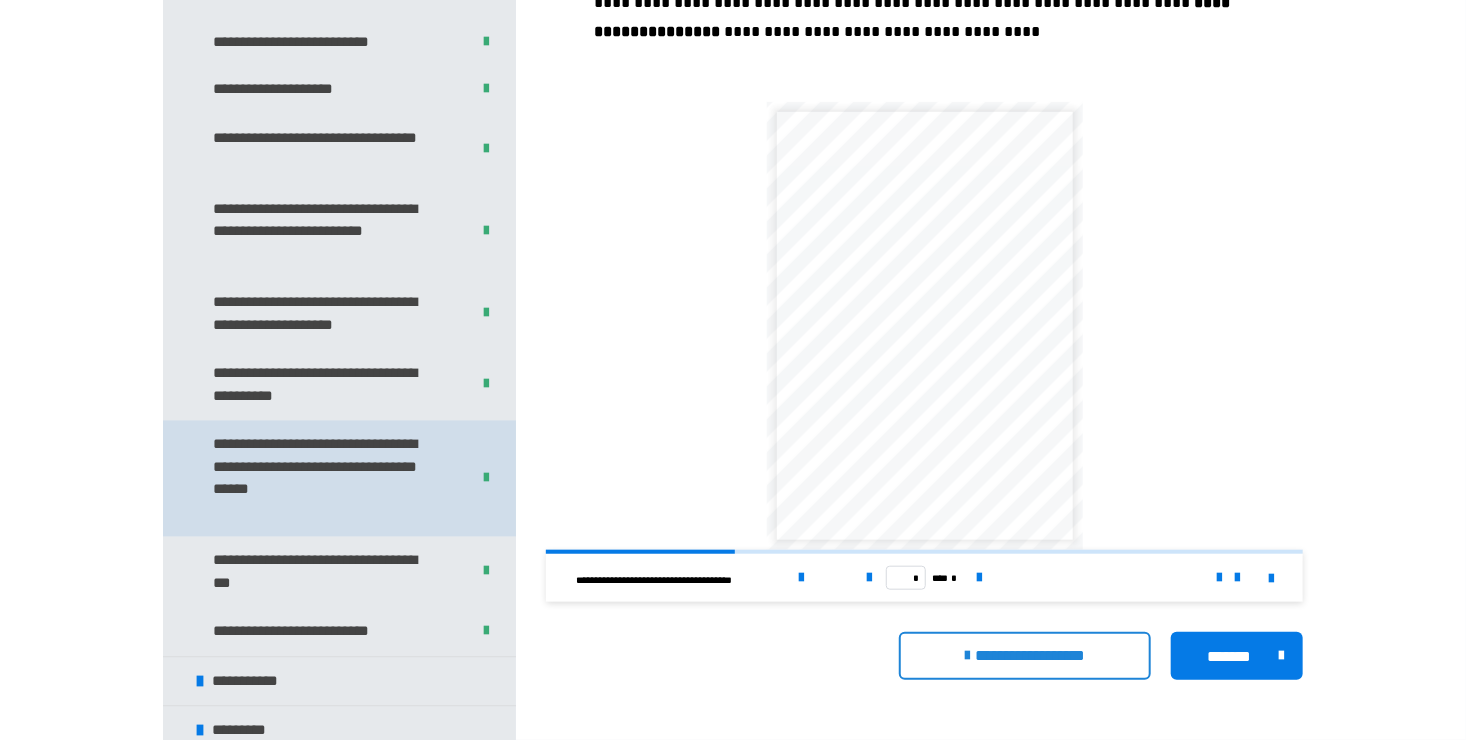 drag, startPoint x: 261, startPoint y: 681, endPoint x: 395, endPoint y: 509, distance: 218.0367 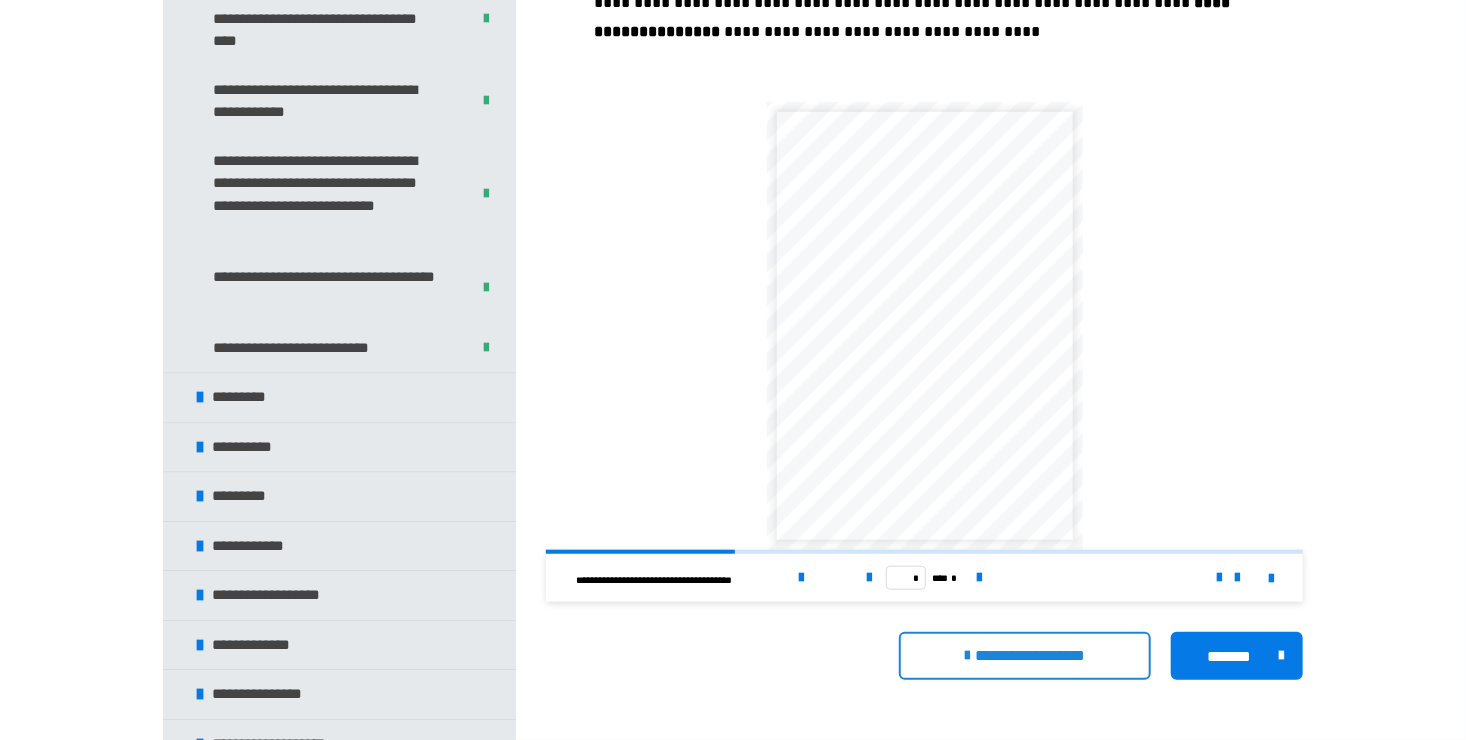 scroll, scrollTop: 2740, scrollLeft: 0, axis: vertical 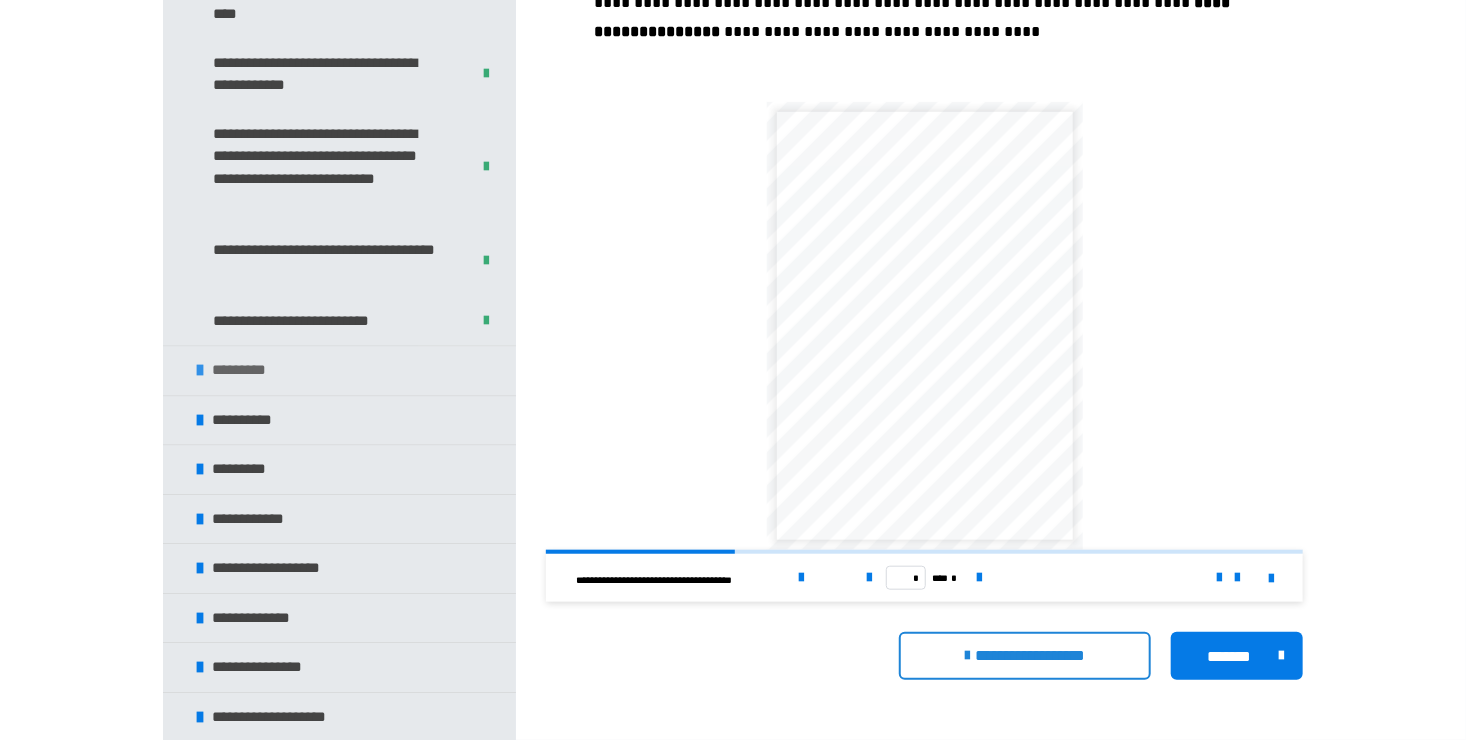 drag, startPoint x: 283, startPoint y: 360, endPoint x: 294, endPoint y: 381, distance: 23.70654 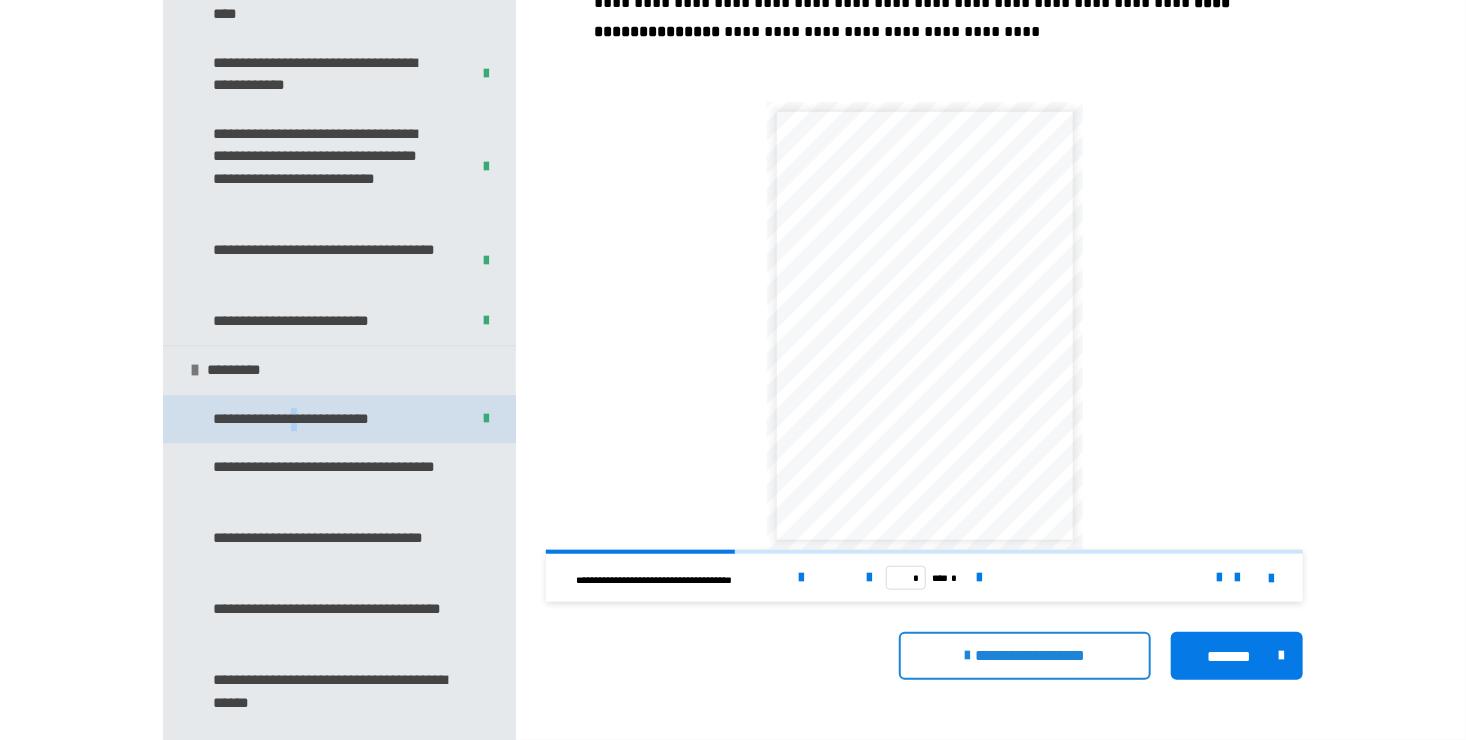 click on "**********" at bounding box center [317, 419] 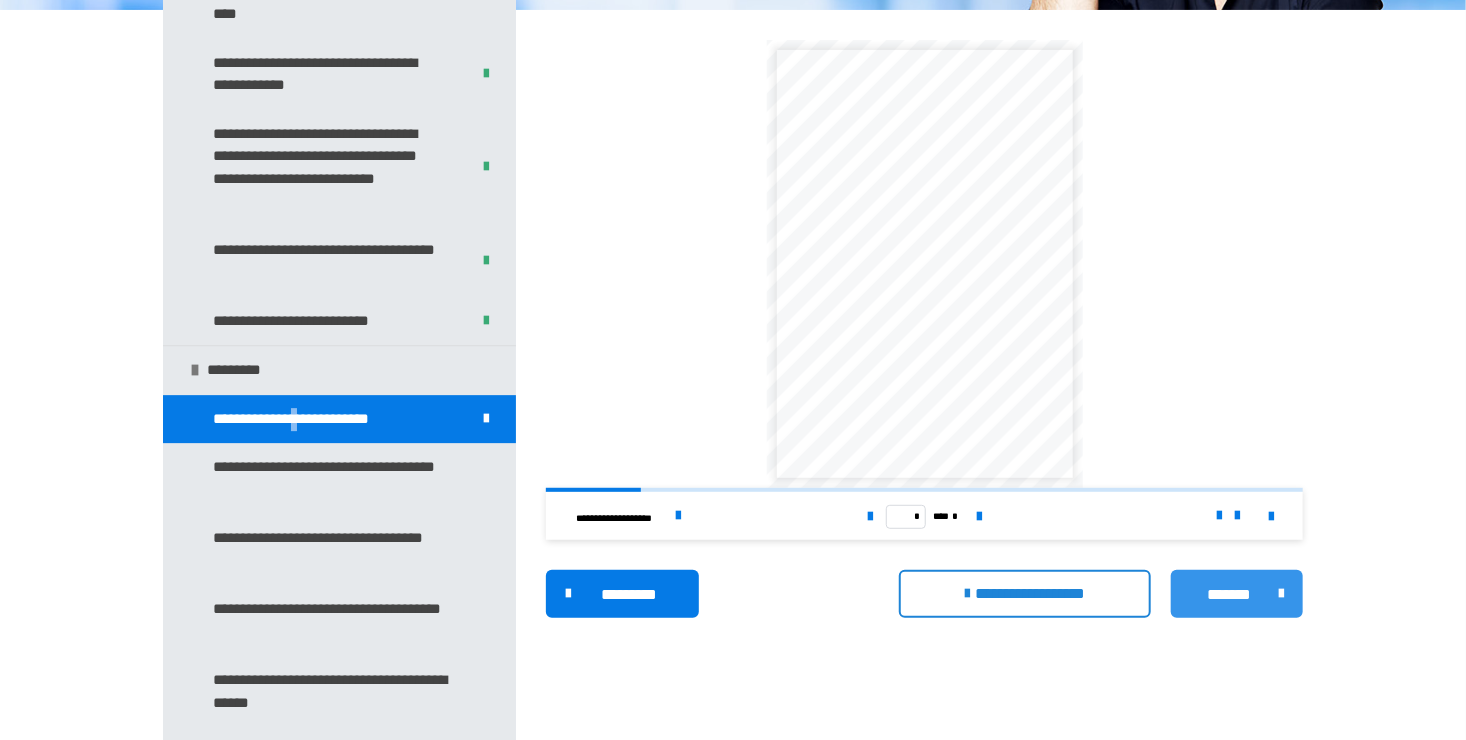 click on "*******" at bounding box center (1230, 595) 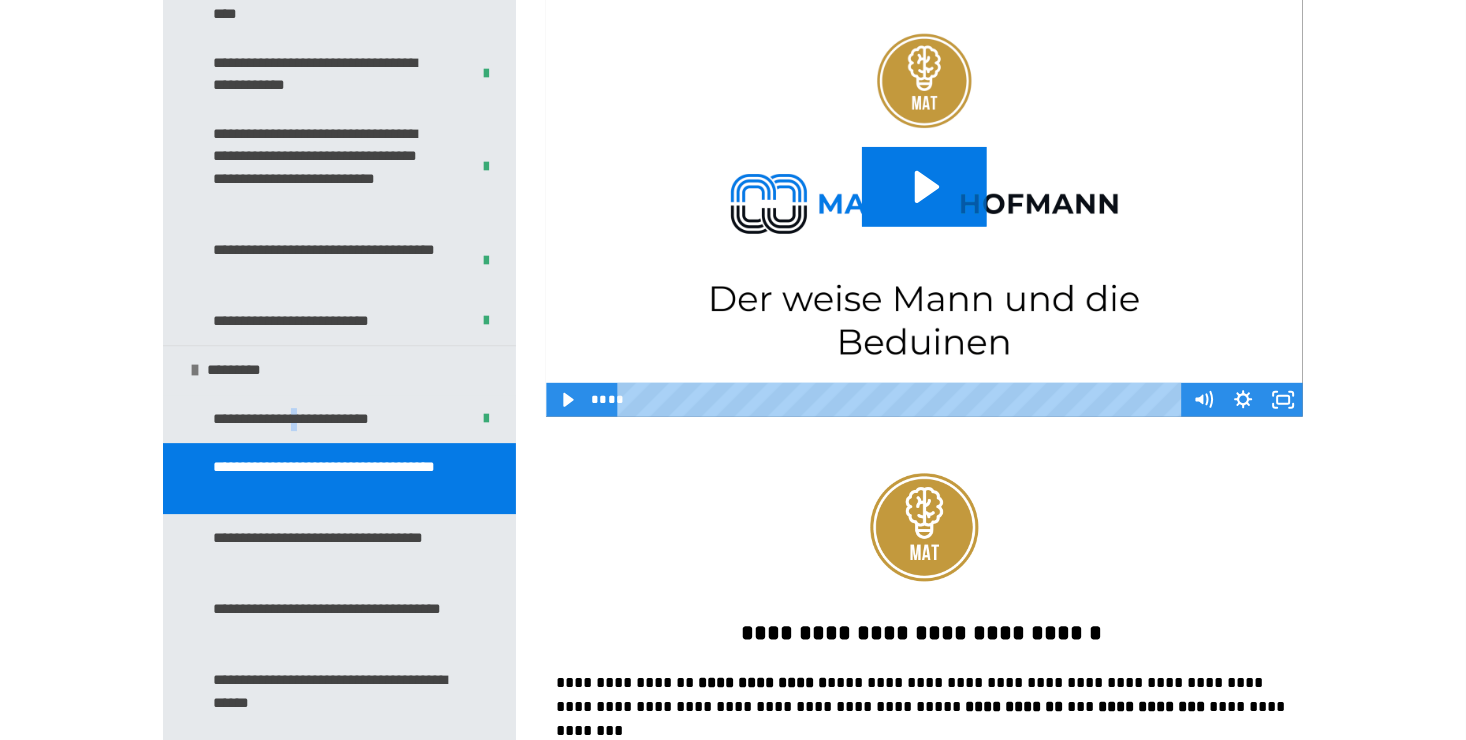 scroll, scrollTop: 270, scrollLeft: 0, axis: vertical 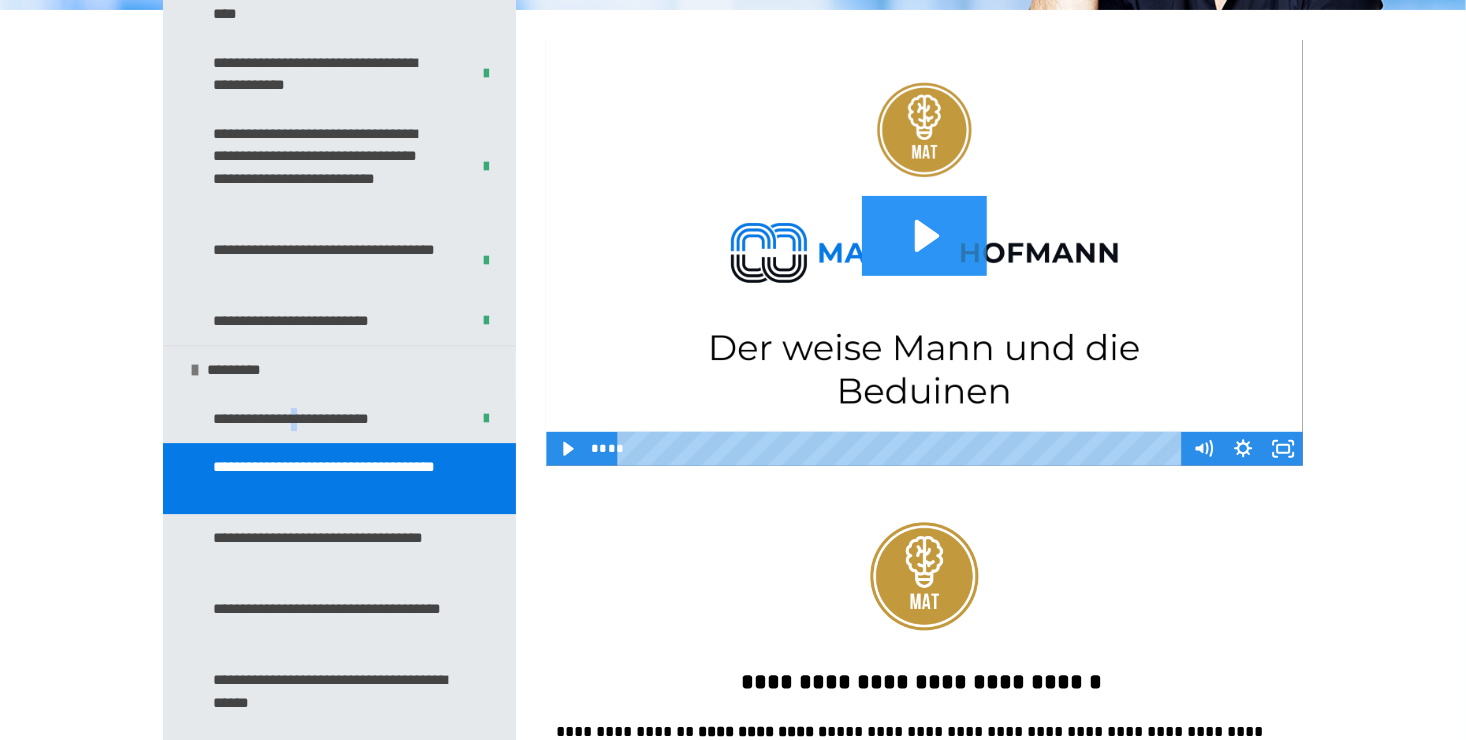 click 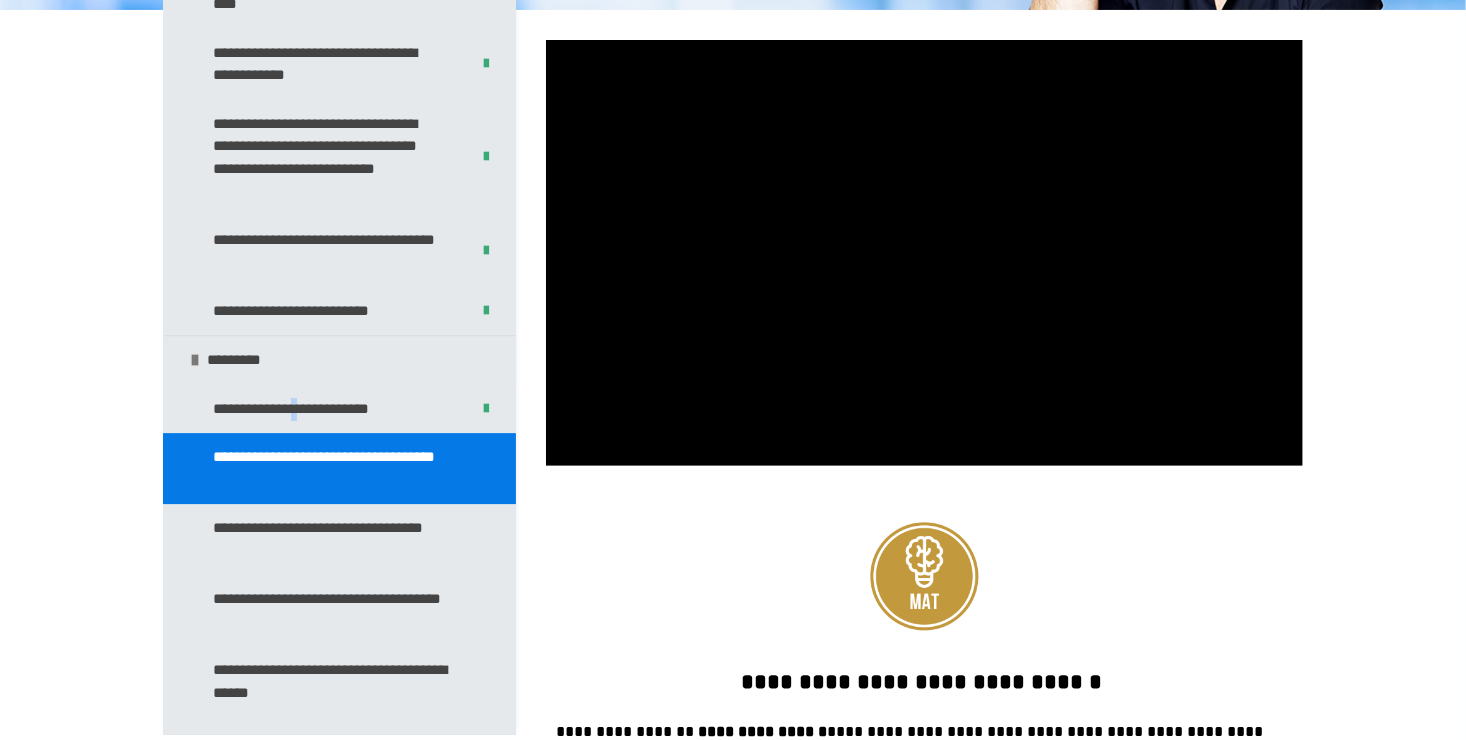 scroll, scrollTop: 170, scrollLeft: 0, axis: vertical 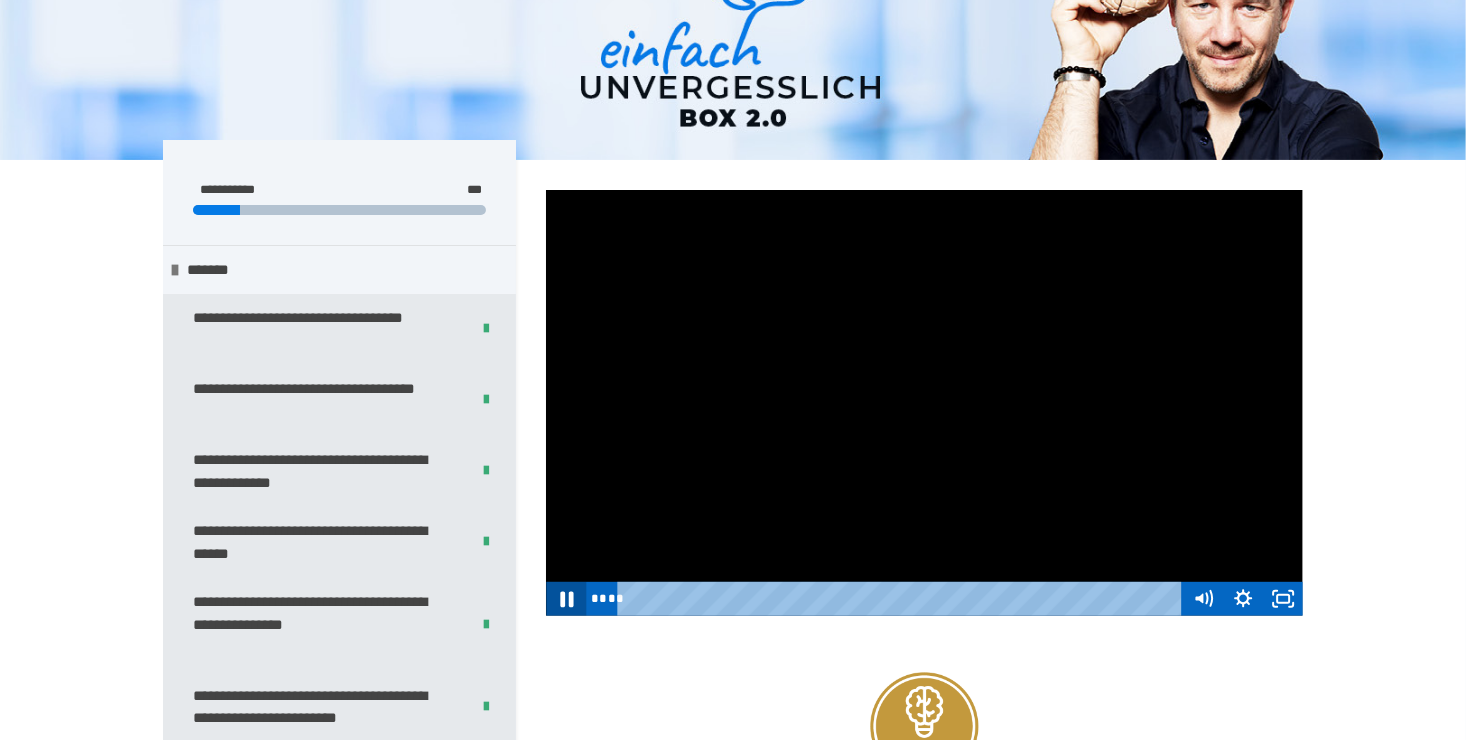 click 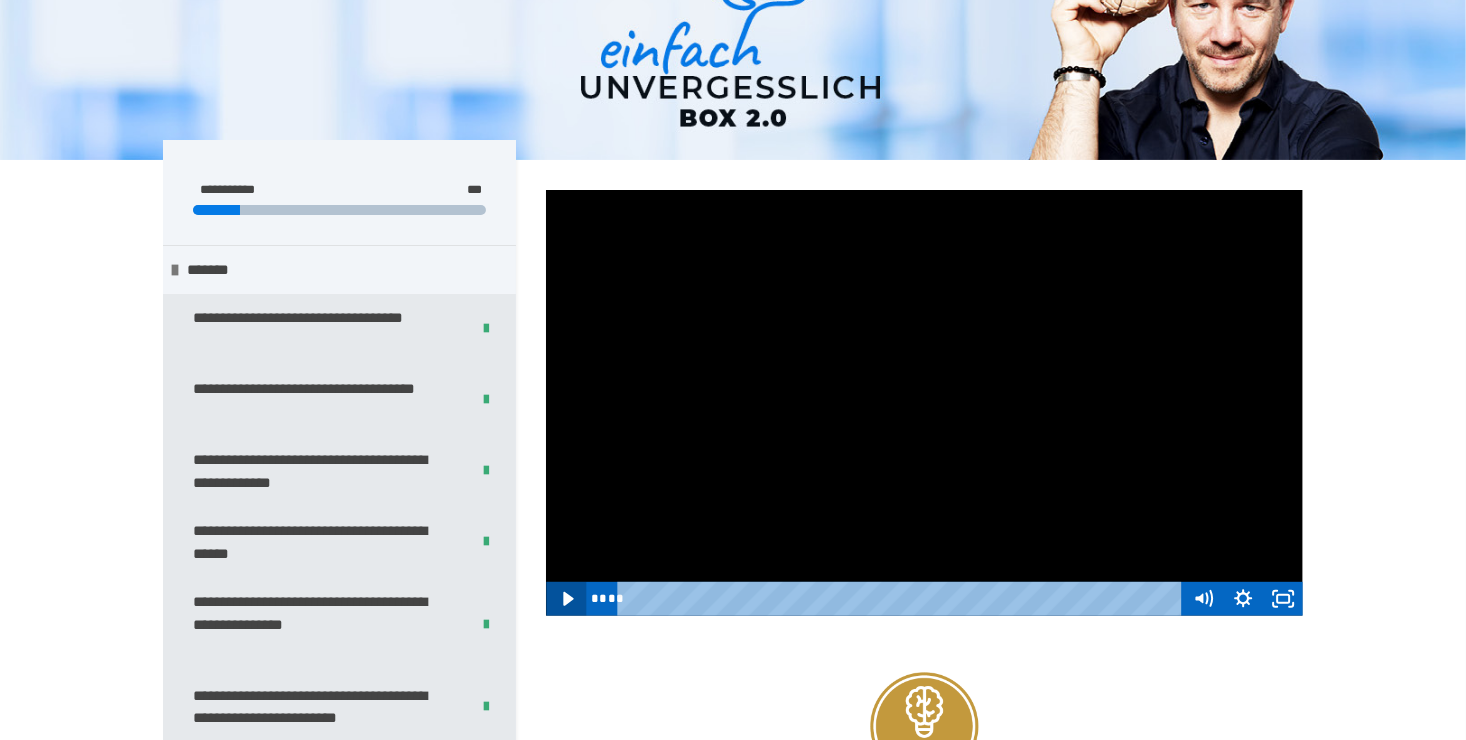 click 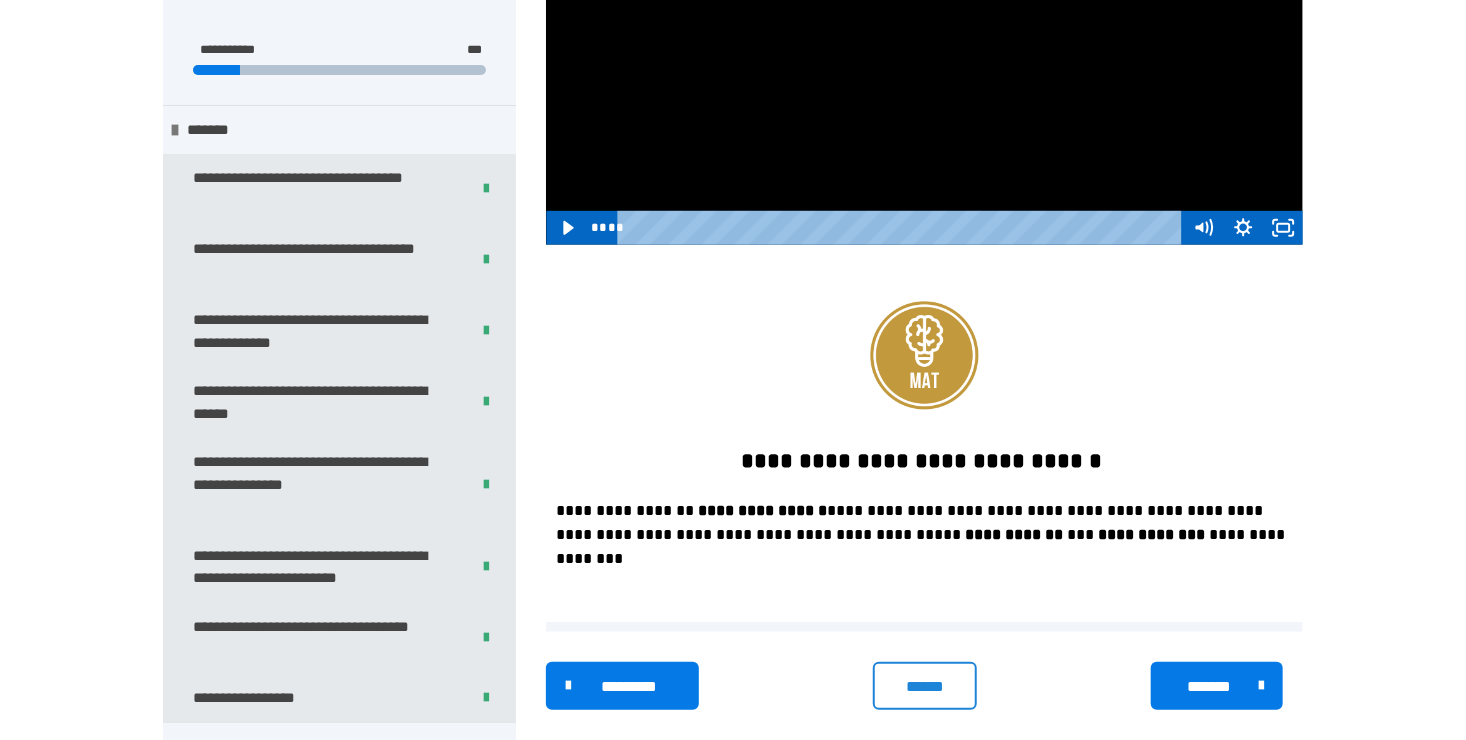 scroll, scrollTop: 520, scrollLeft: 0, axis: vertical 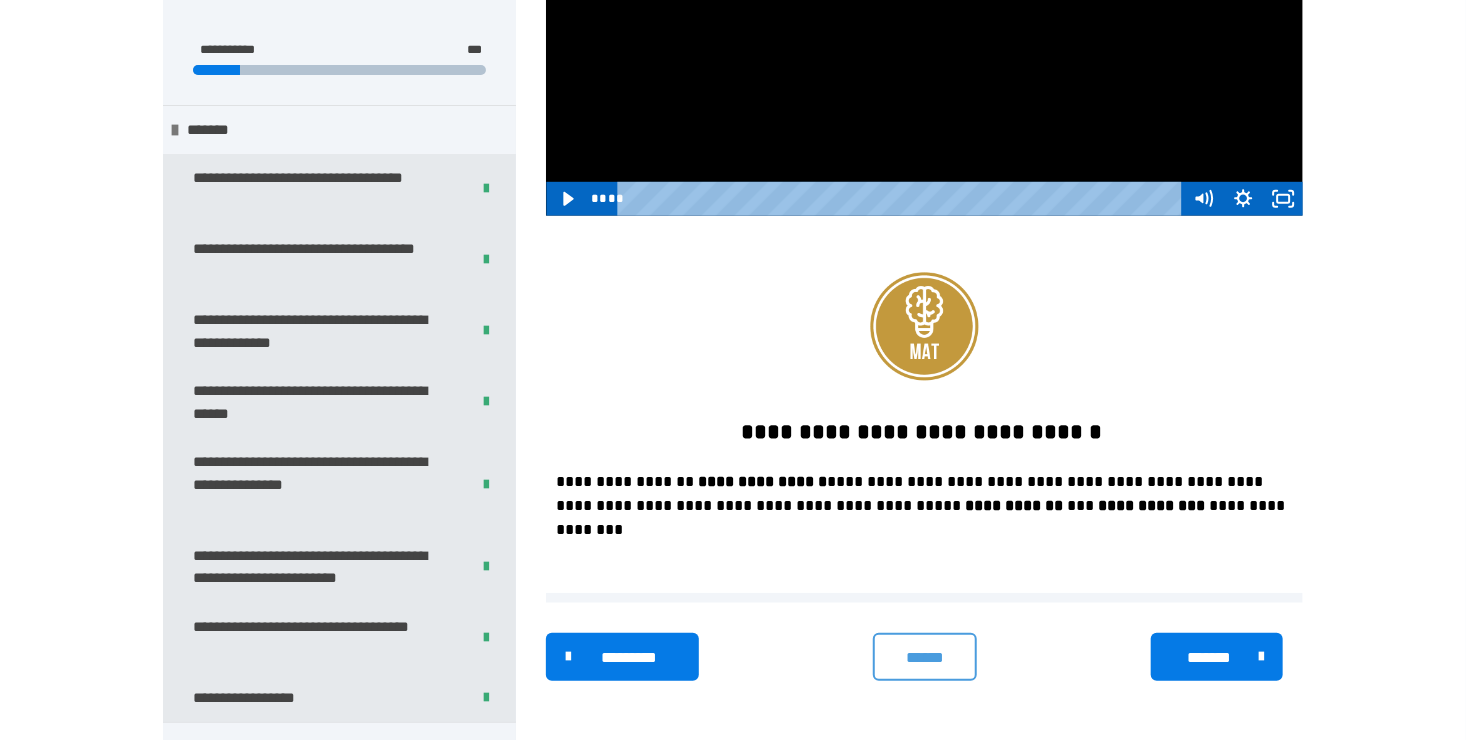 click on "******" at bounding box center [924, 658] 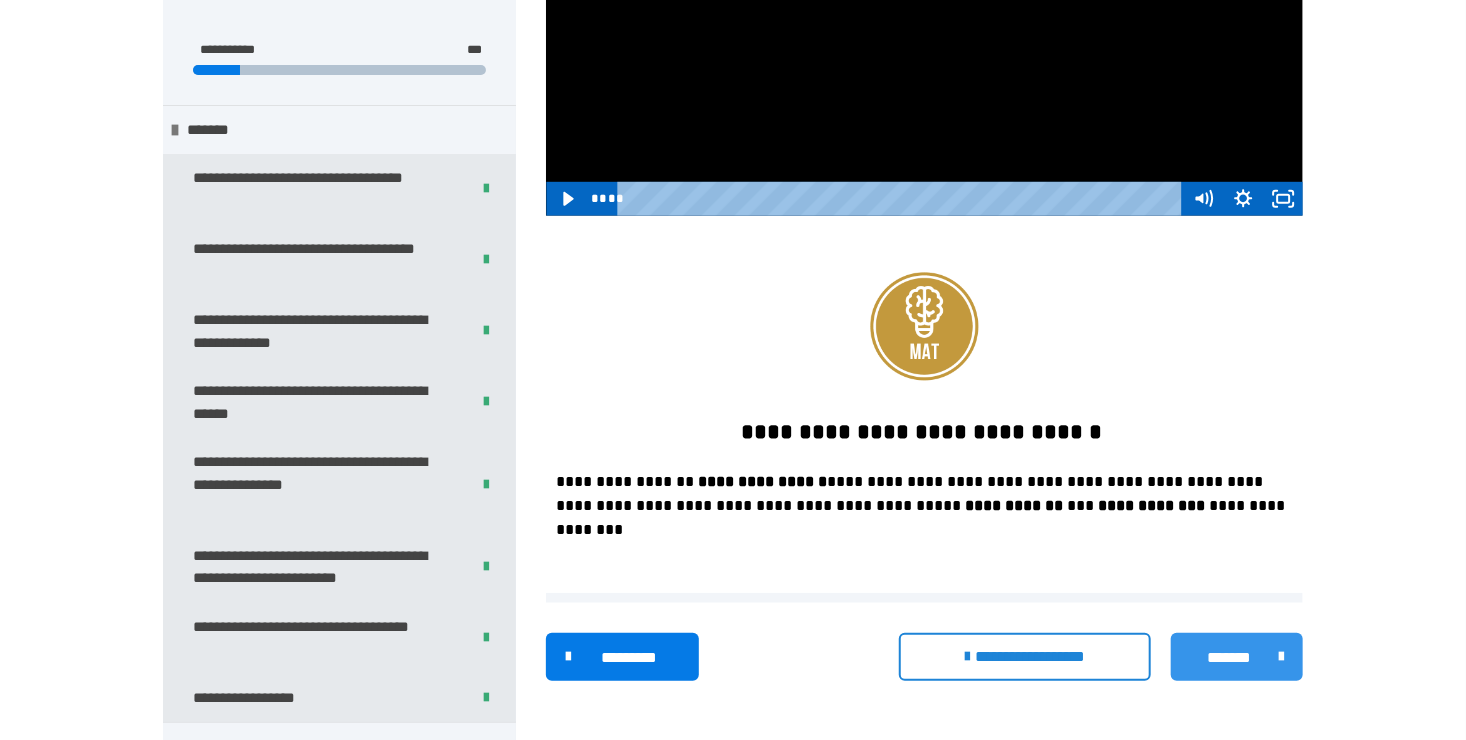 click on "*******" at bounding box center [1230, 658] 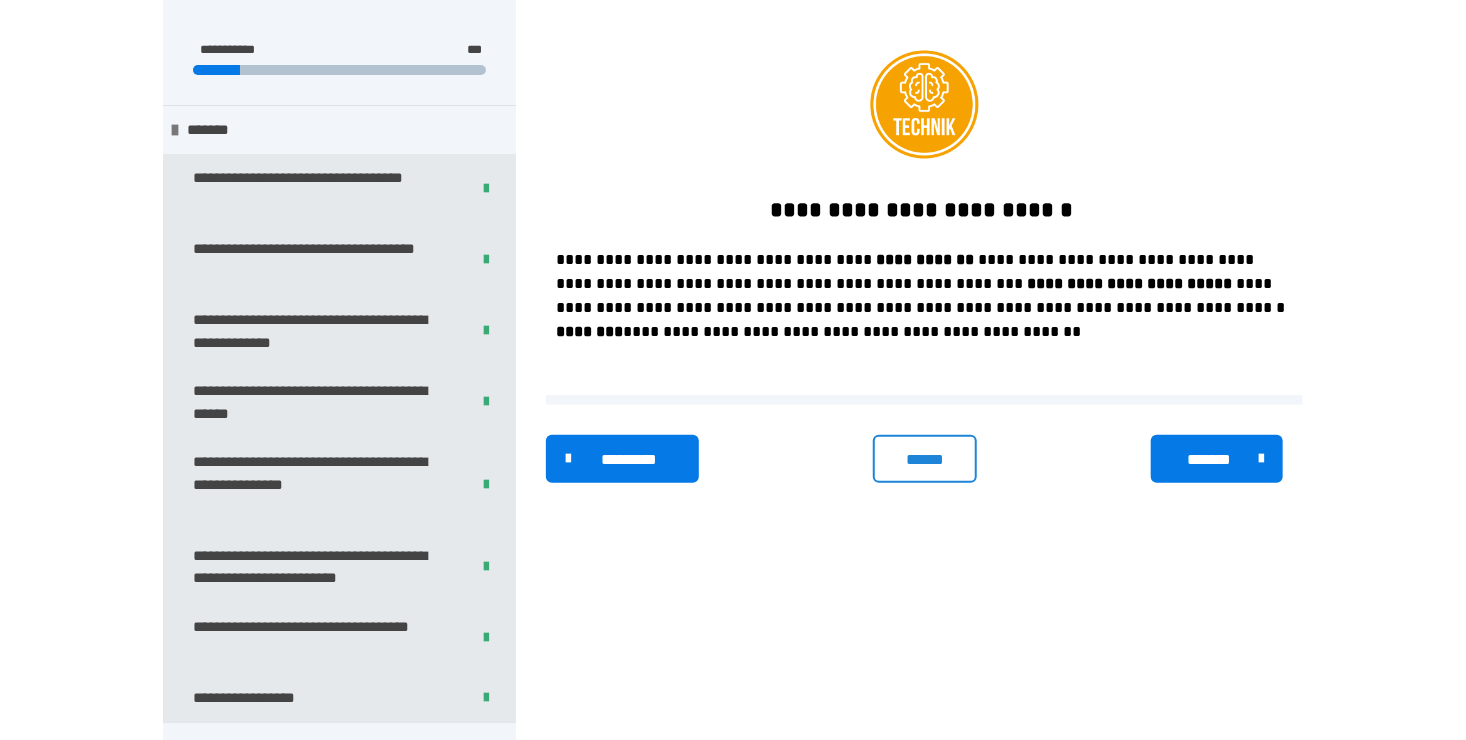 scroll, scrollTop: 340, scrollLeft: 0, axis: vertical 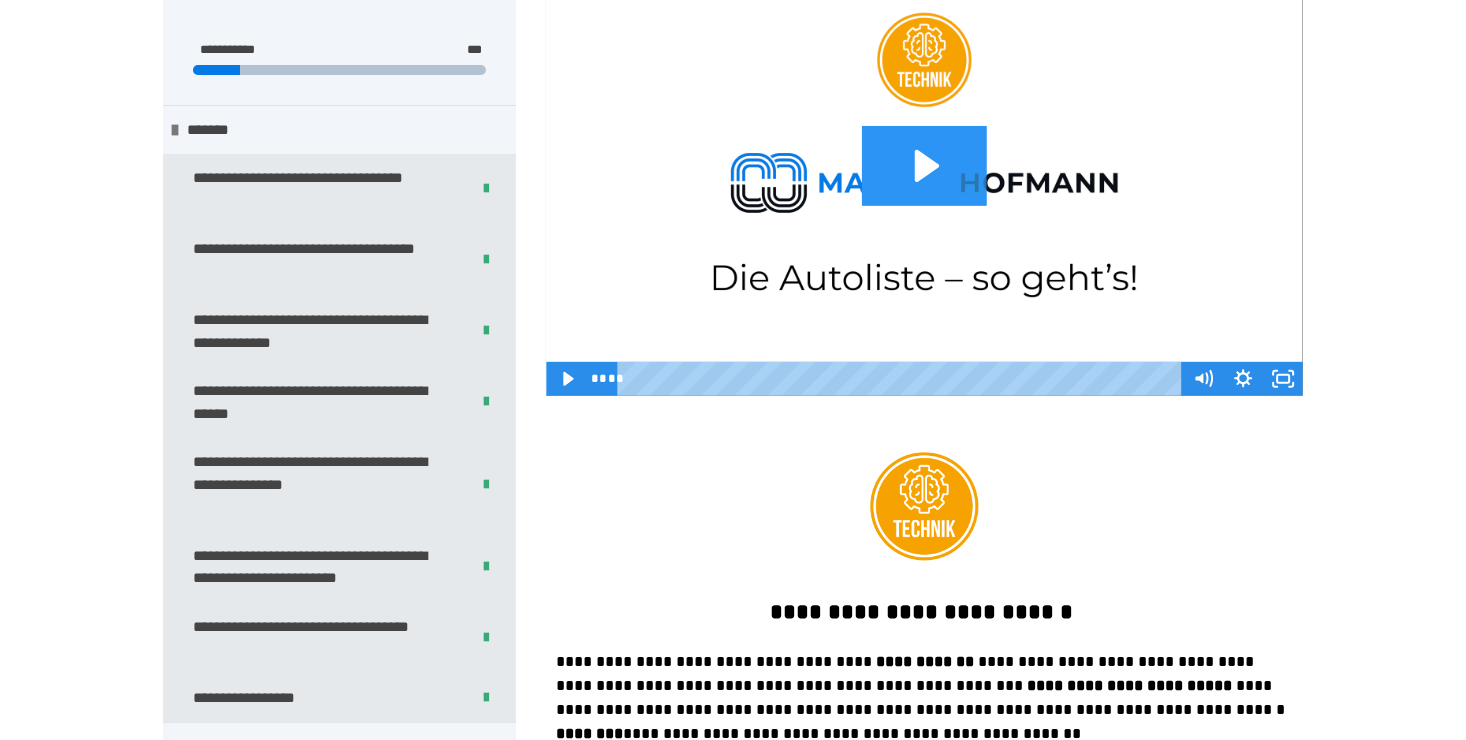 click 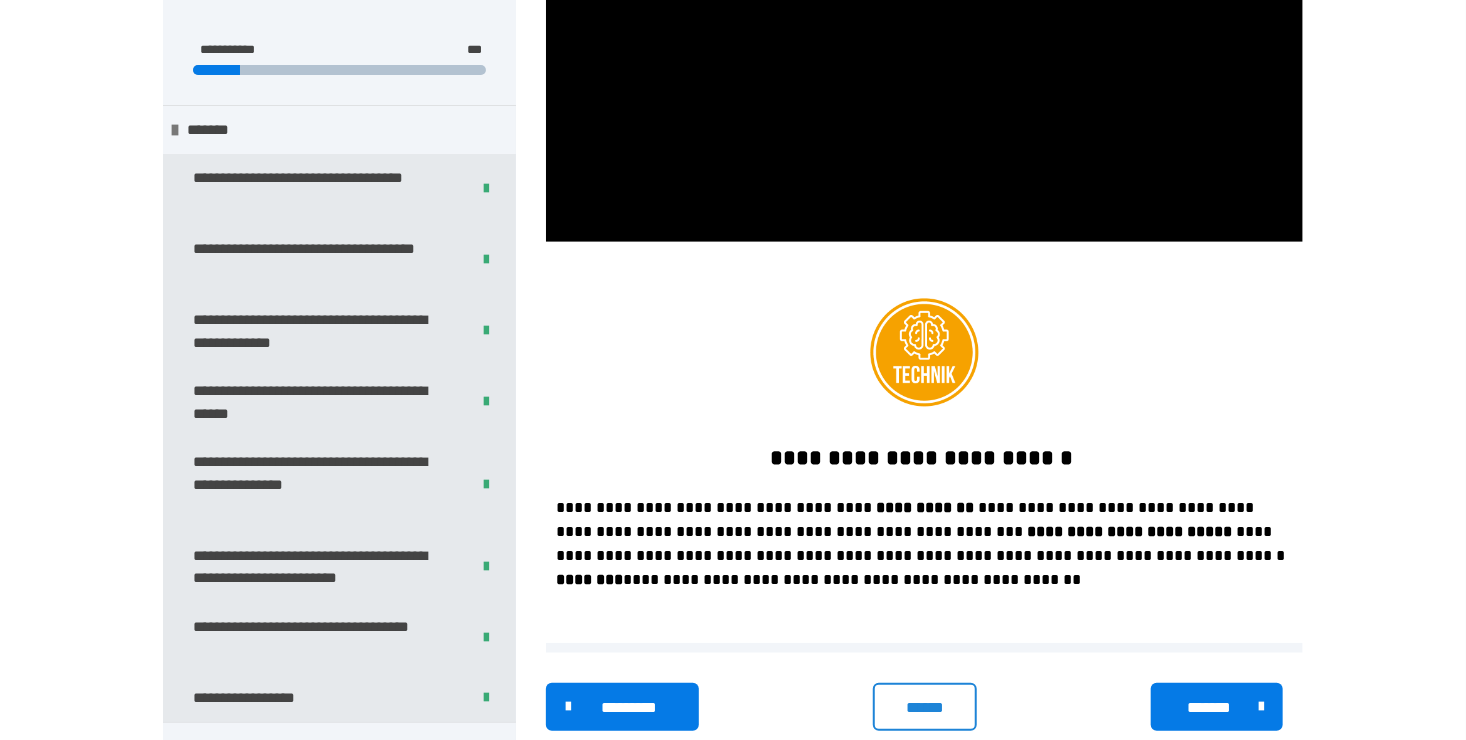 scroll, scrollTop: 544, scrollLeft: 0, axis: vertical 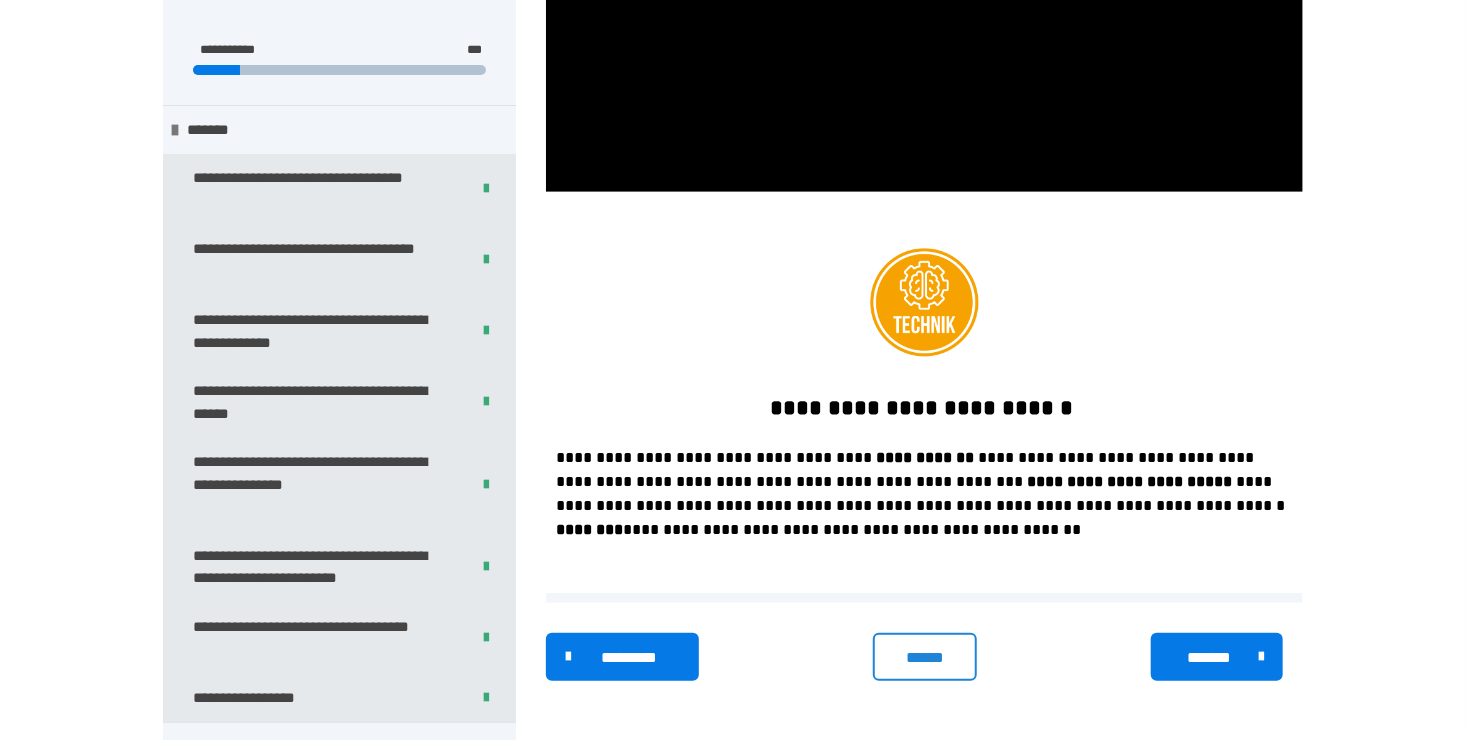 drag, startPoint x: 928, startPoint y: 660, endPoint x: 981, endPoint y: 660, distance: 53 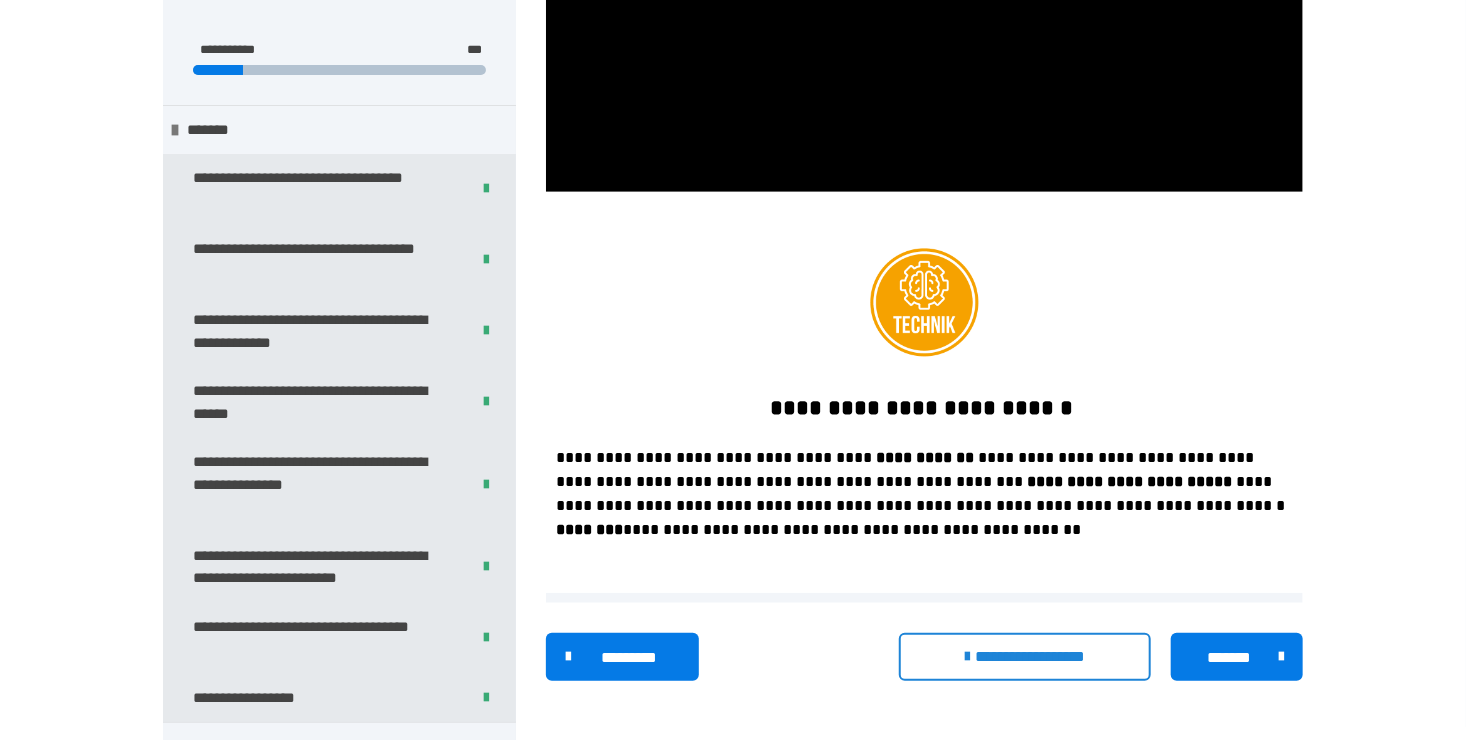 click on "*******" at bounding box center [1230, 658] 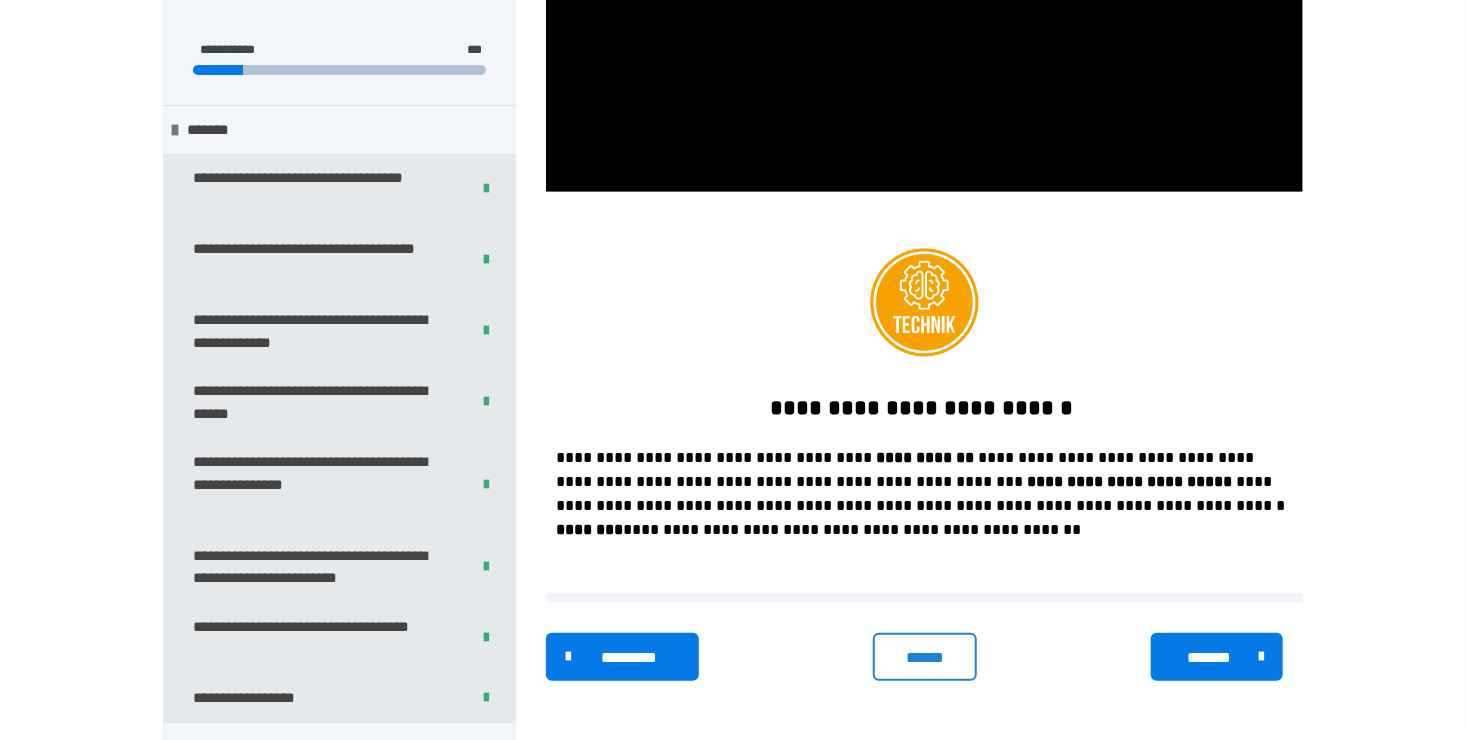 scroll, scrollTop: 340, scrollLeft: 0, axis: vertical 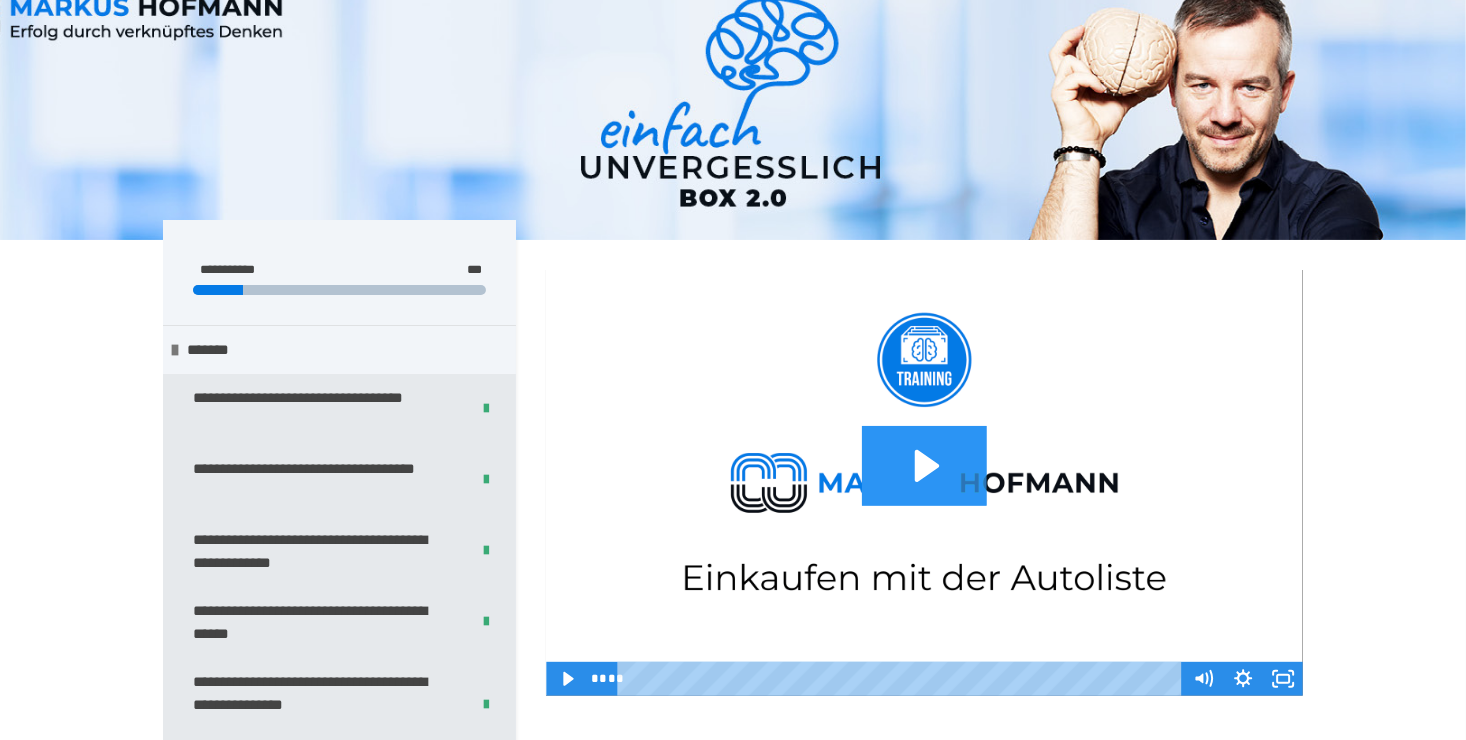 click 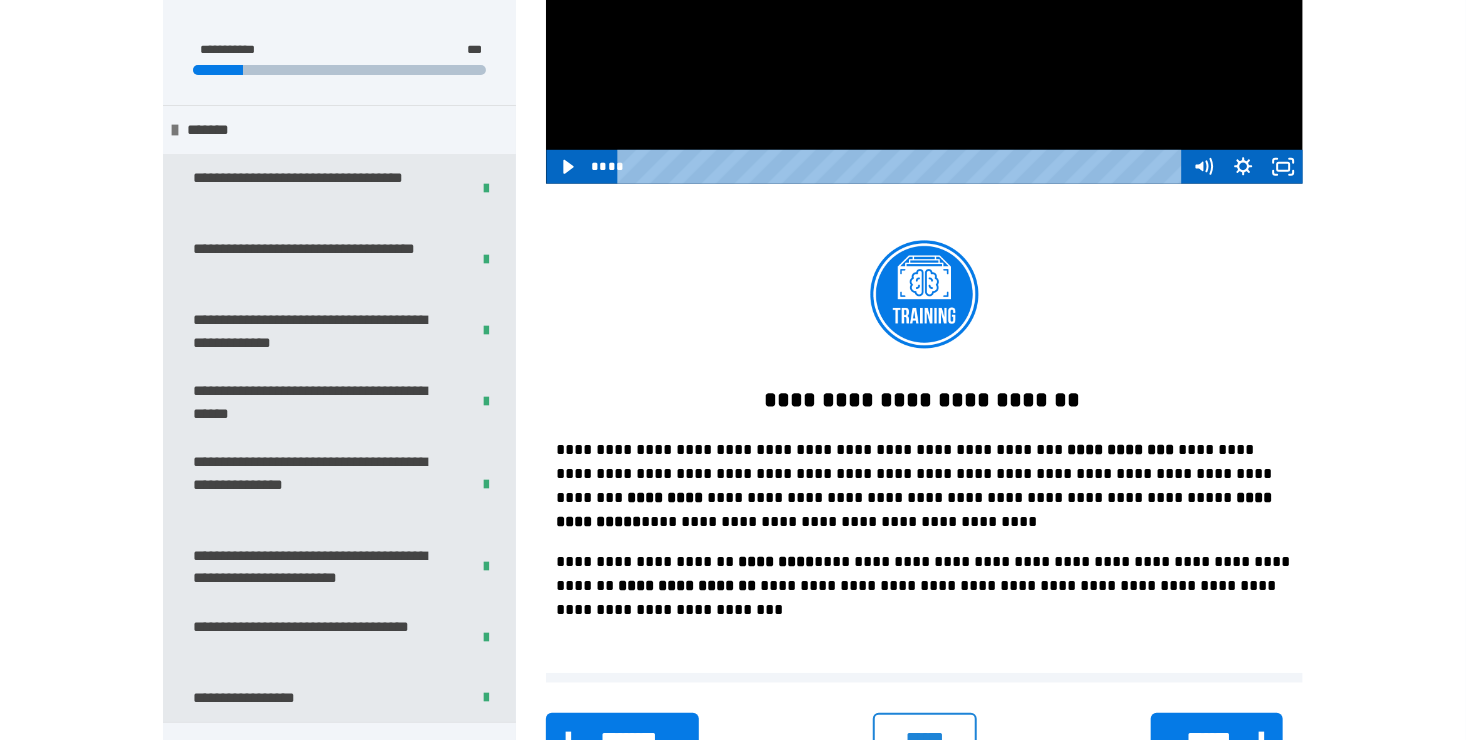 scroll, scrollTop: 632, scrollLeft: 0, axis: vertical 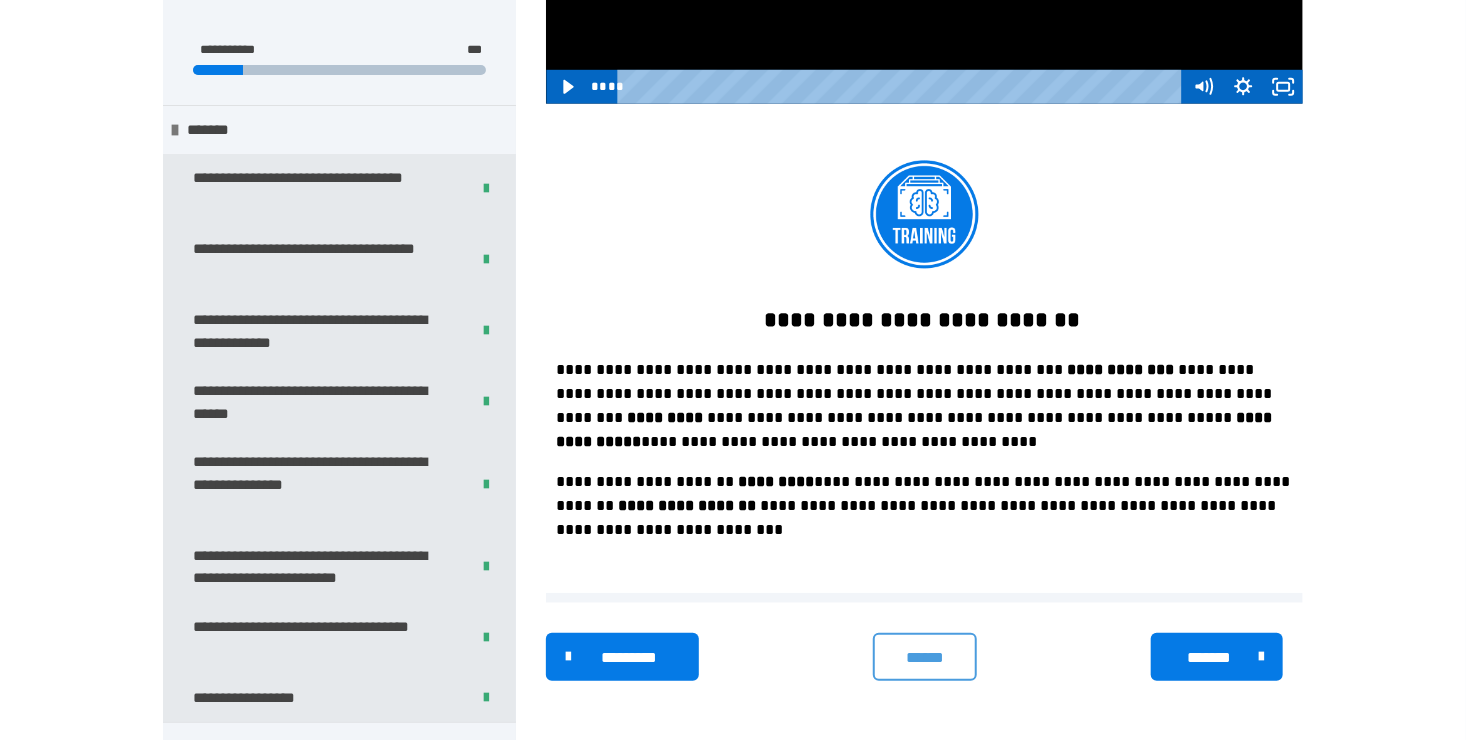 click on "******" at bounding box center (924, 658) 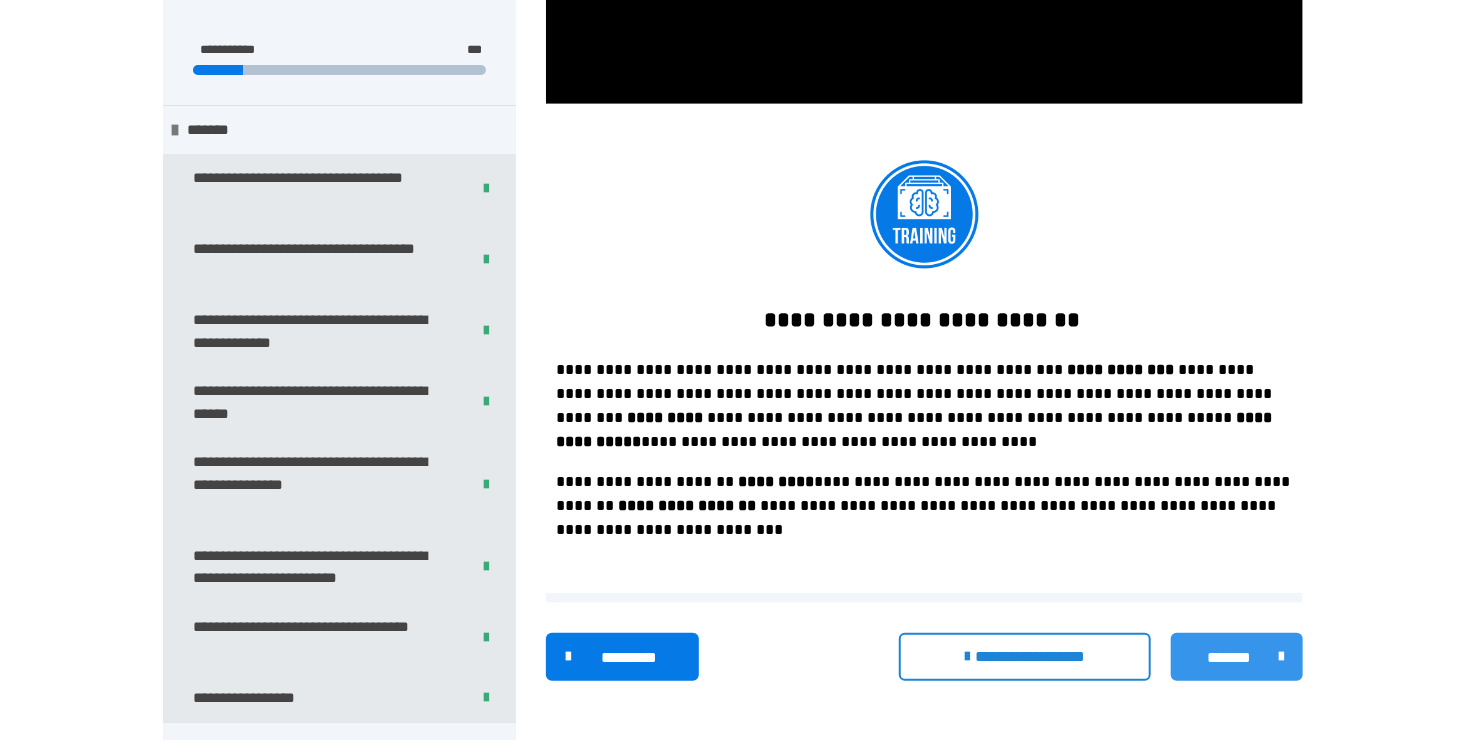 click on "*******" at bounding box center (1230, 658) 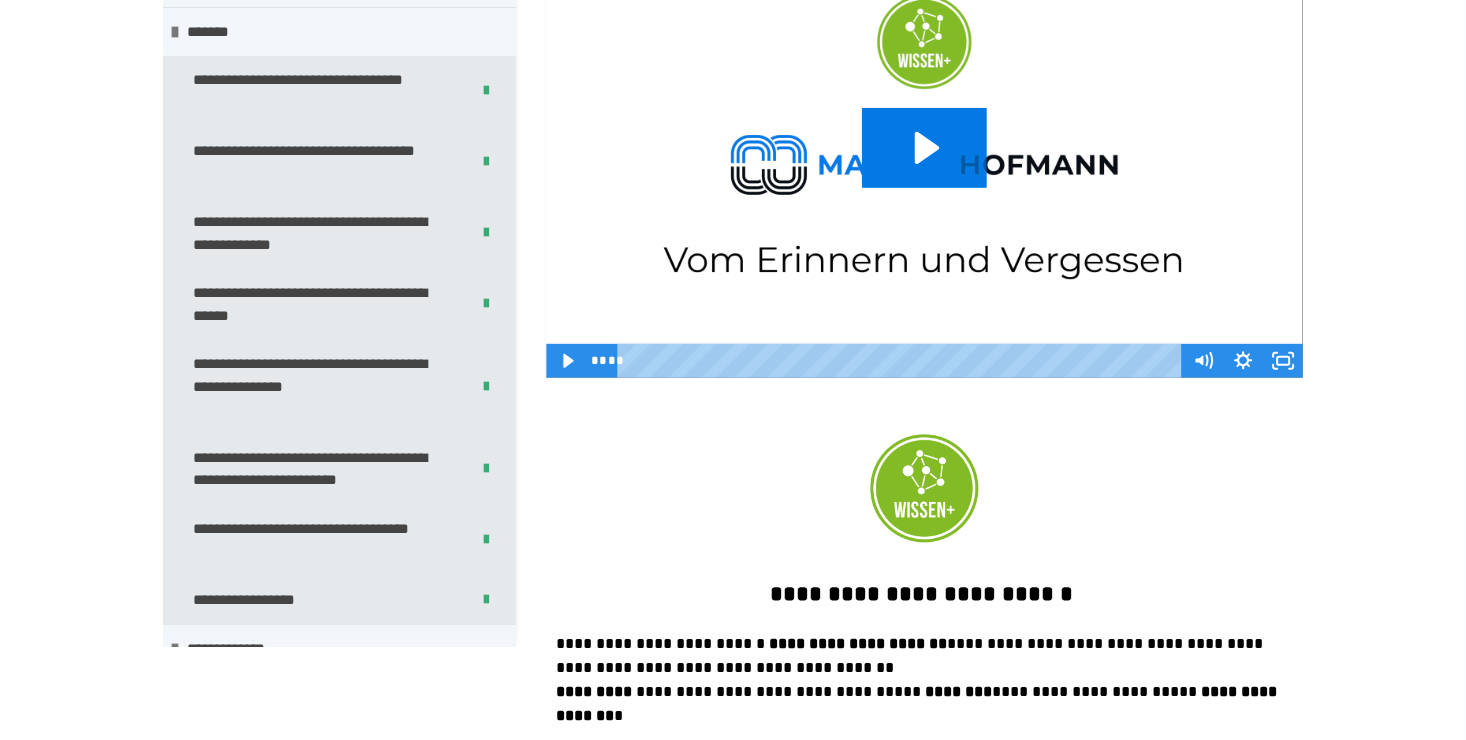 scroll, scrollTop: 140, scrollLeft: 0, axis: vertical 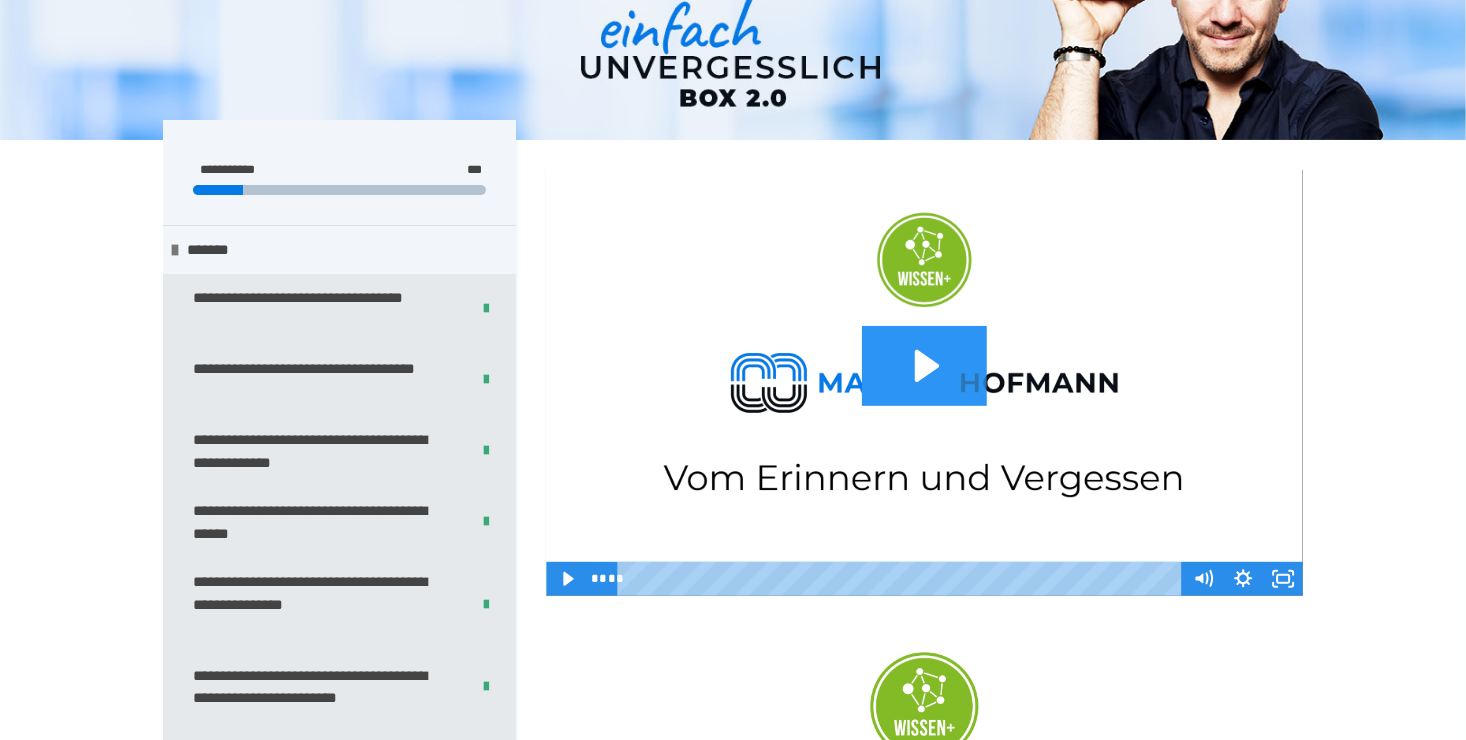 click 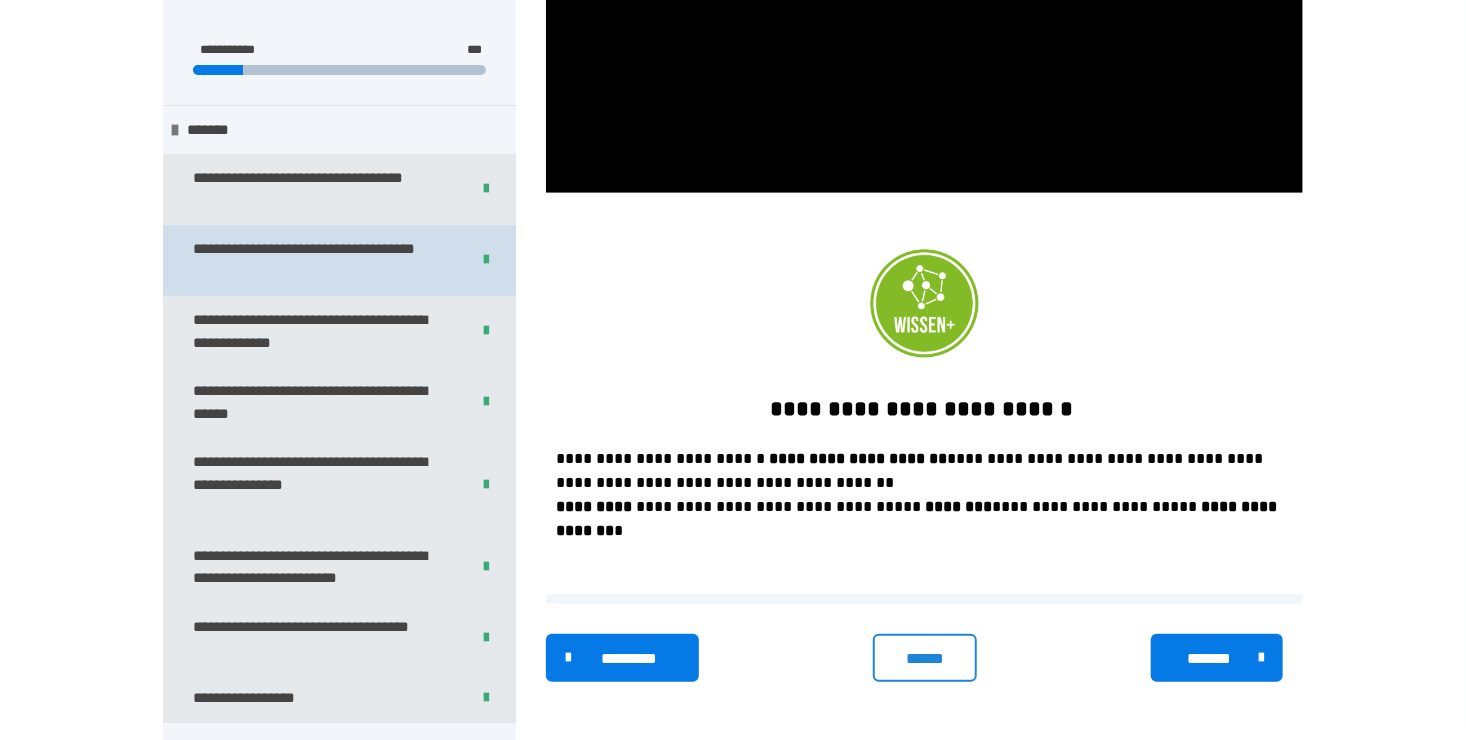 scroll, scrollTop: 544, scrollLeft: 0, axis: vertical 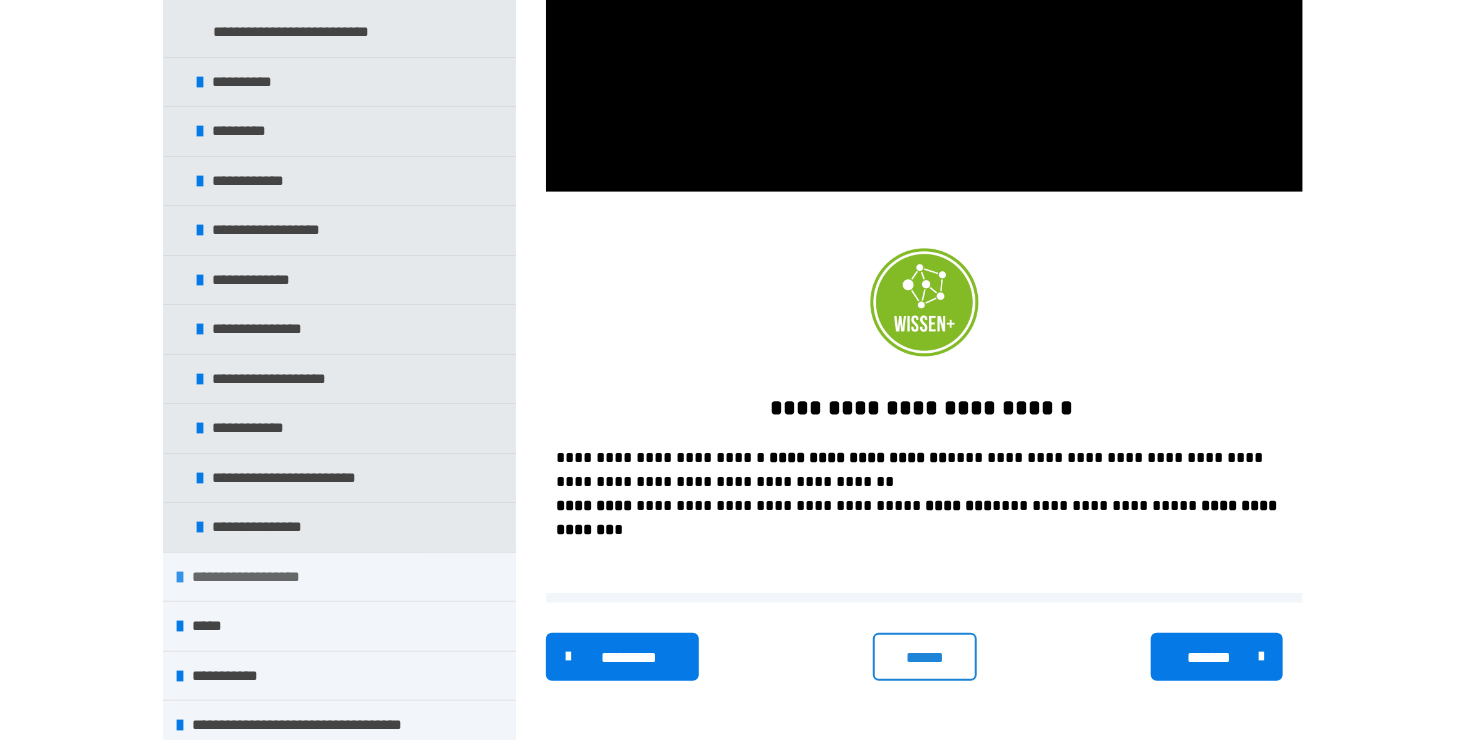 click on "**********" at bounding box center (266, 577) 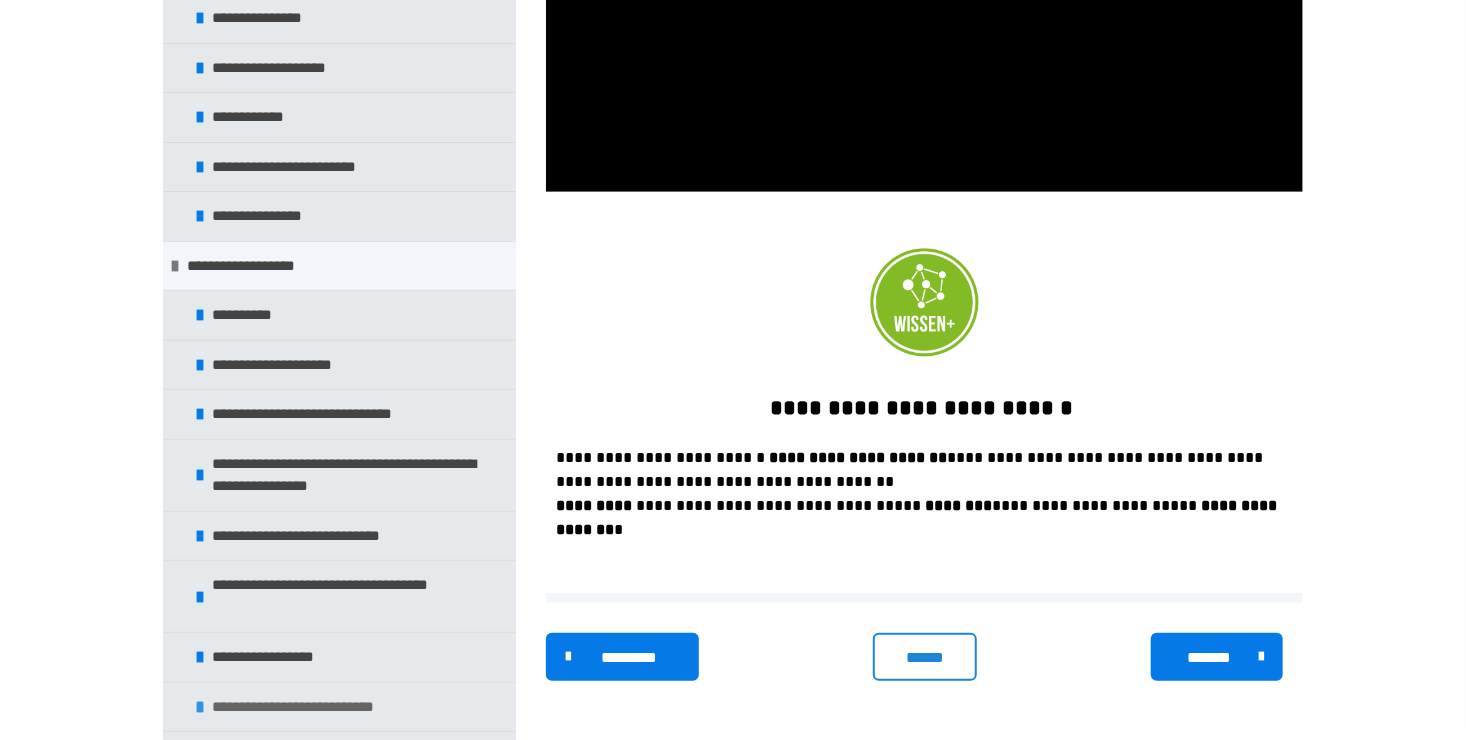 scroll, scrollTop: 3816, scrollLeft: 0, axis: vertical 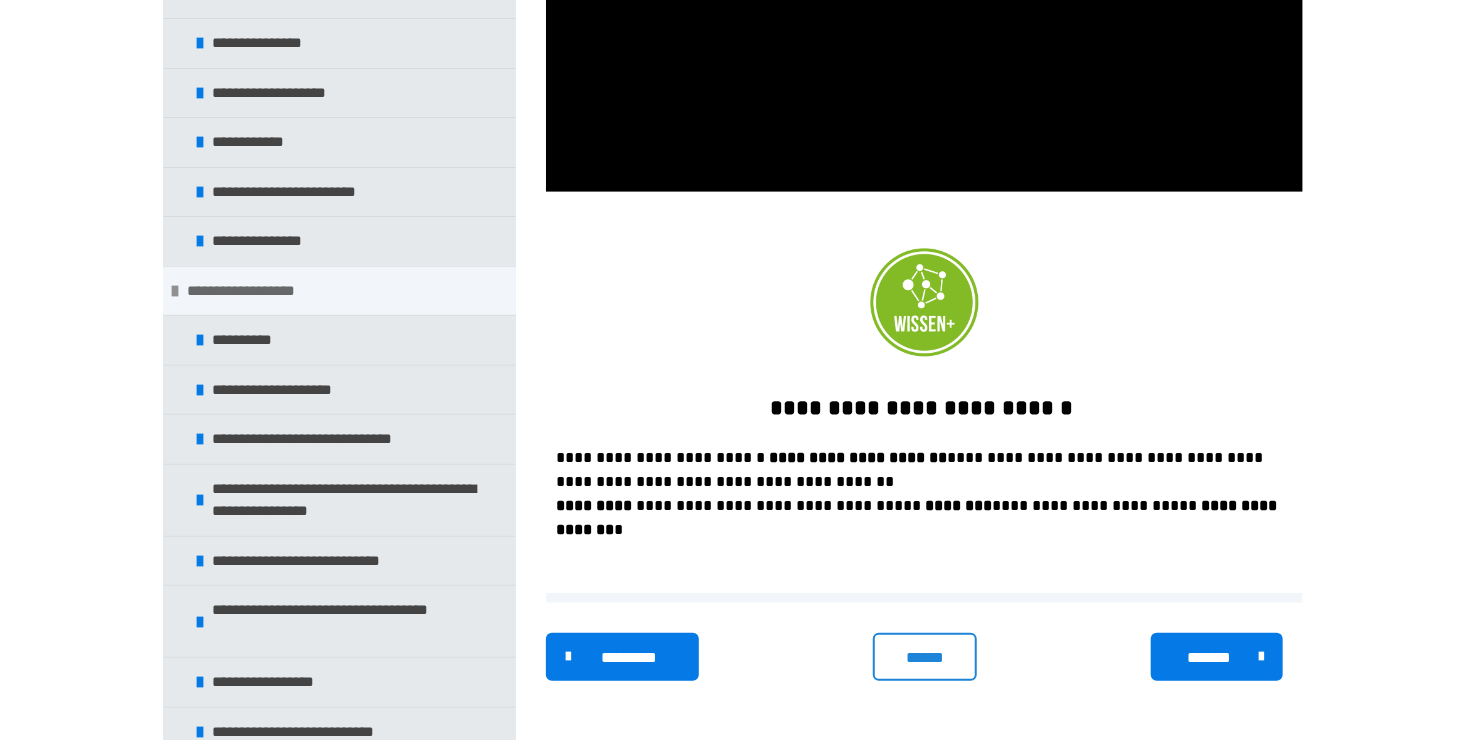 click on "**********" at bounding box center (261, 291) 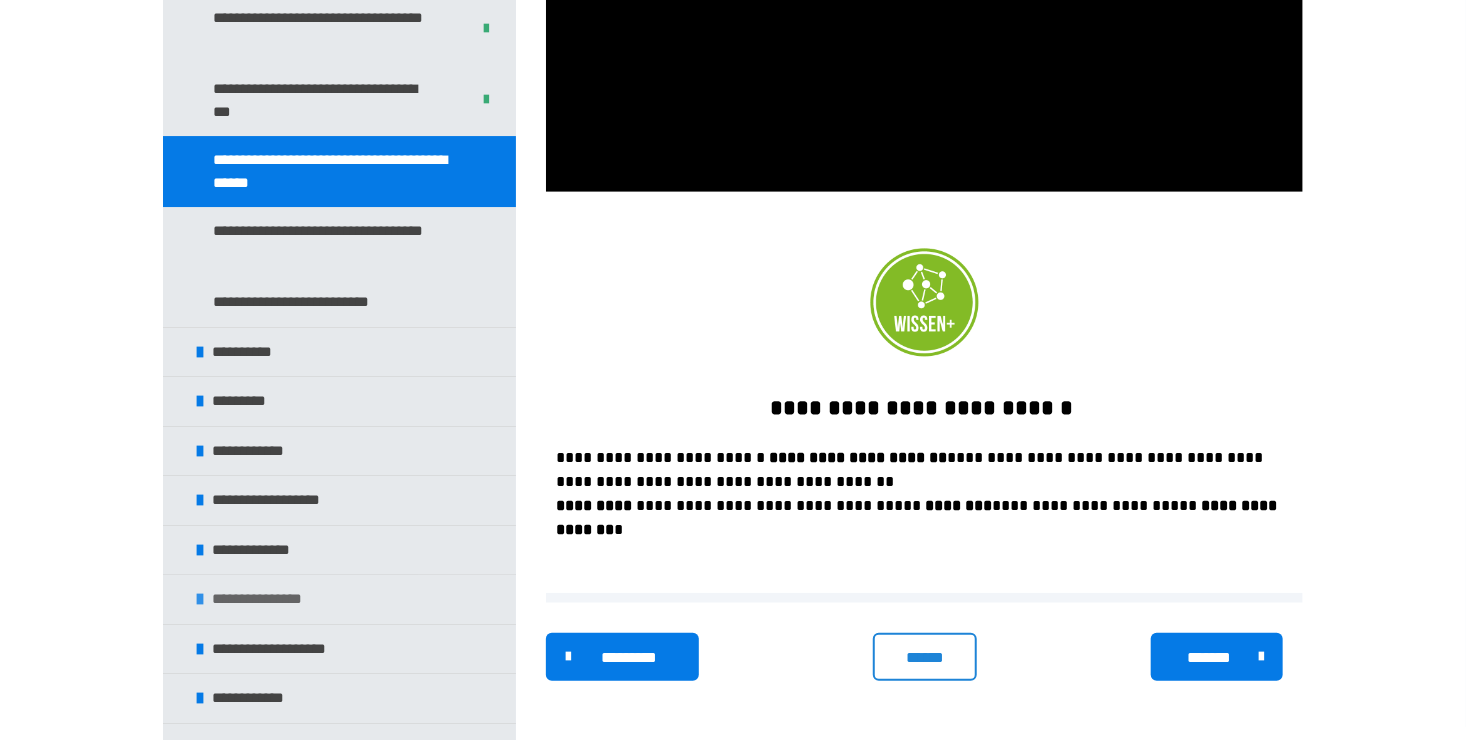 scroll, scrollTop: 3230, scrollLeft: 0, axis: vertical 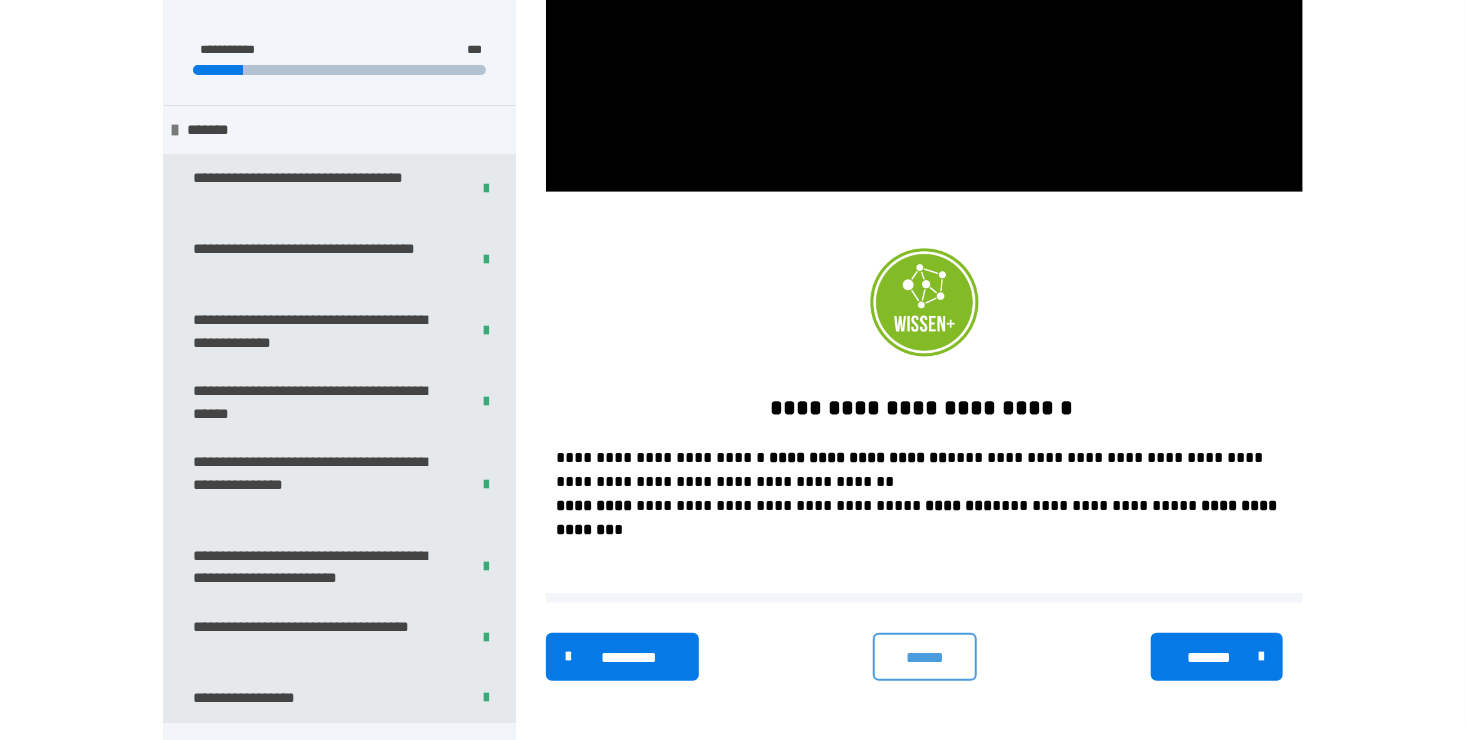click on "******" at bounding box center (924, 658) 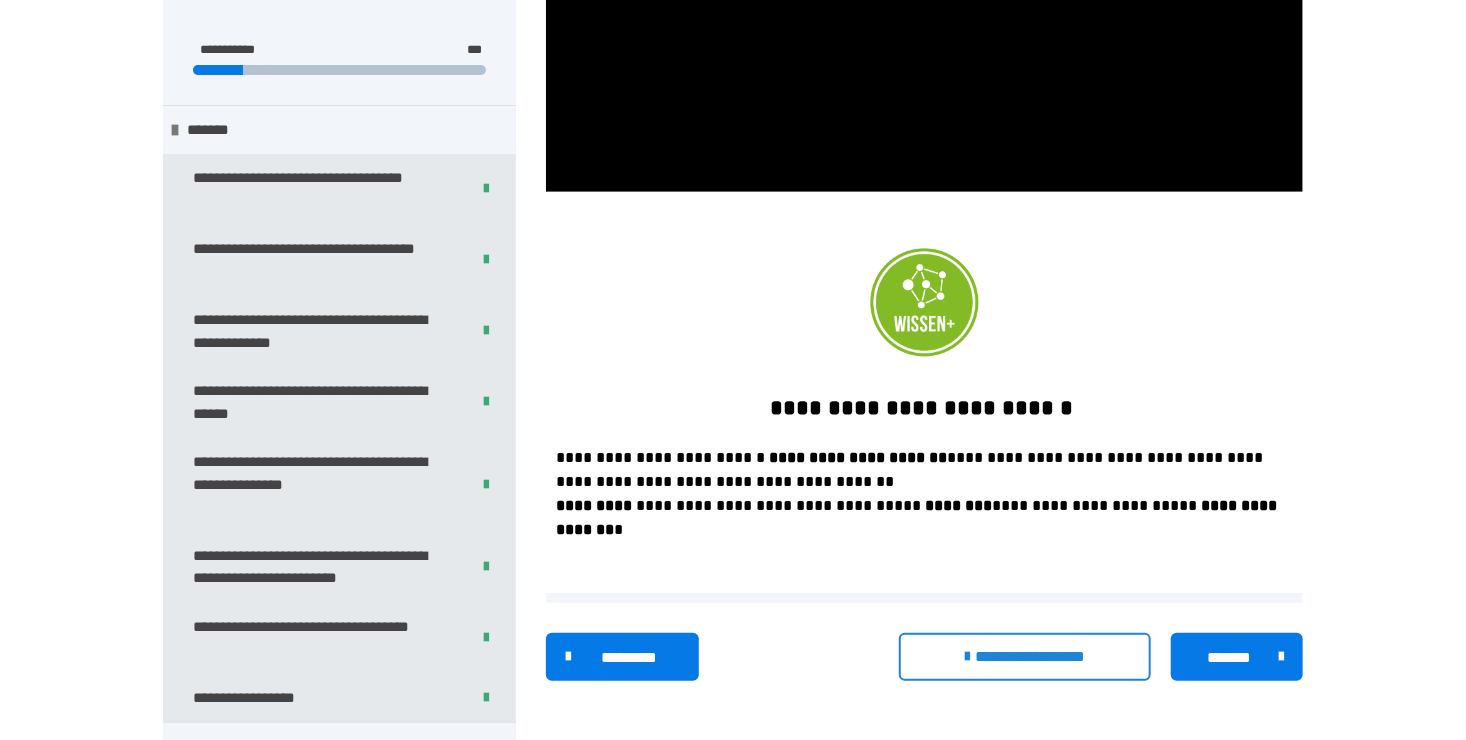 drag, startPoint x: 1217, startPoint y: 653, endPoint x: 1292, endPoint y: 514, distance: 157.94302 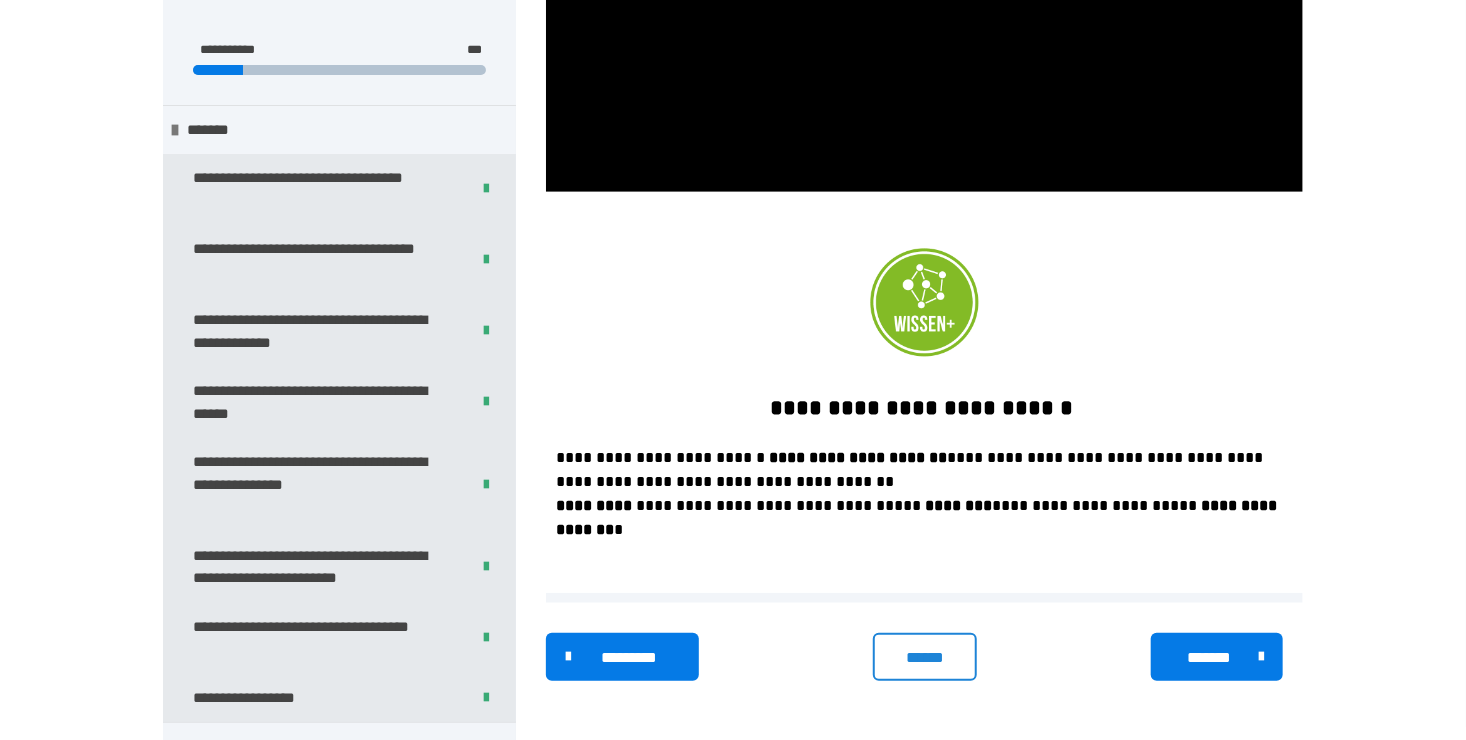scroll, scrollTop: 340, scrollLeft: 0, axis: vertical 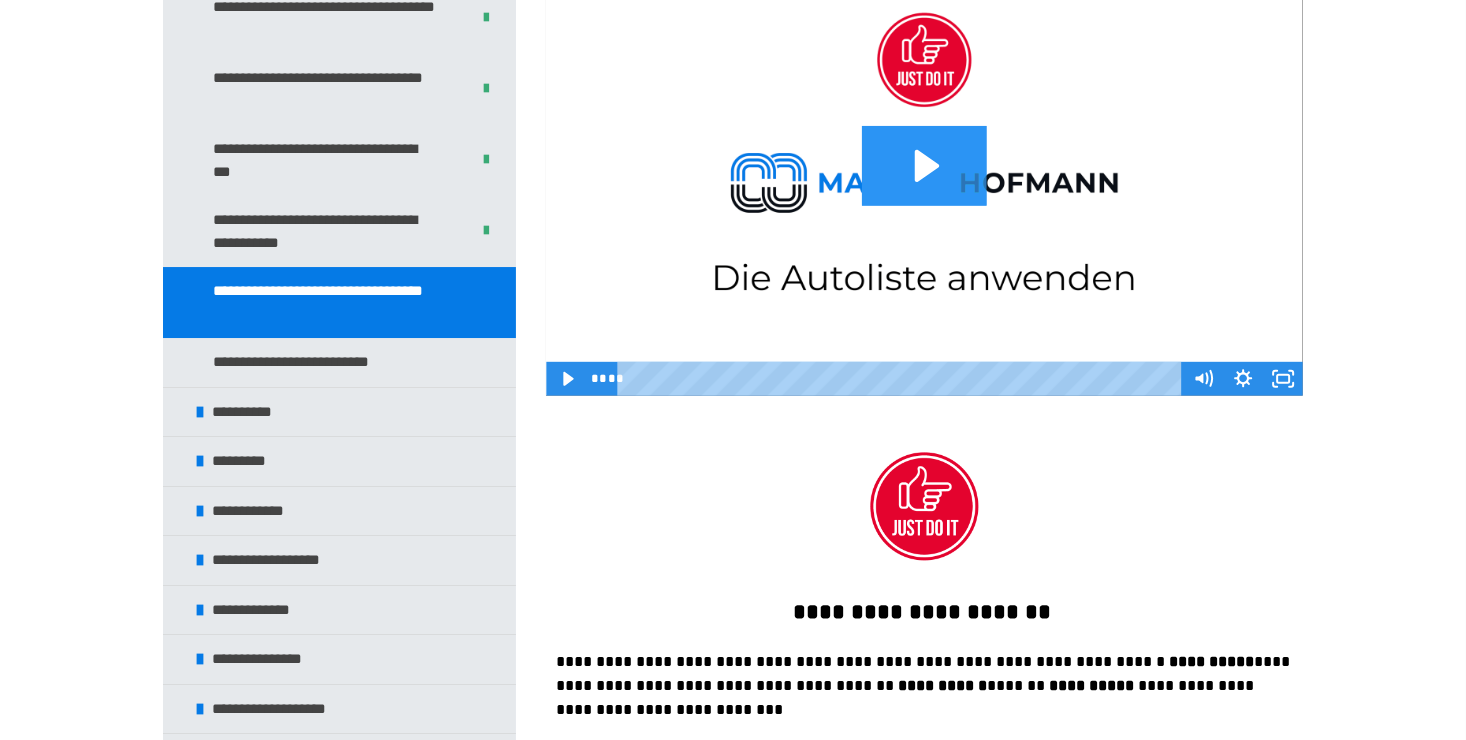 click 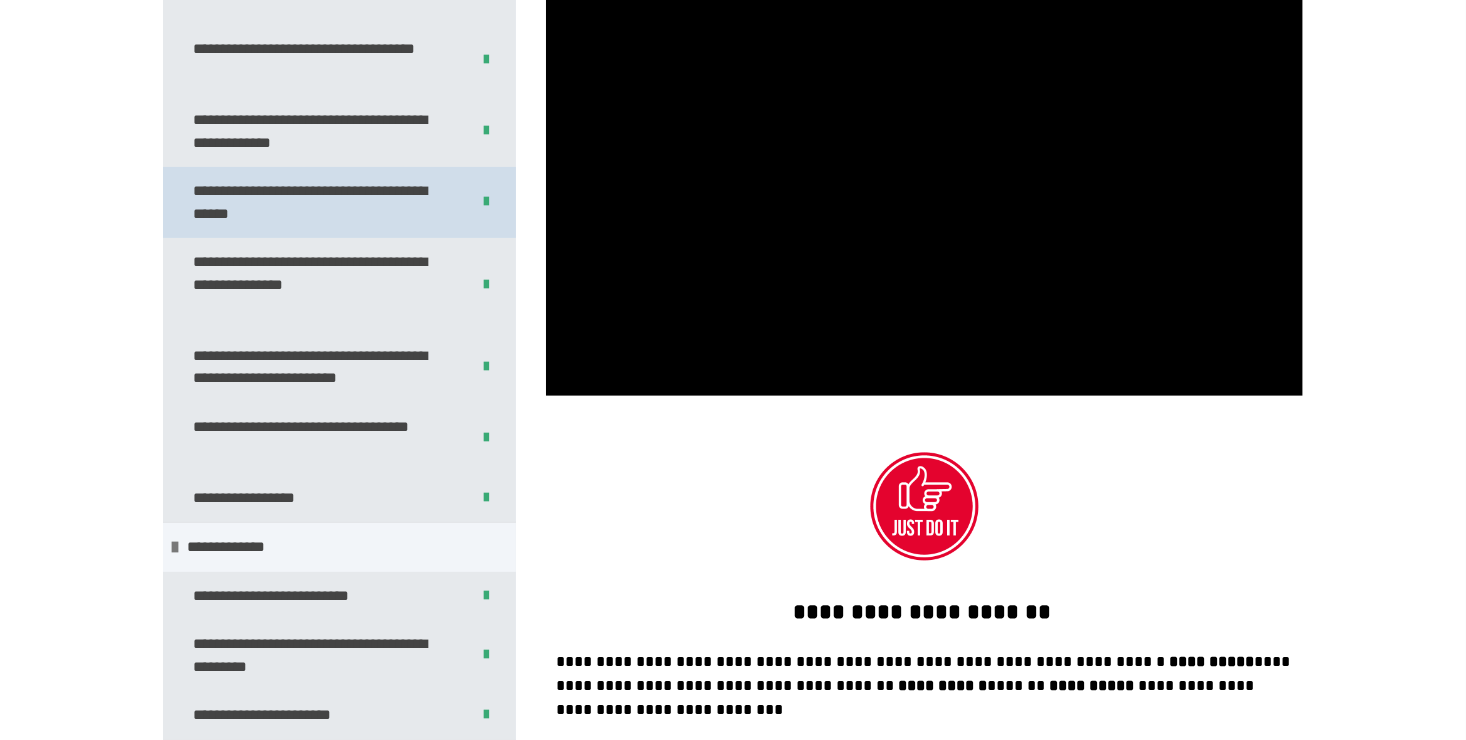 scroll, scrollTop: 0, scrollLeft: 0, axis: both 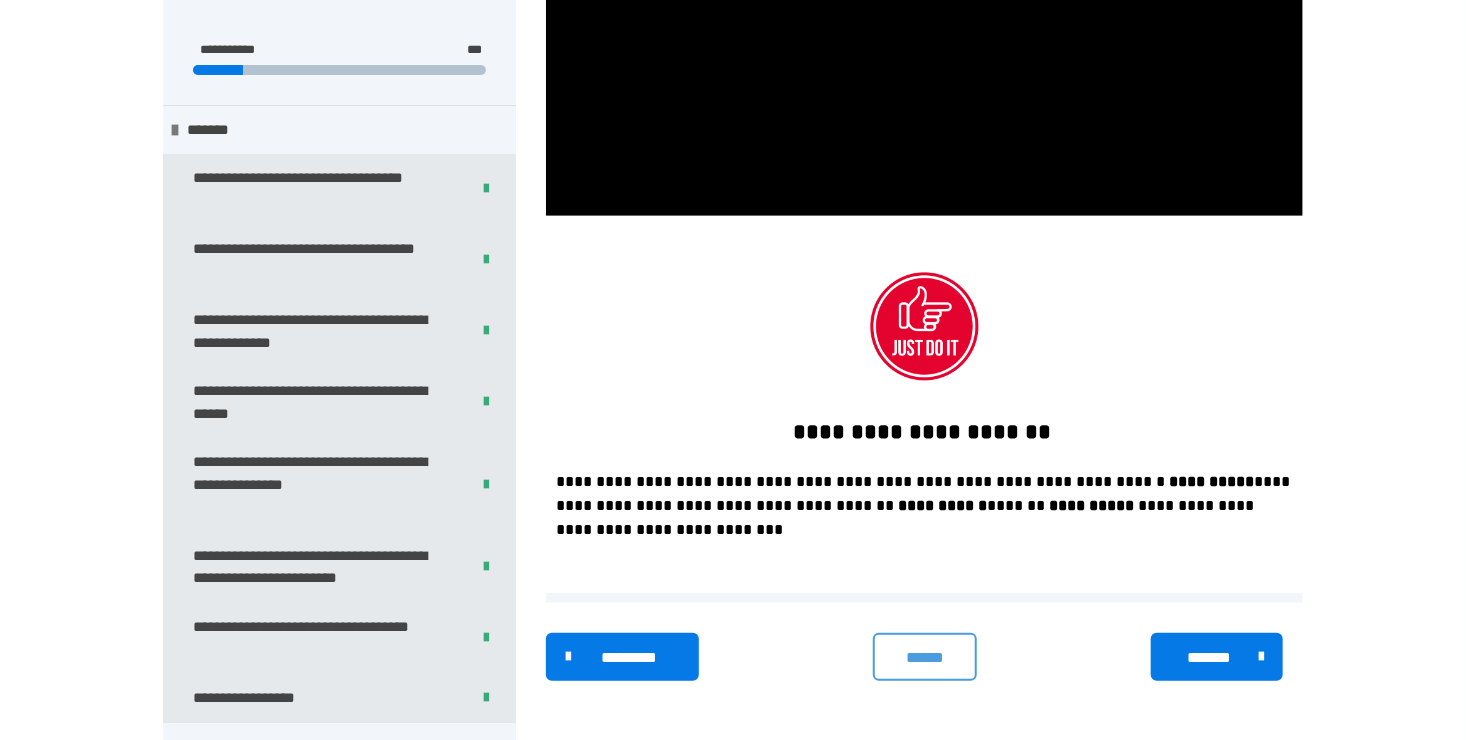 click on "******" at bounding box center (924, 658) 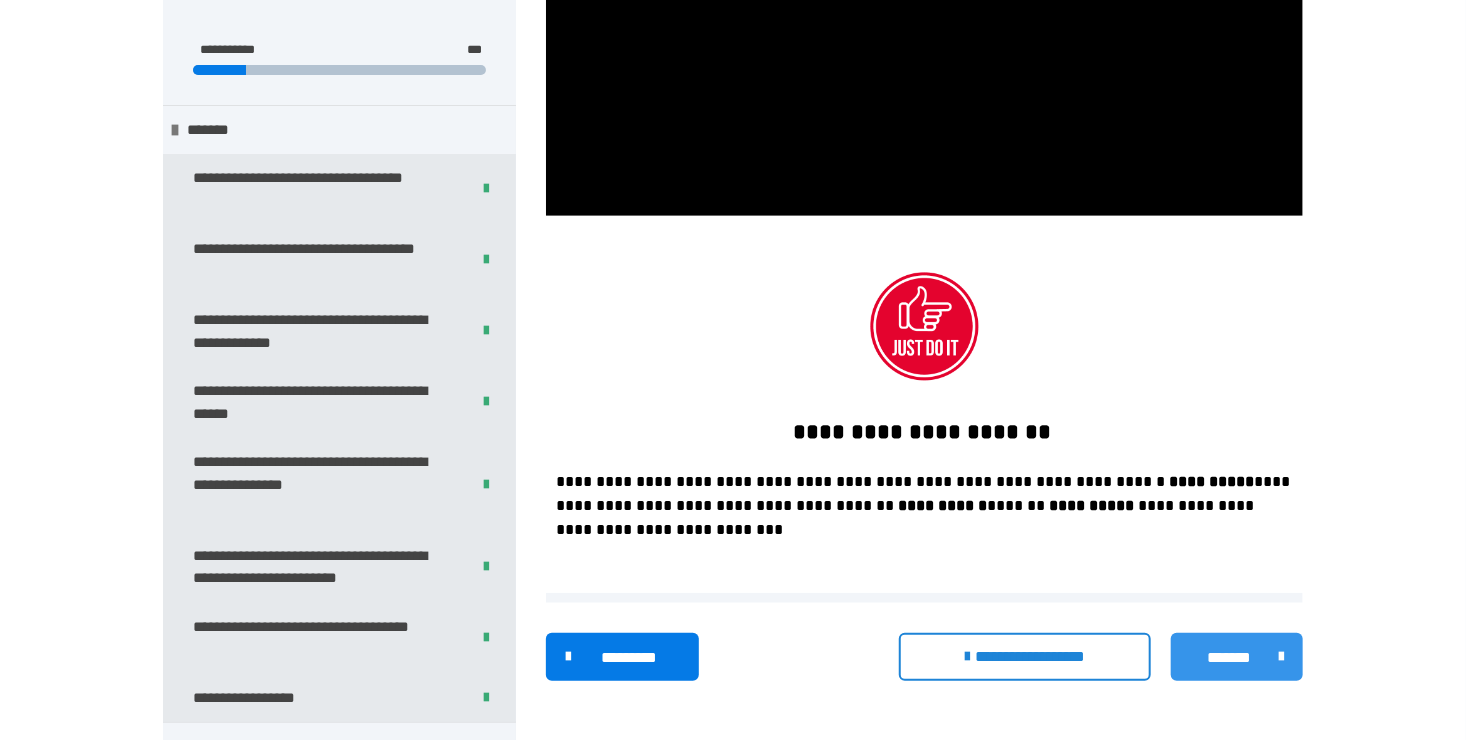 click on "*******" at bounding box center (1230, 658) 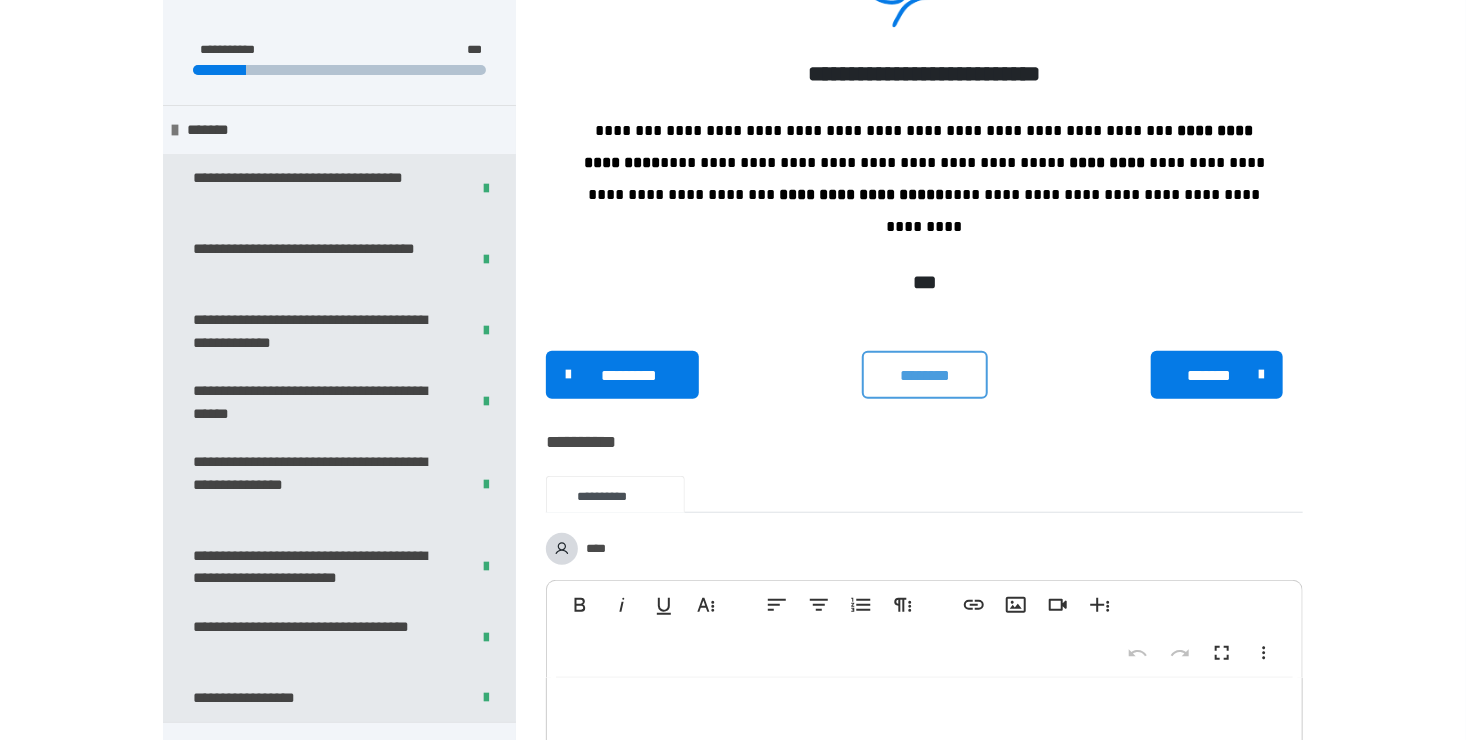 click on "********" at bounding box center [925, 376] 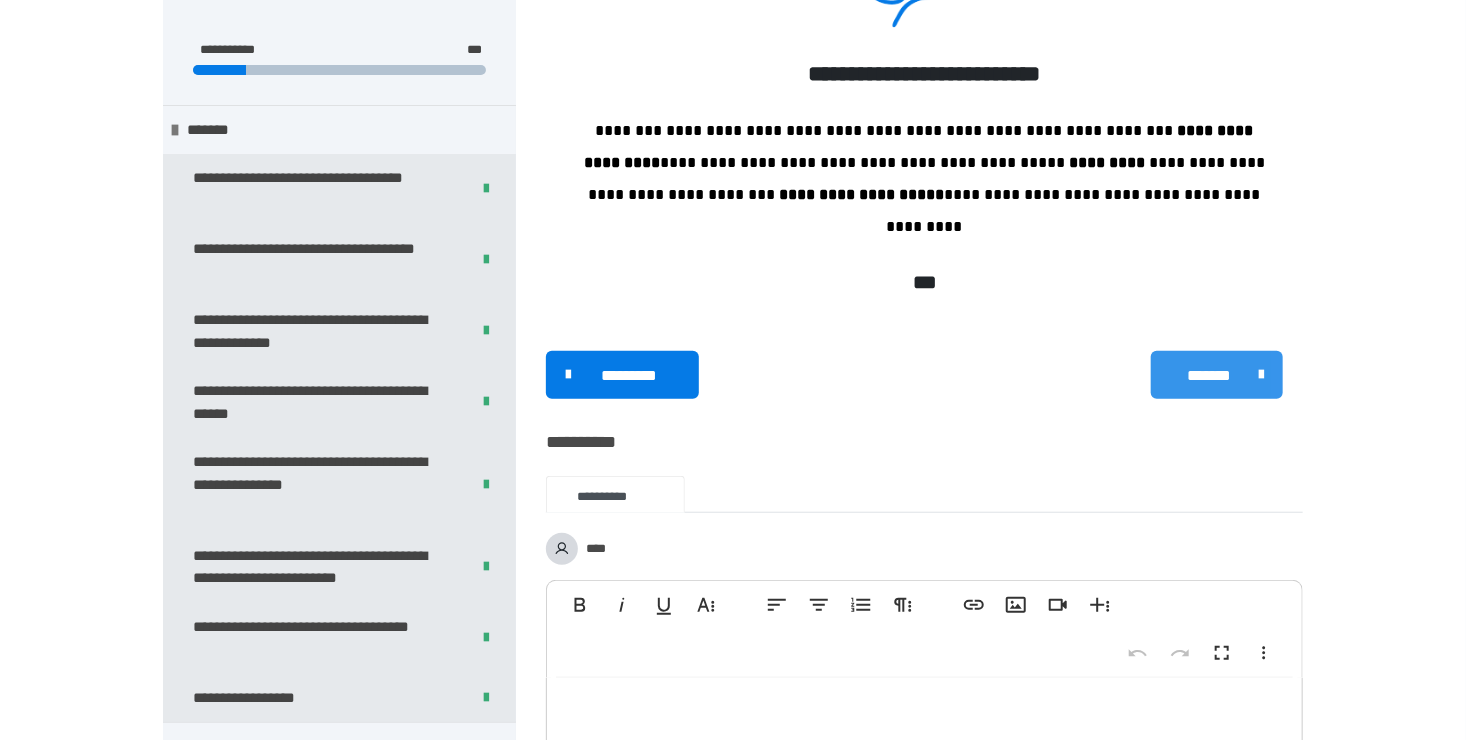 click on "*******" at bounding box center (1210, 376) 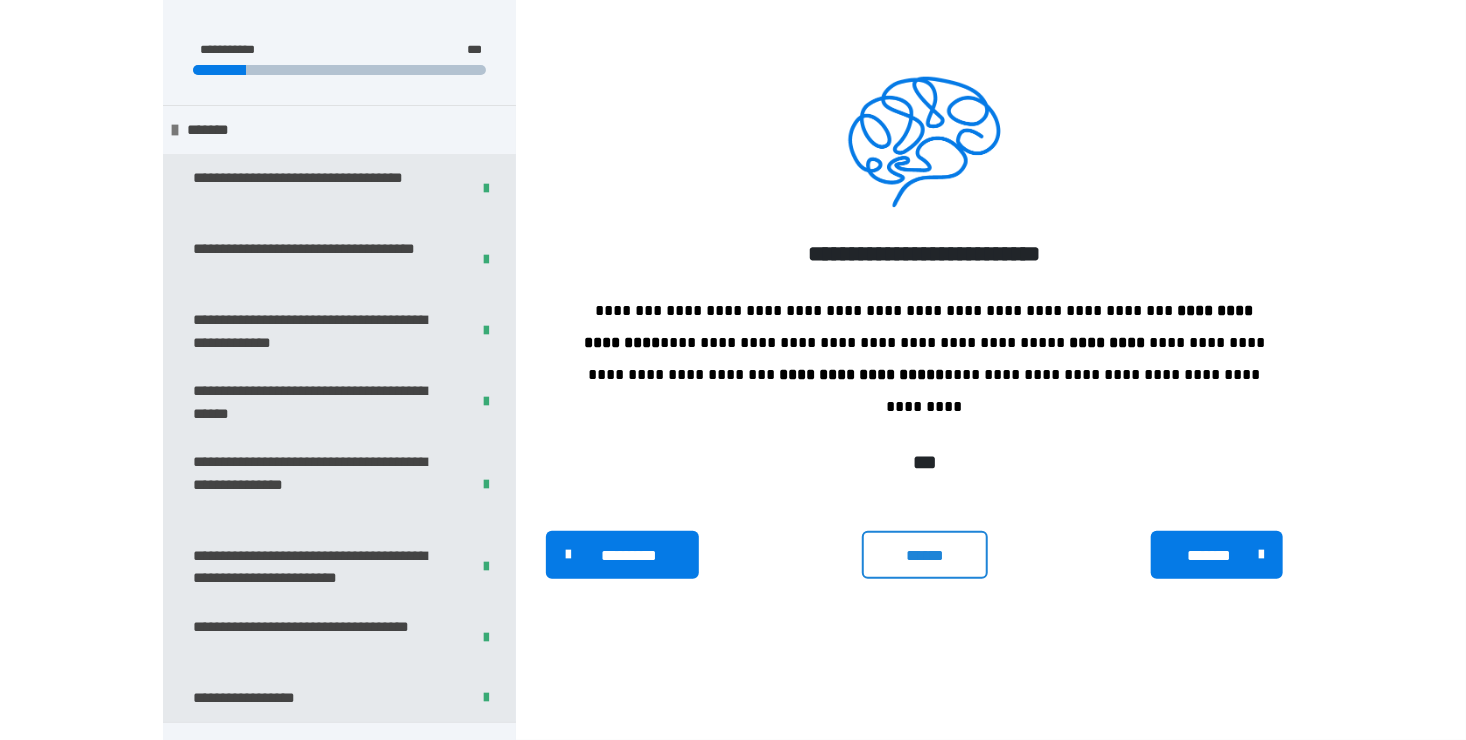 scroll, scrollTop: 340, scrollLeft: 0, axis: vertical 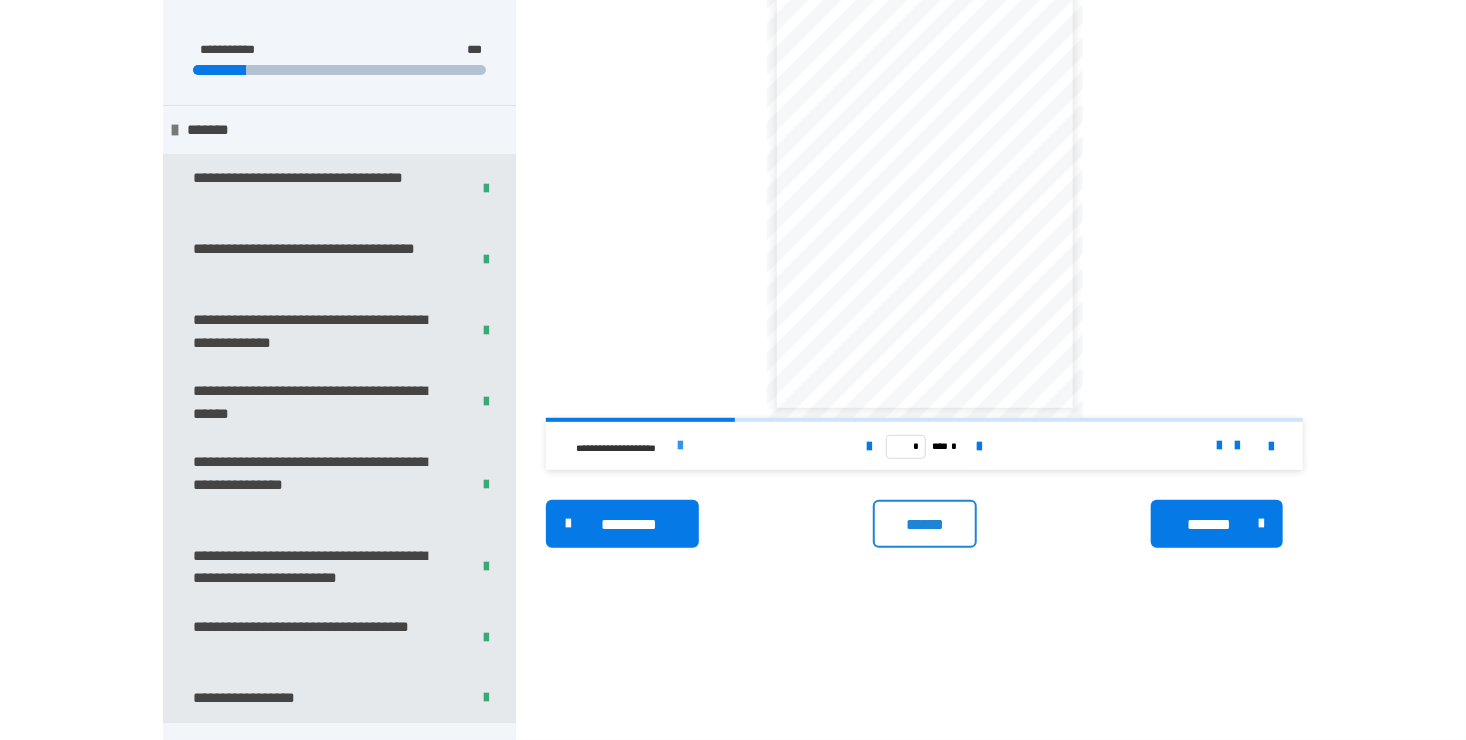 click at bounding box center (680, 446) 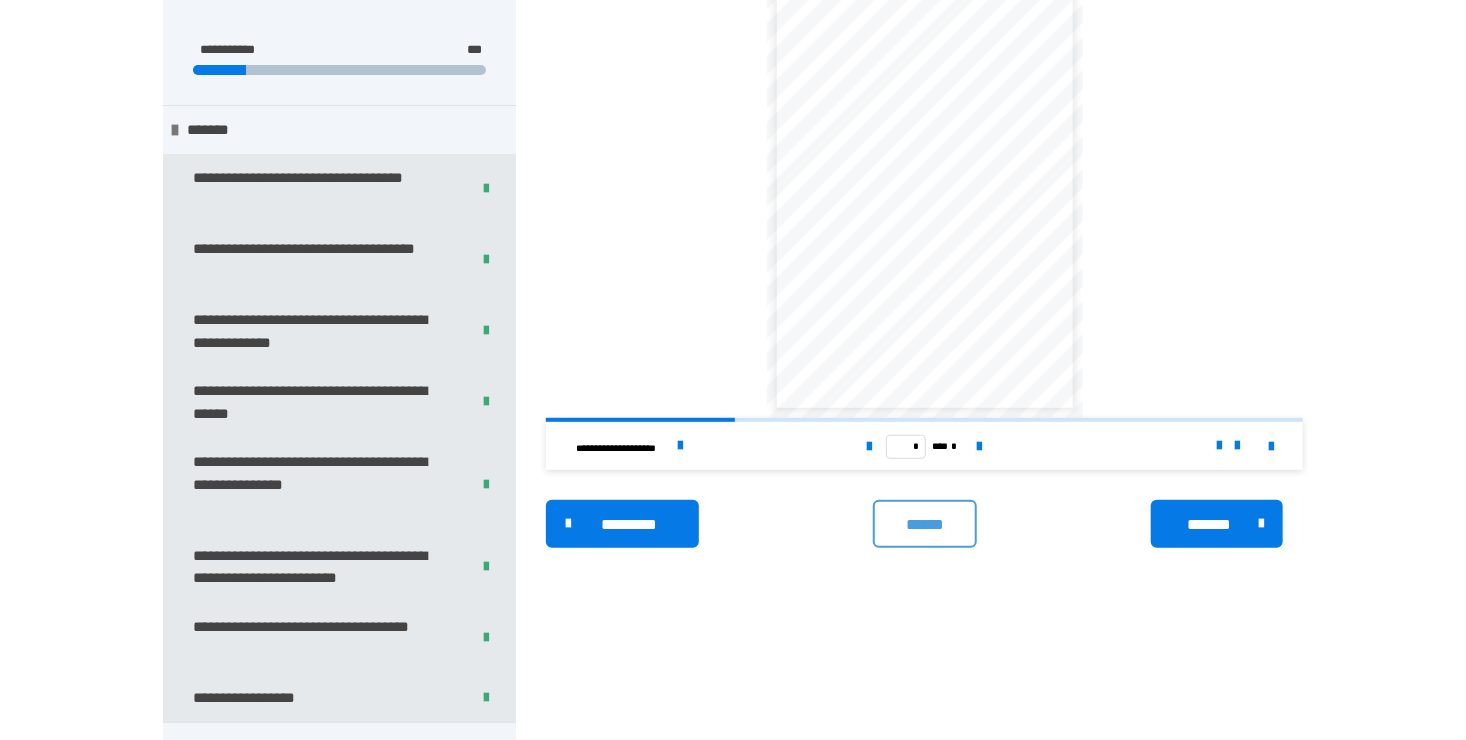 click on "******" at bounding box center [924, 525] 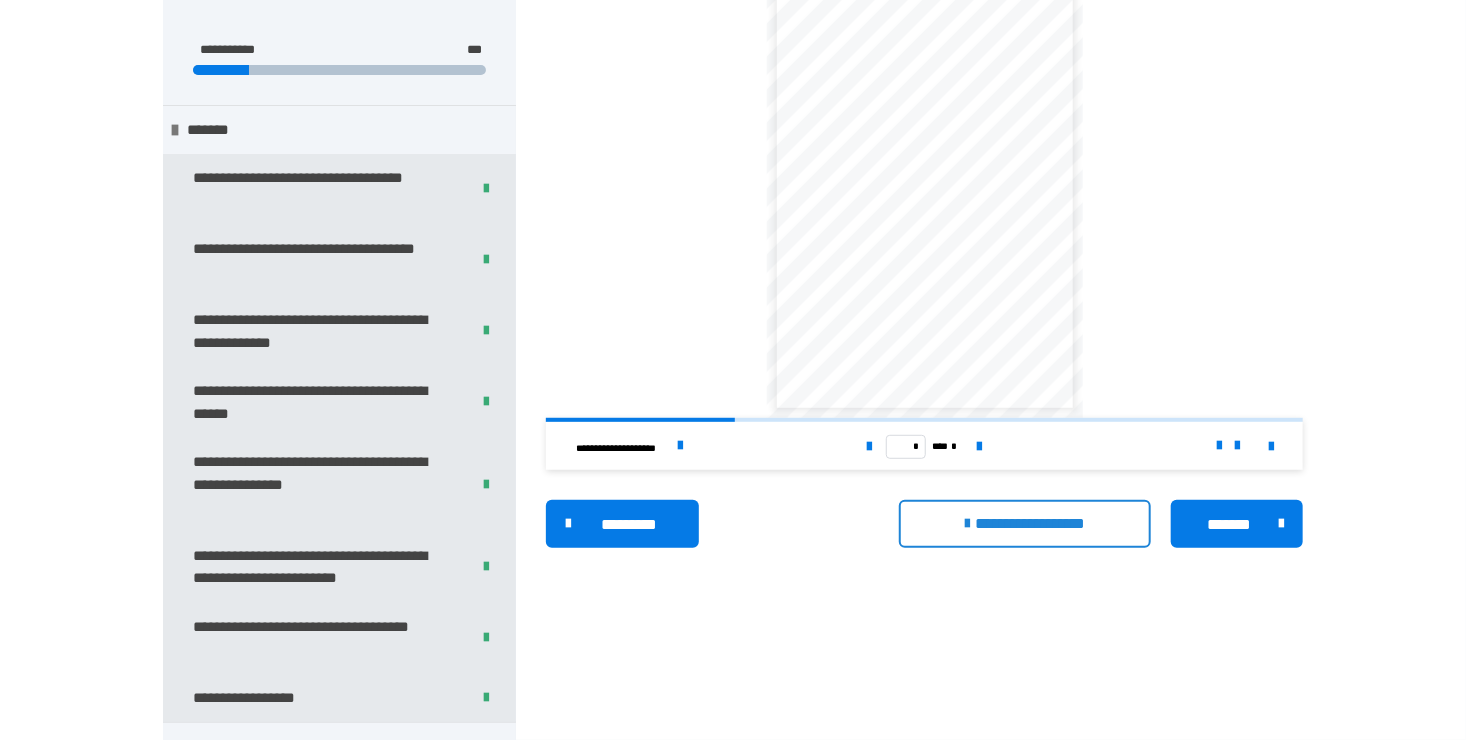 drag, startPoint x: 1231, startPoint y: 538, endPoint x: 1391, endPoint y: 506, distance: 163.16862 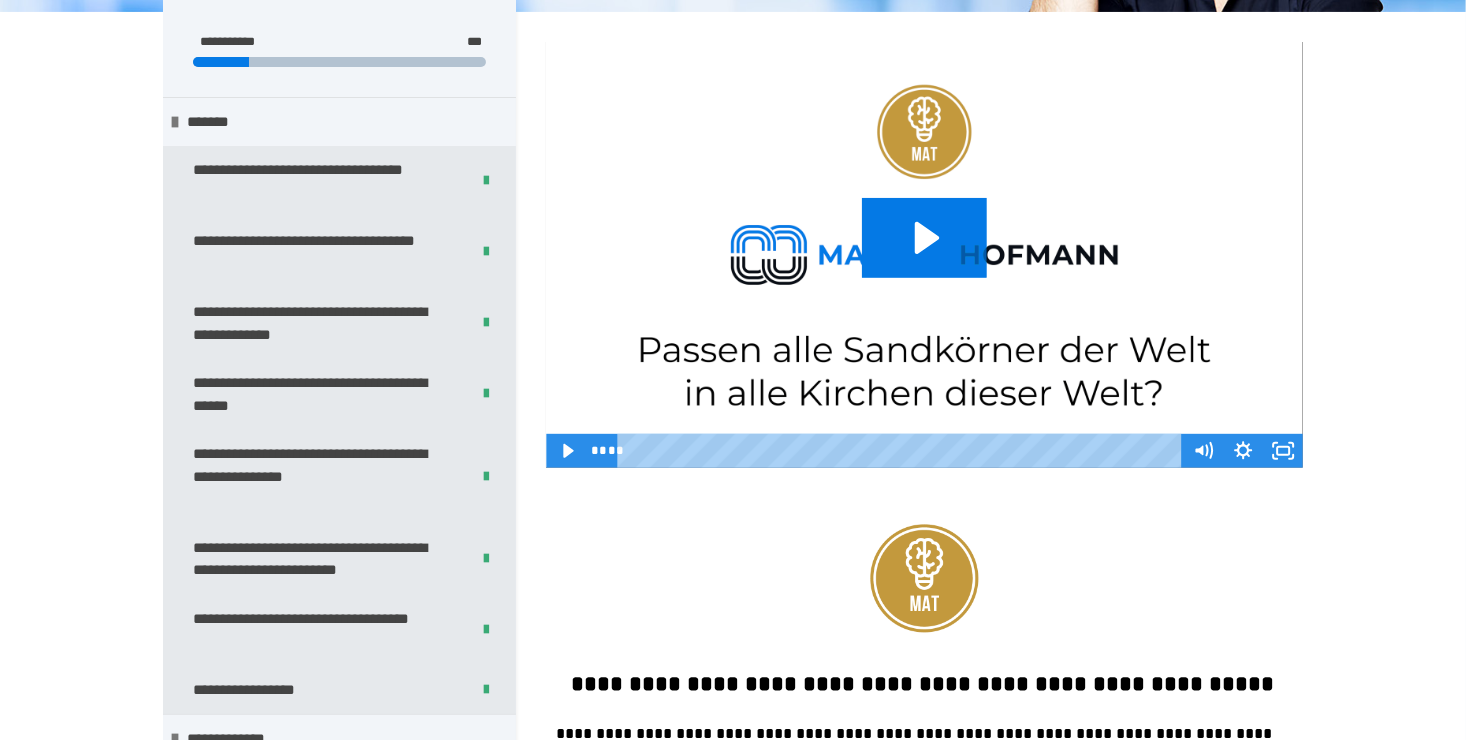 scroll, scrollTop: 40, scrollLeft: 0, axis: vertical 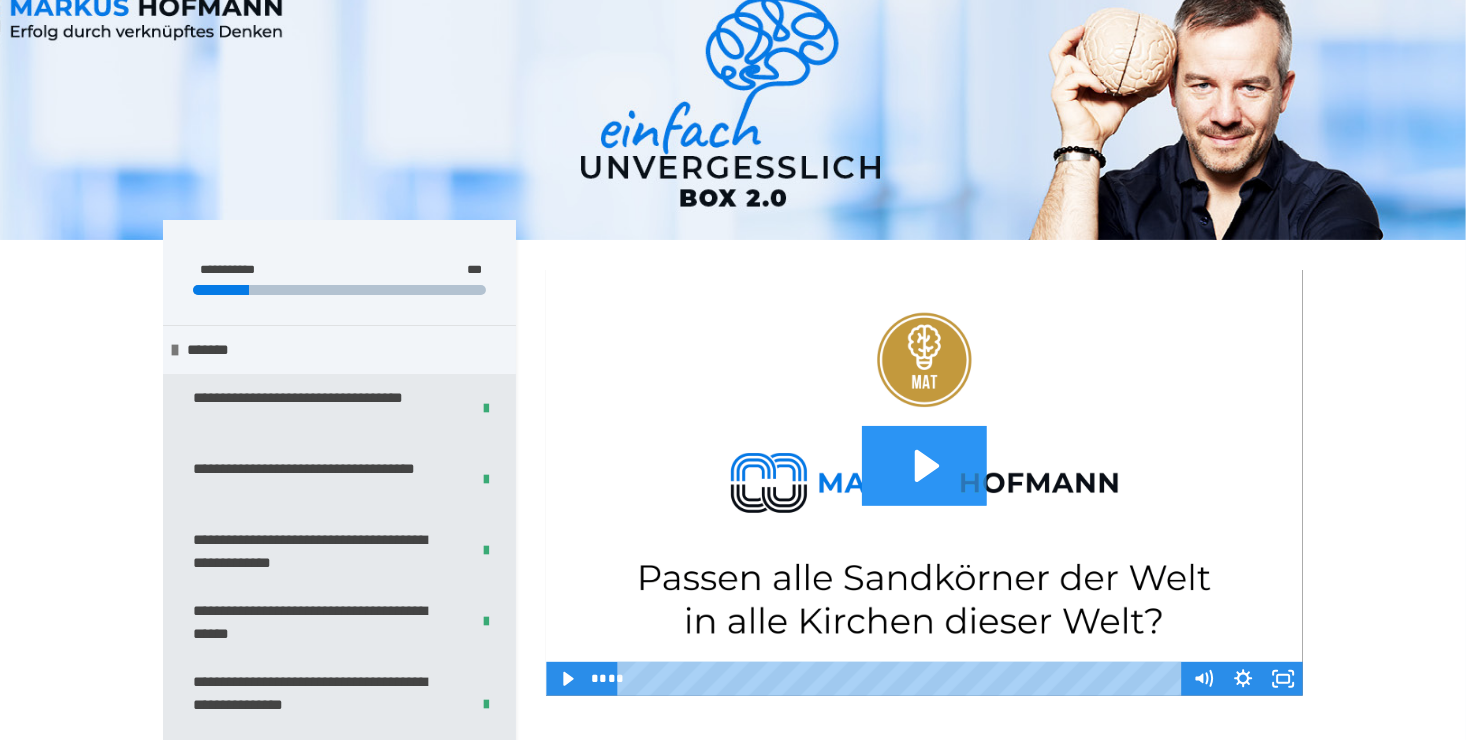 click 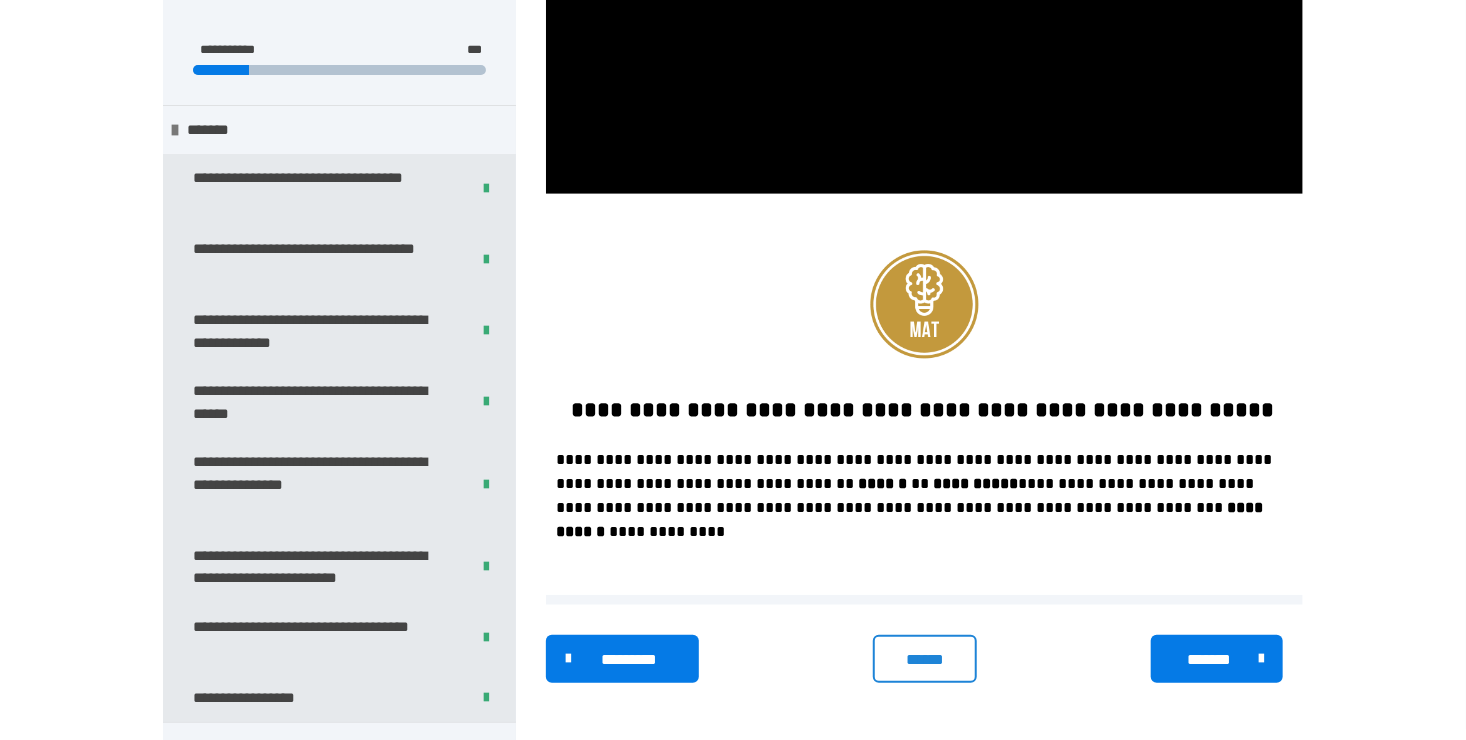 scroll, scrollTop: 544, scrollLeft: 0, axis: vertical 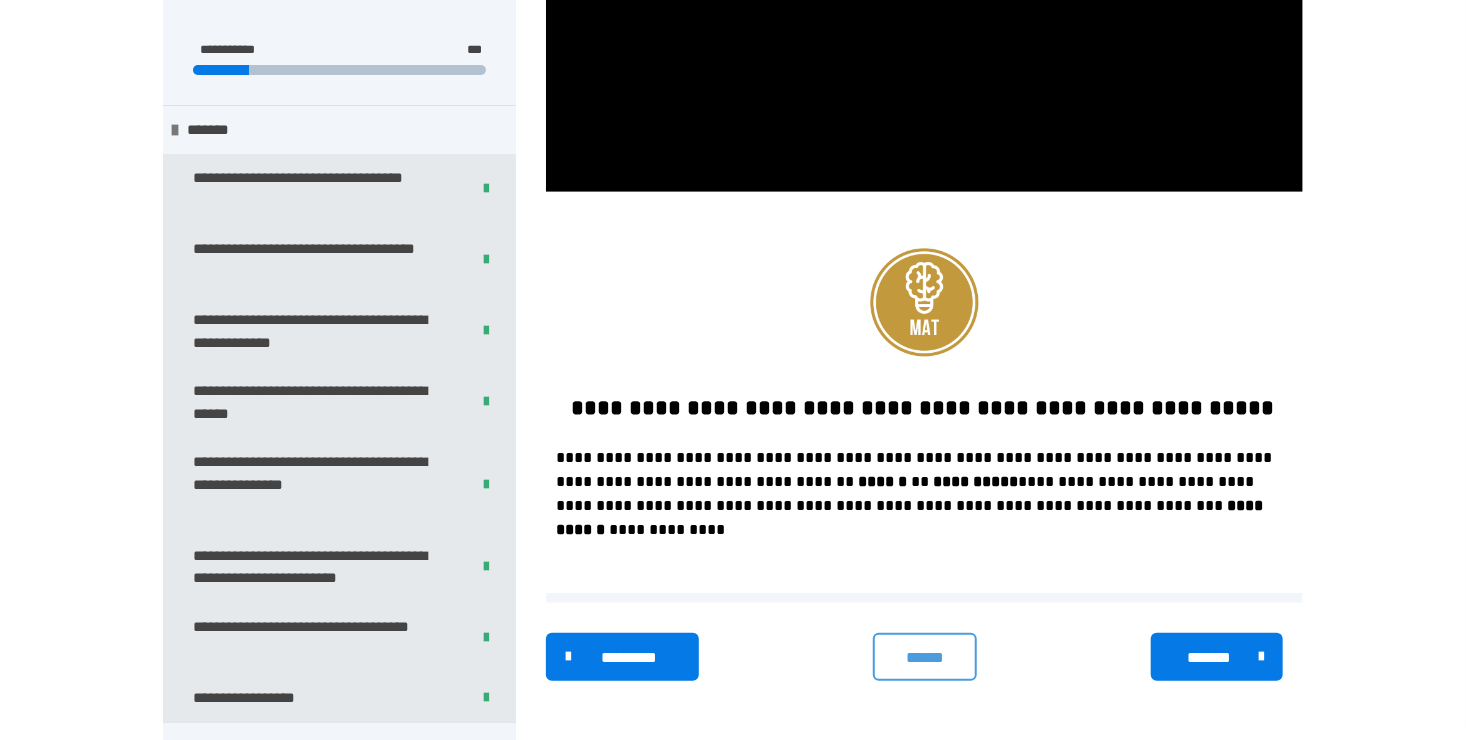 click on "******" at bounding box center [924, 658] 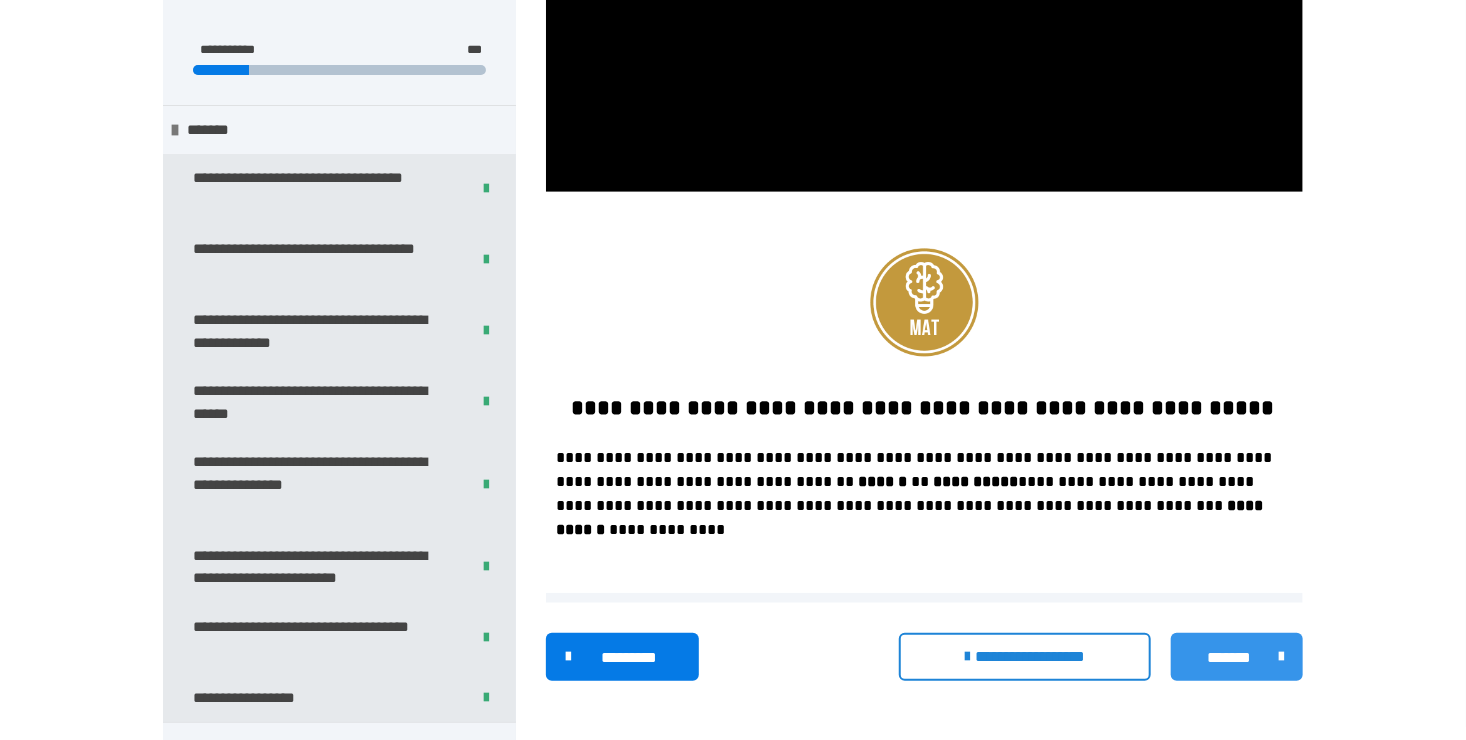 click on "*******" at bounding box center (1230, 658) 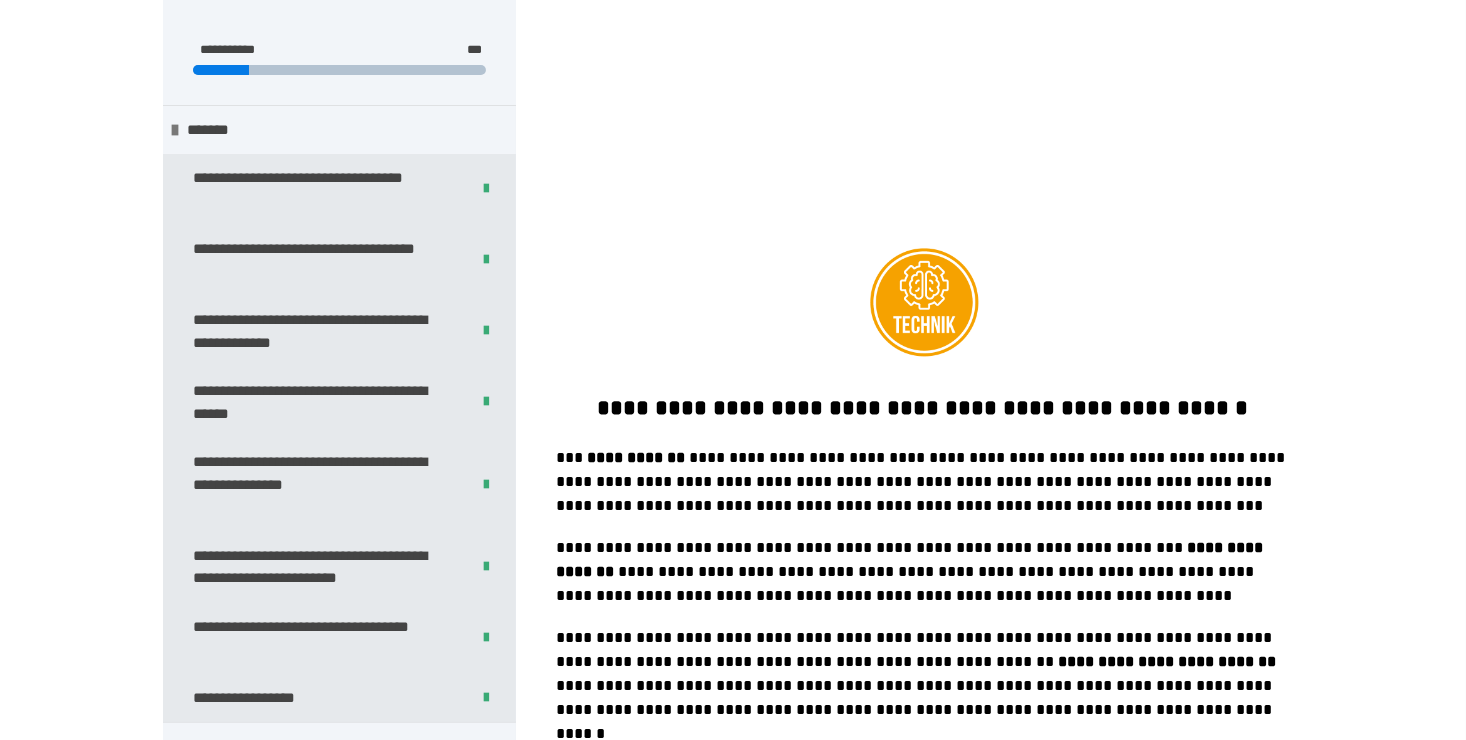 scroll, scrollTop: 387, scrollLeft: 0, axis: vertical 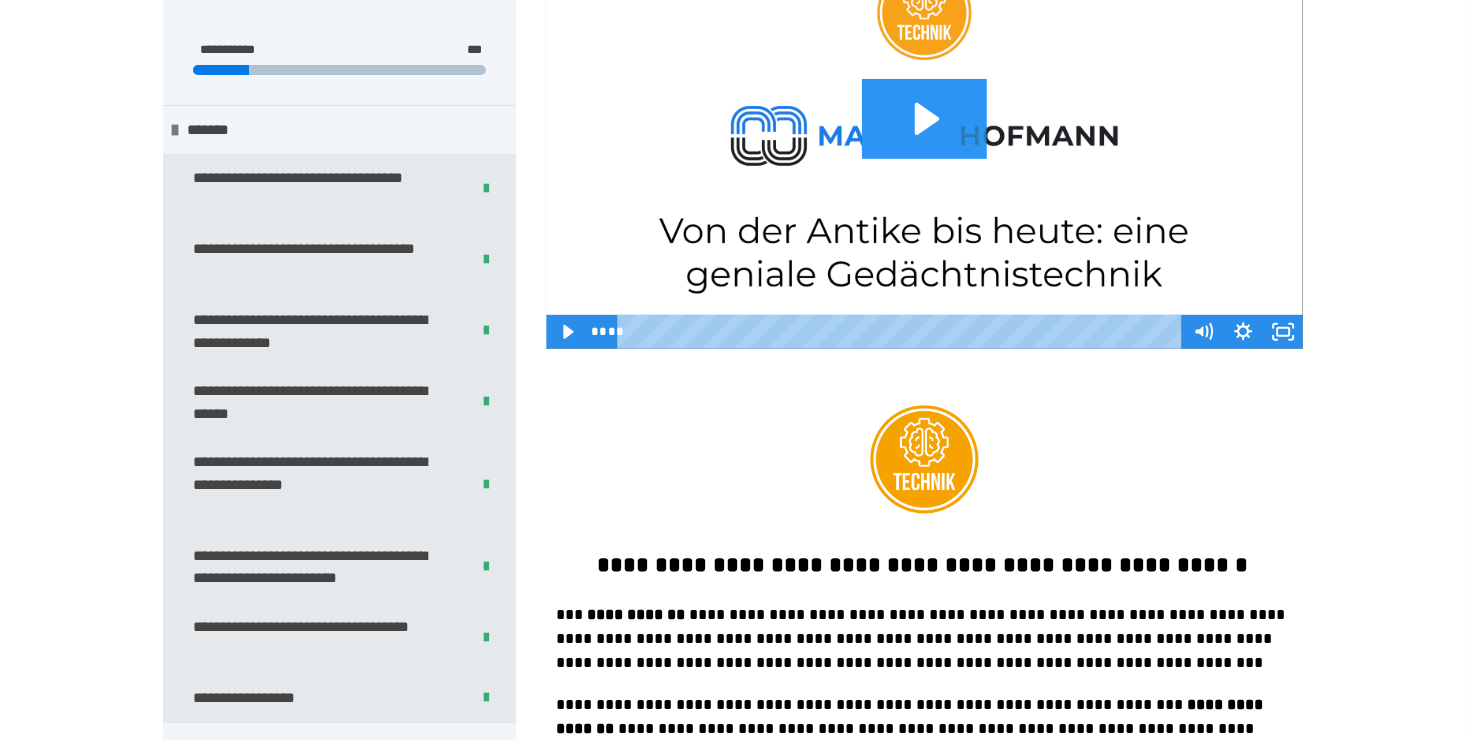 click 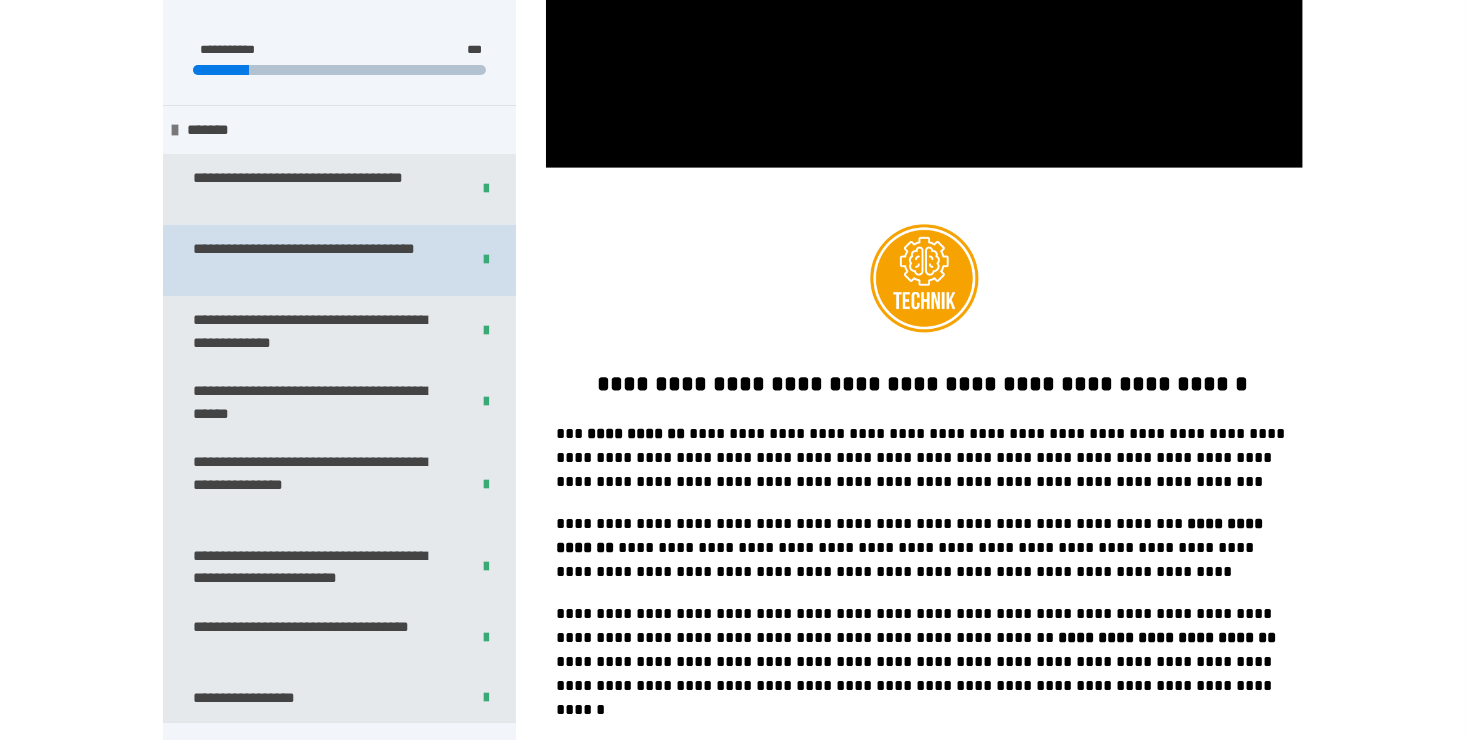 scroll, scrollTop: 588, scrollLeft: 0, axis: vertical 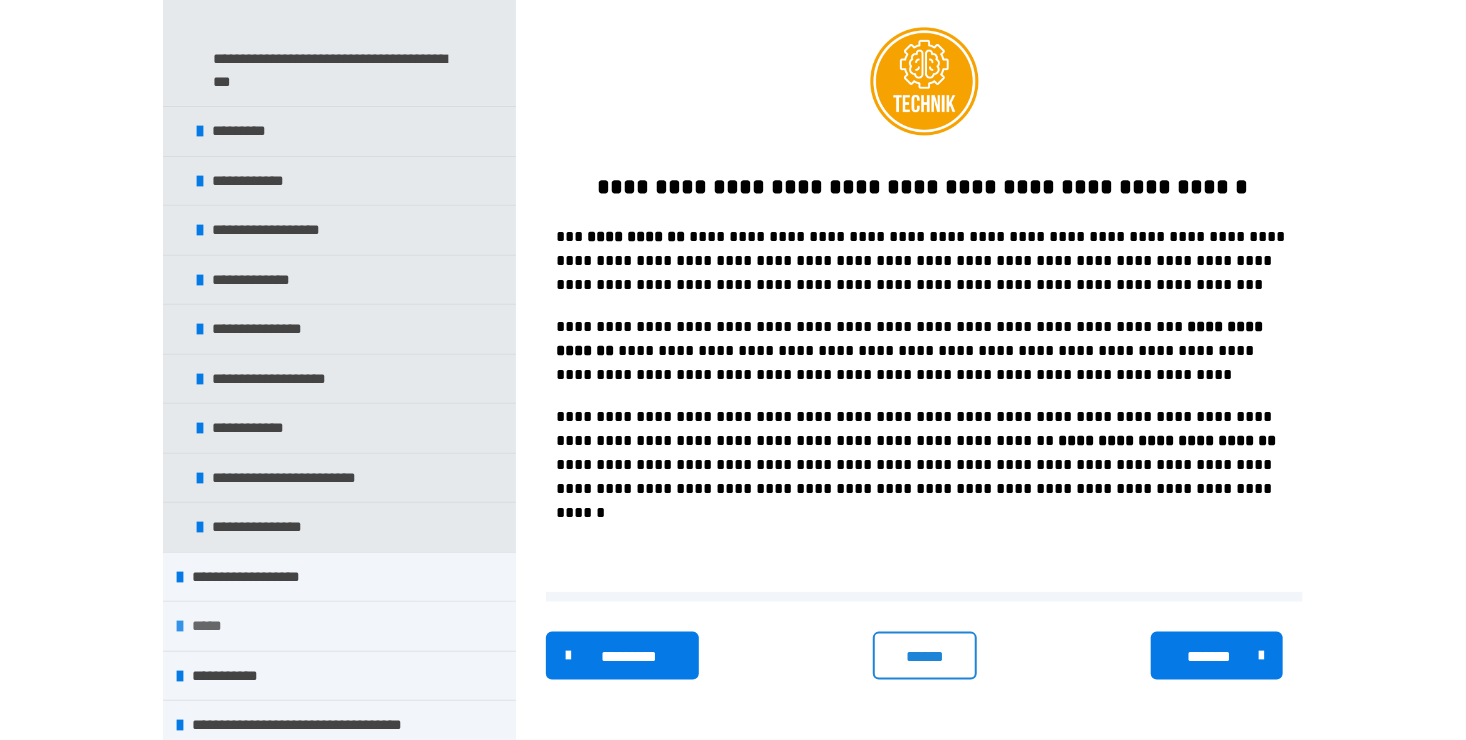 click on "*****" at bounding box center (216, 626) 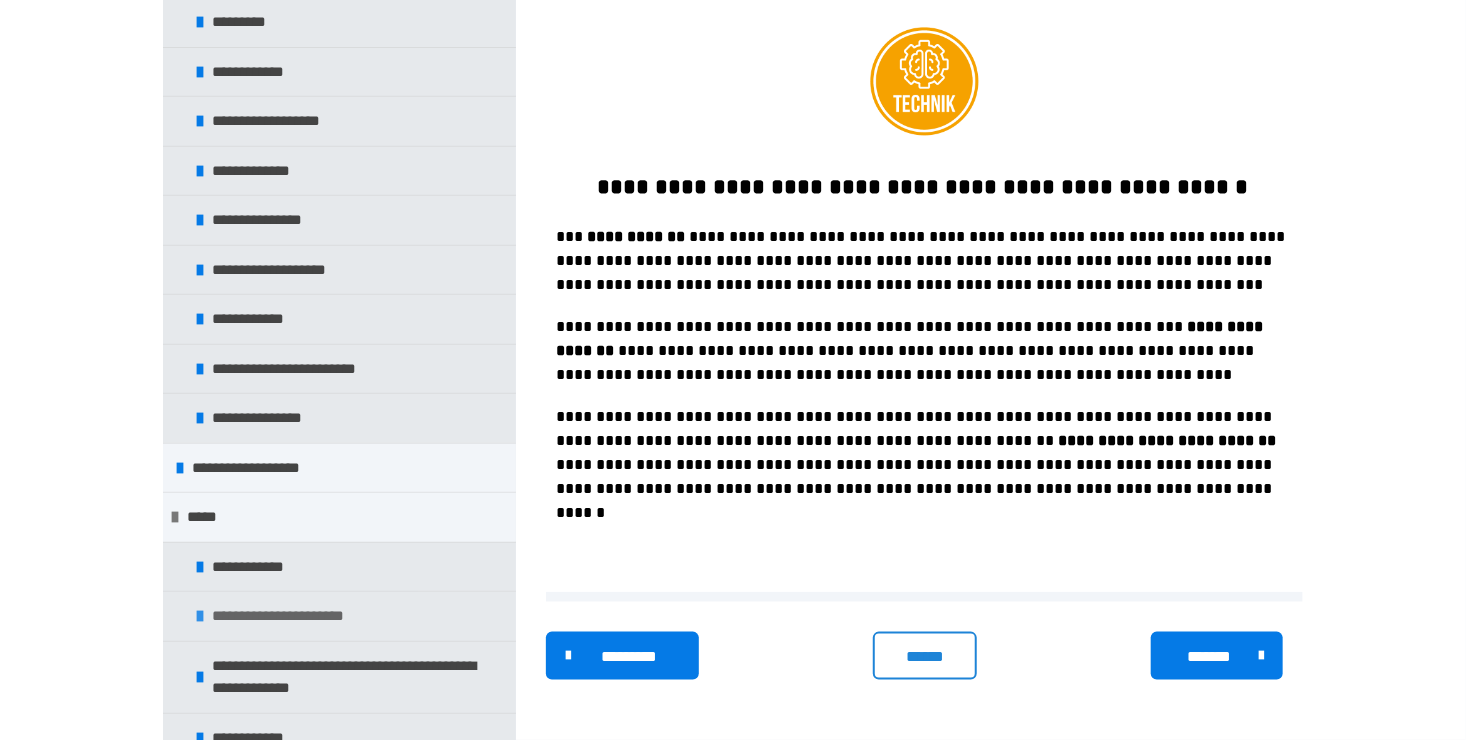 scroll, scrollTop: 3884, scrollLeft: 0, axis: vertical 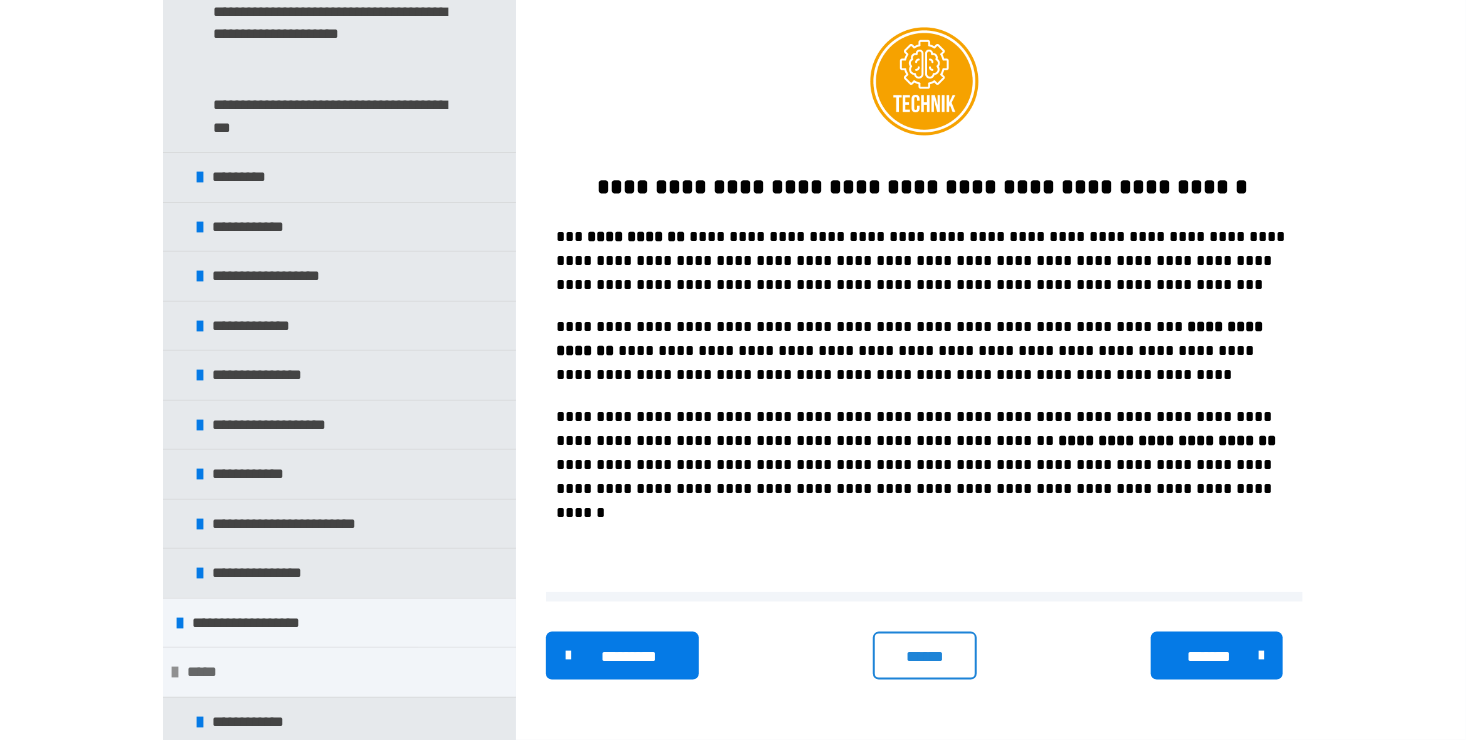 click on "*****" at bounding box center [211, 672] 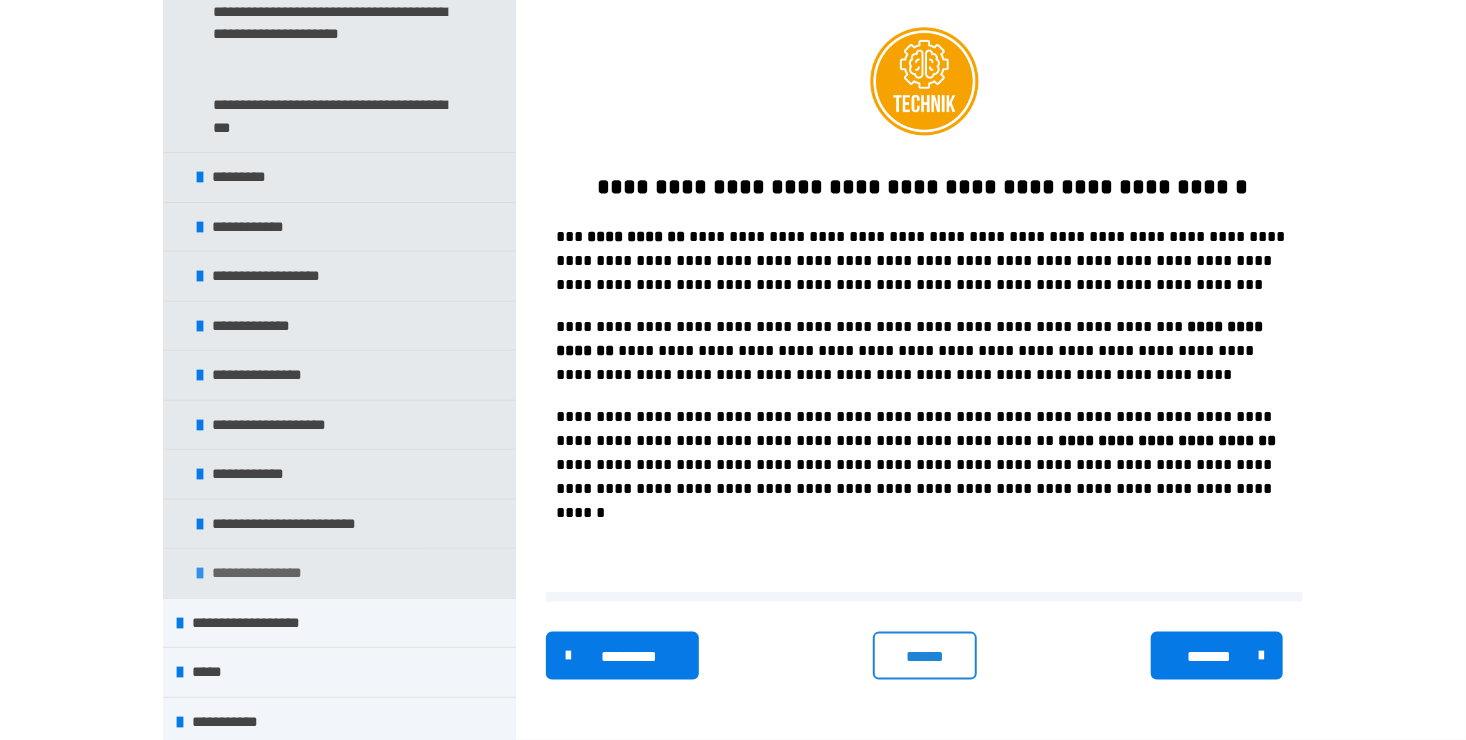 scroll, scrollTop: 3930, scrollLeft: 0, axis: vertical 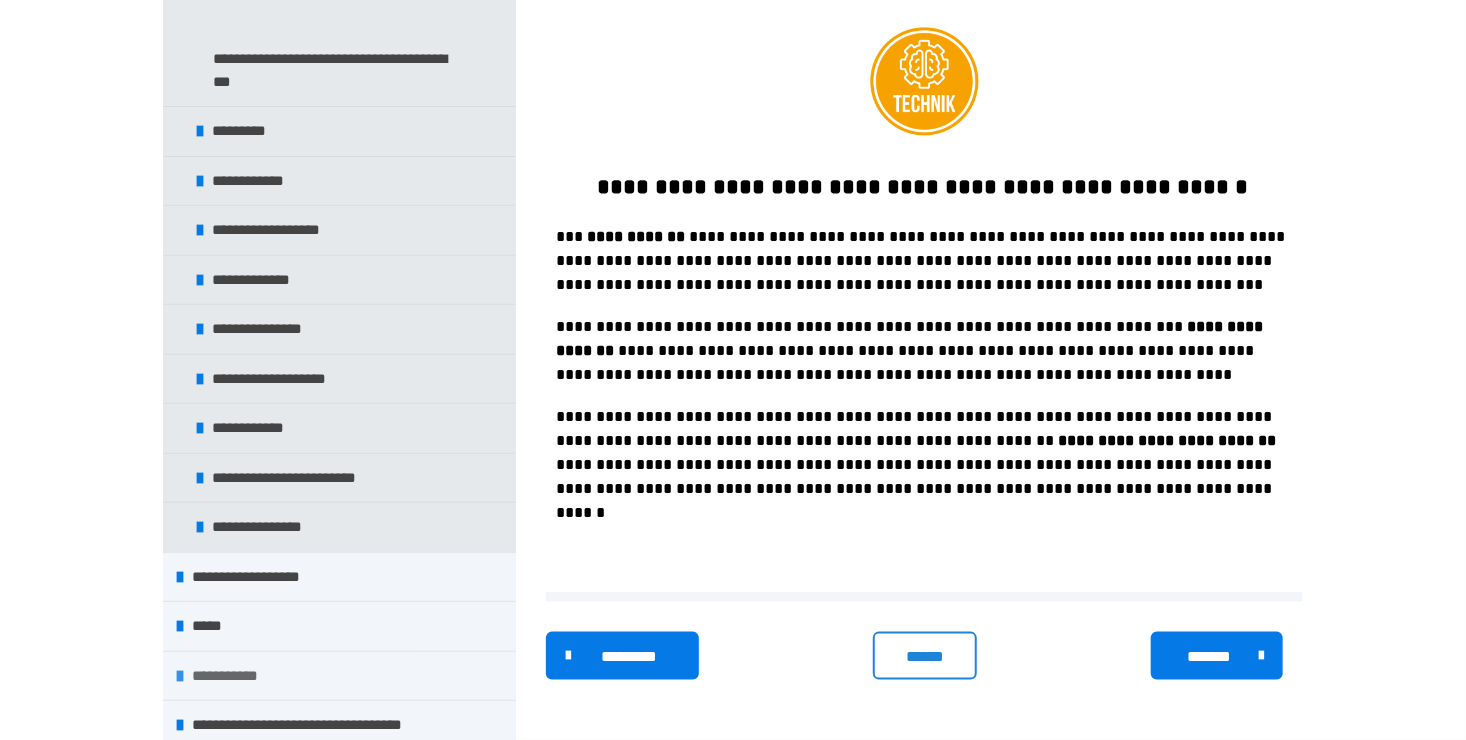 click on "**********" at bounding box center [233, 676] 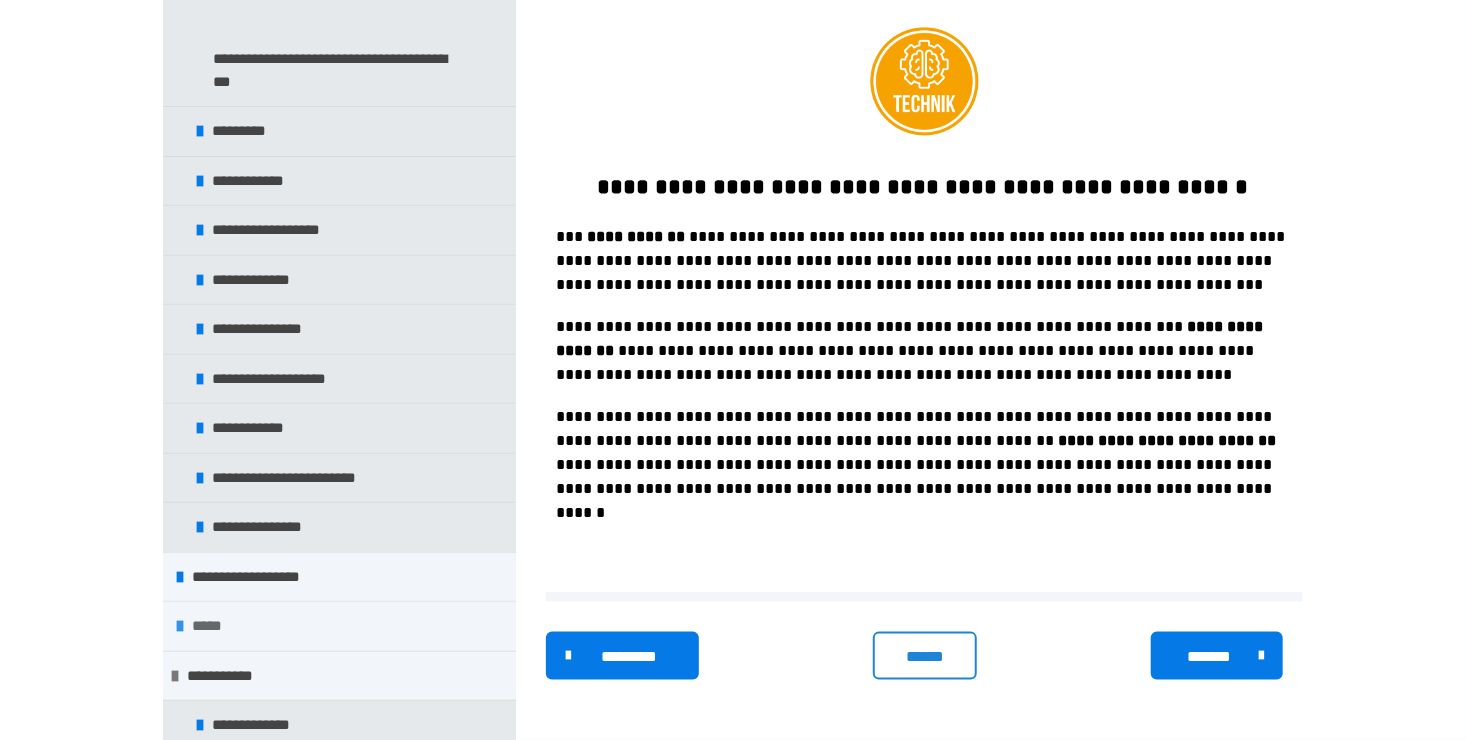 scroll, scrollTop: 4028, scrollLeft: 0, axis: vertical 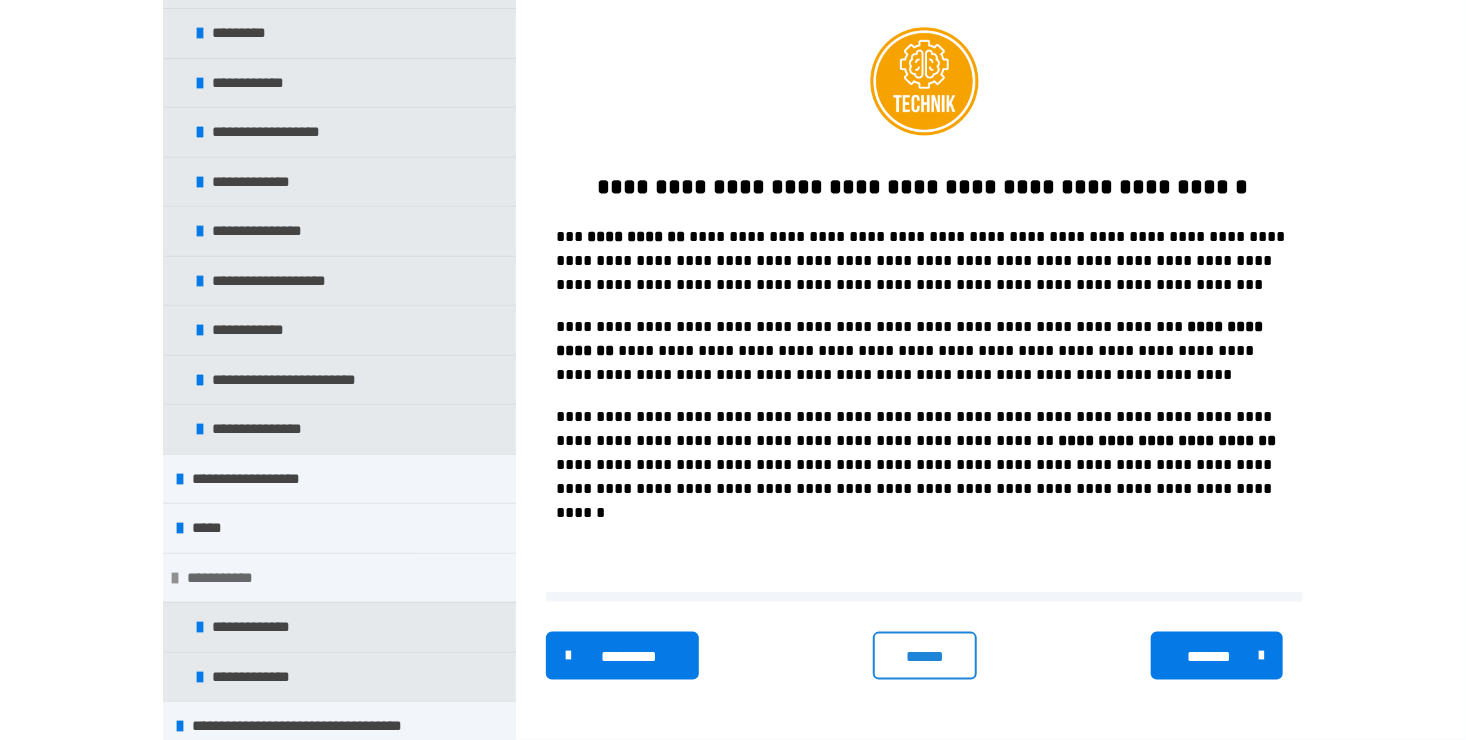 click on "**********" at bounding box center [228, 578] 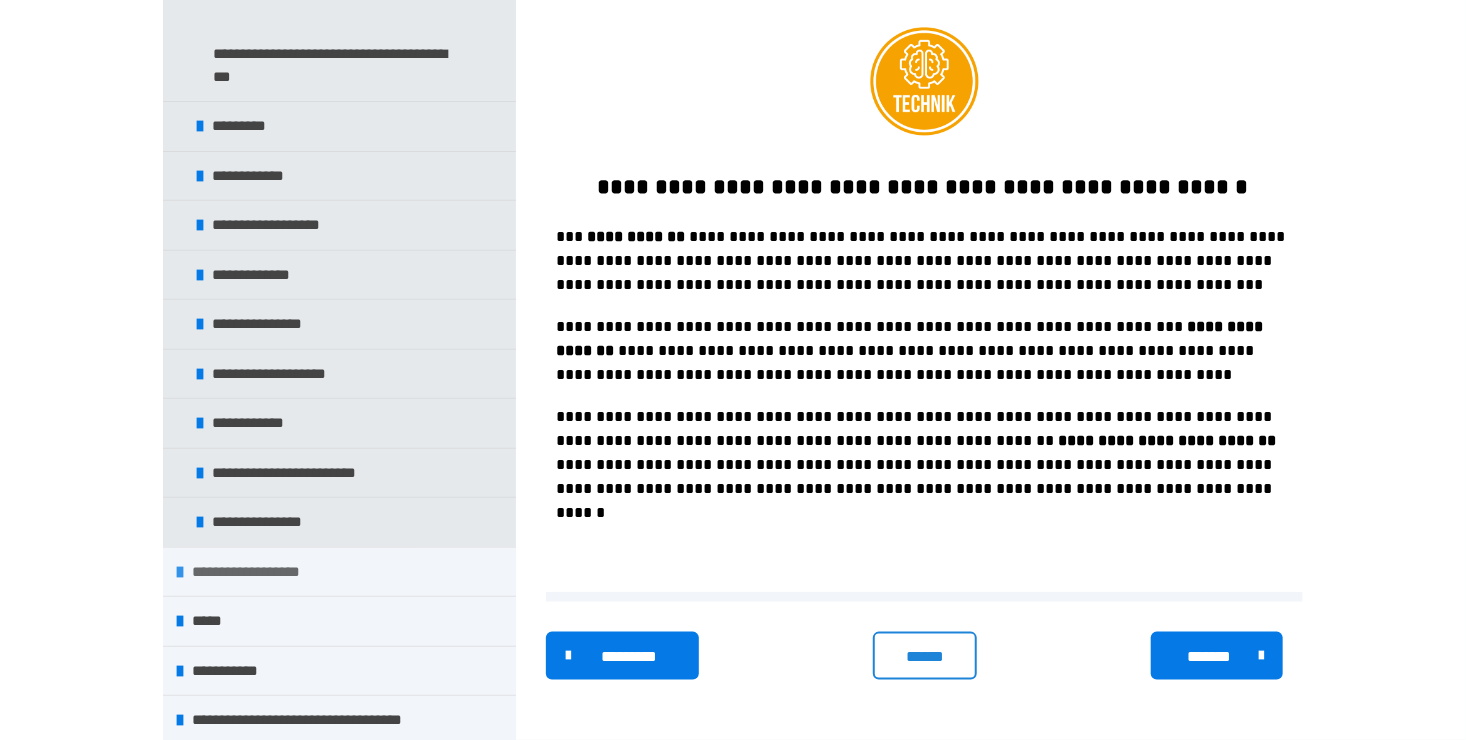 scroll, scrollTop: 3930, scrollLeft: 0, axis: vertical 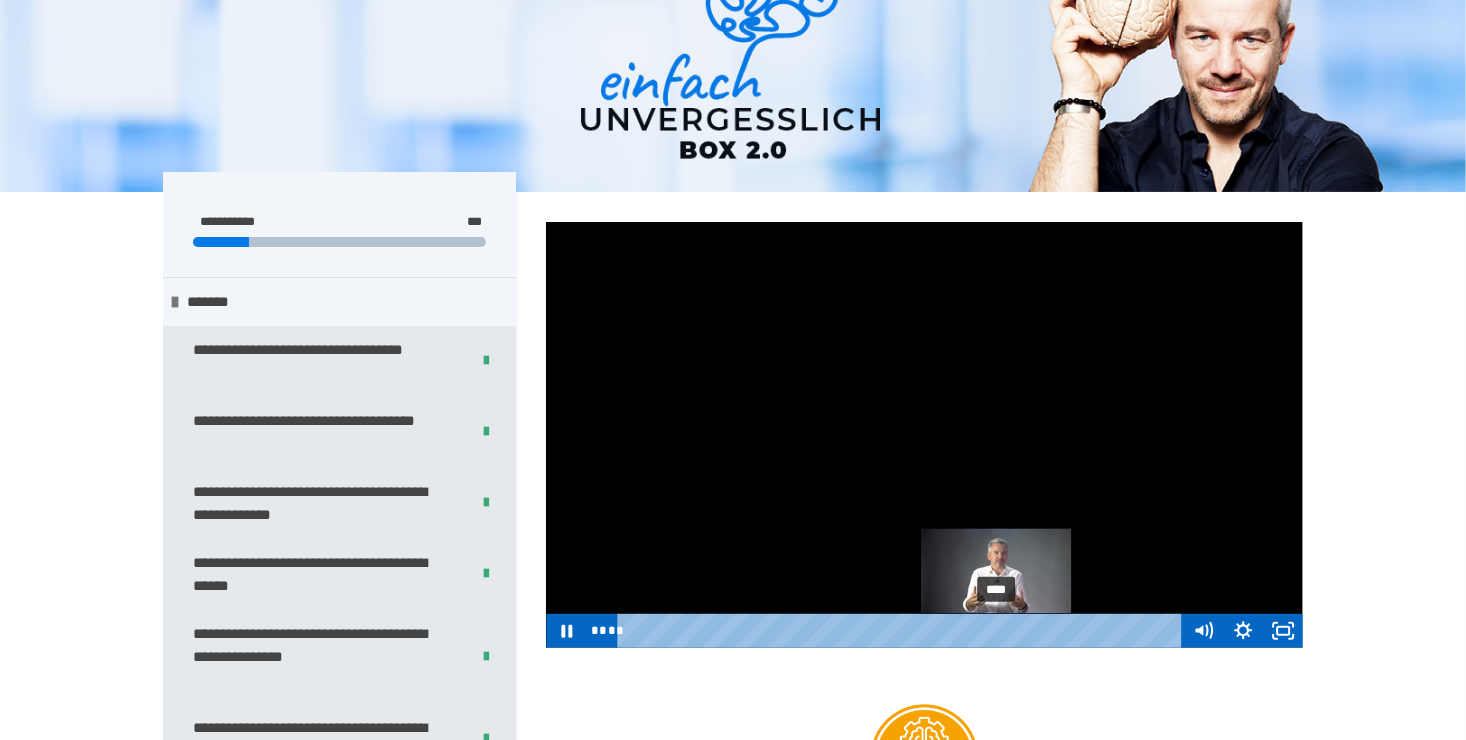 click on "****" at bounding box center (903, 631) 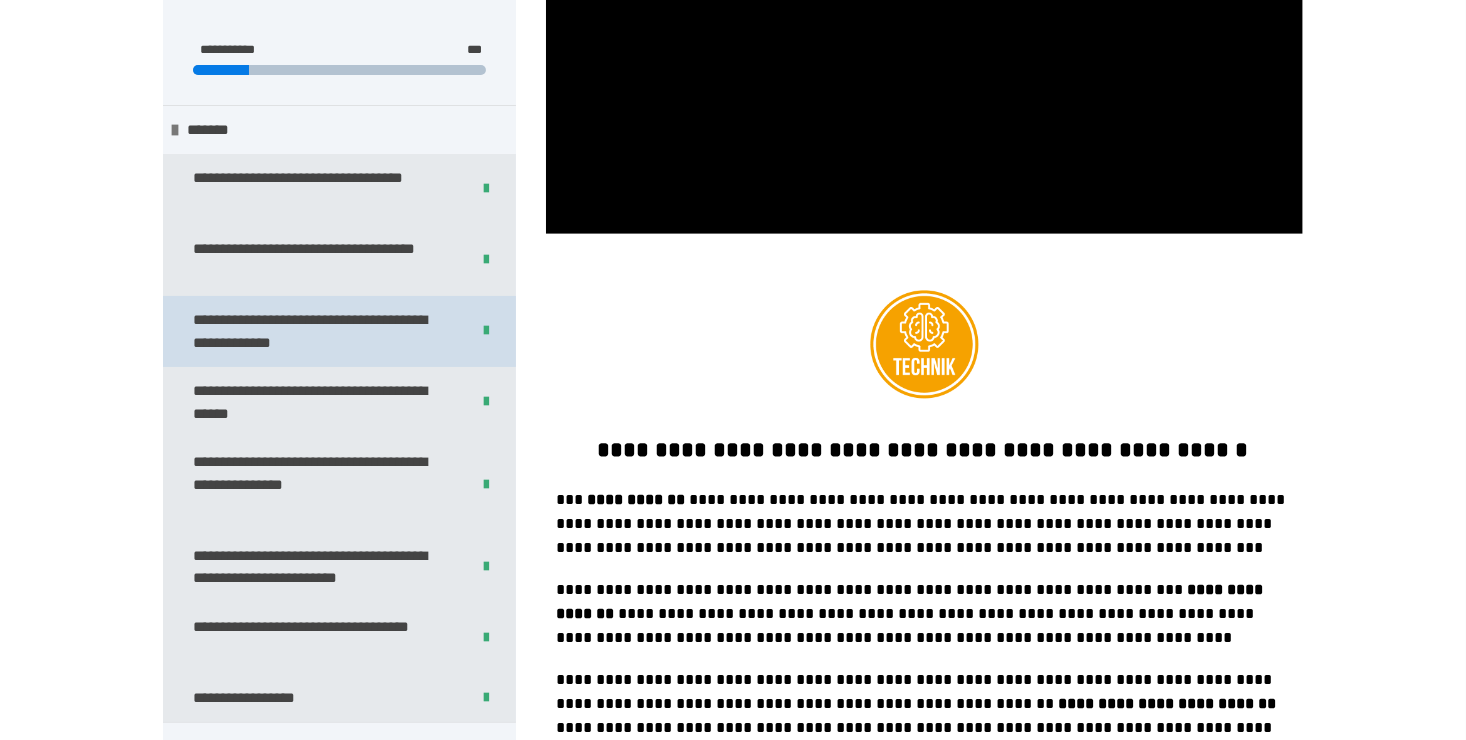 scroll, scrollTop: 788, scrollLeft: 0, axis: vertical 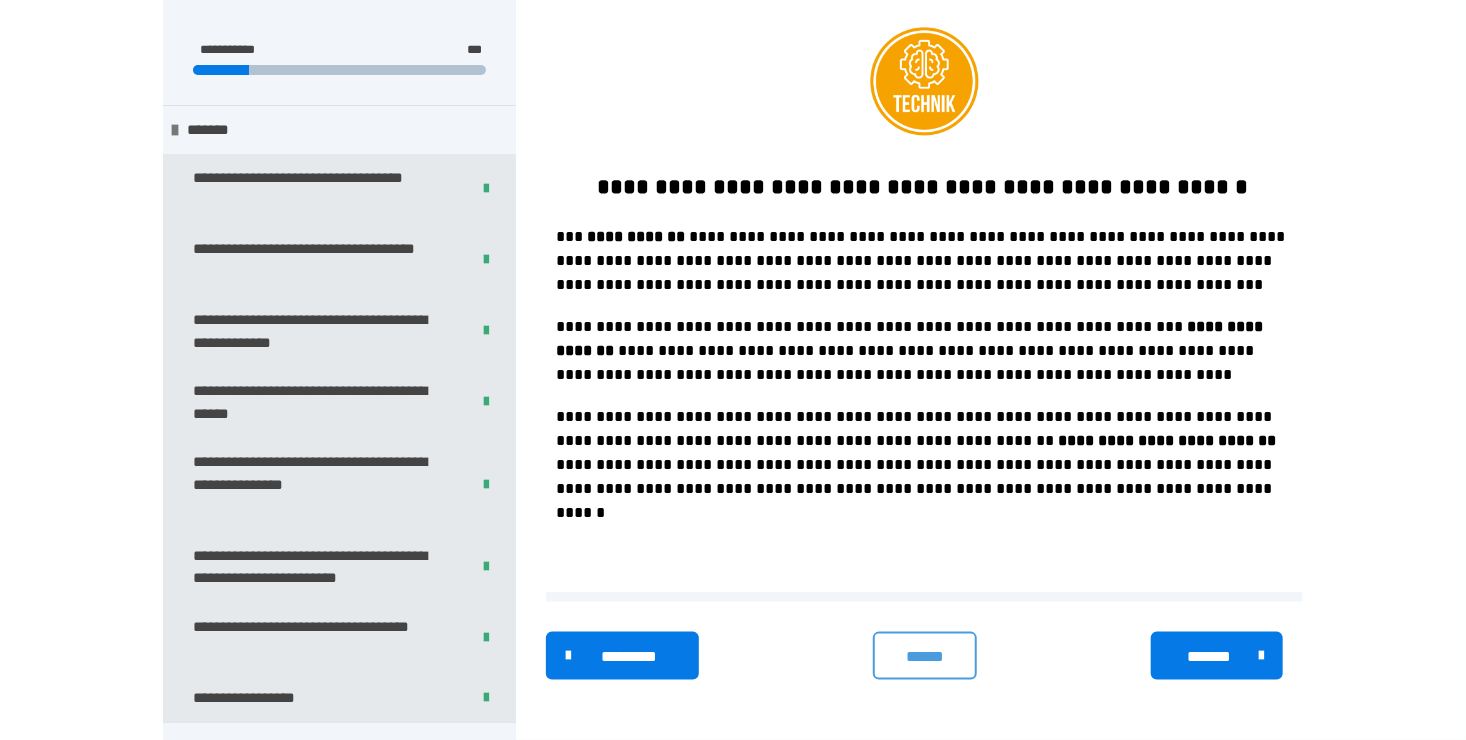 click on "******" at bounding box center [924, 657] 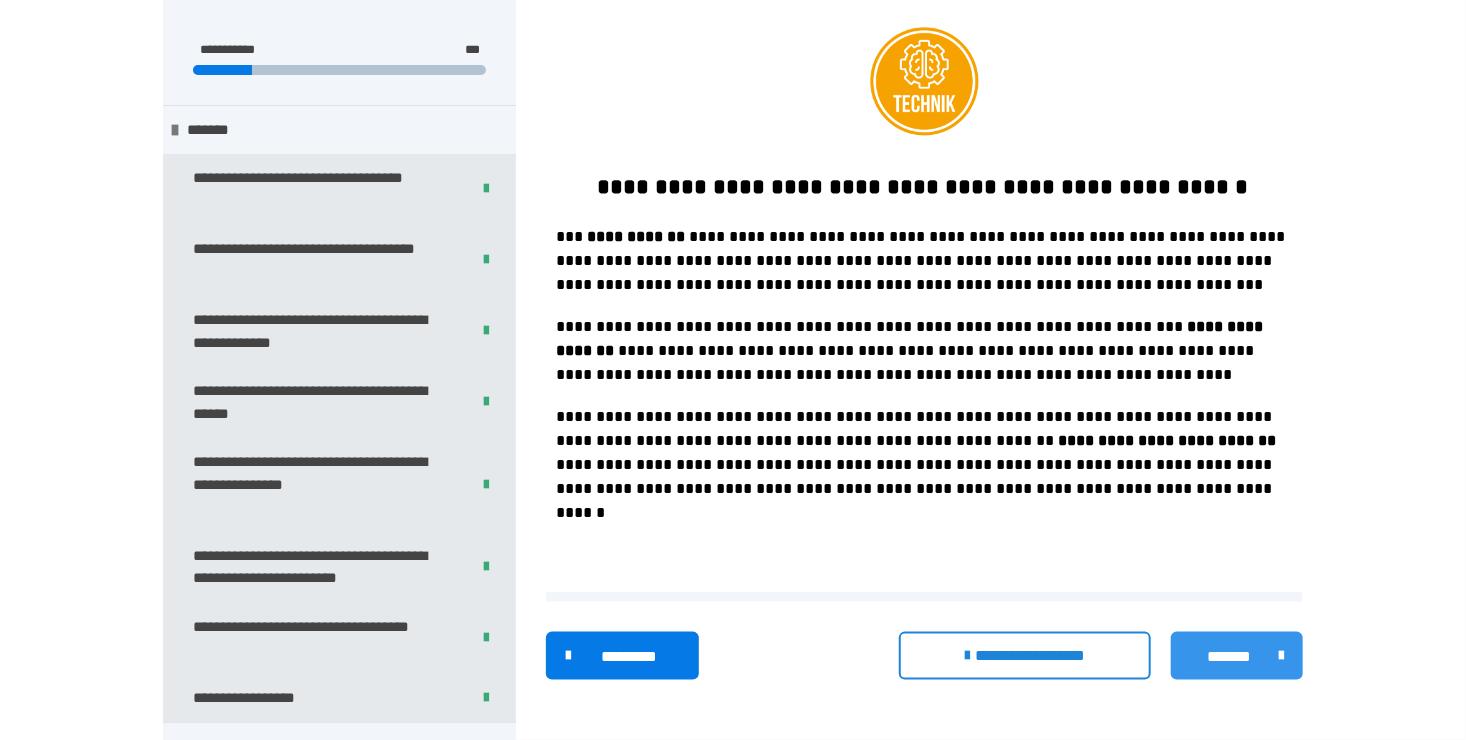 click on "*******" at bounding box center [1230, 657] 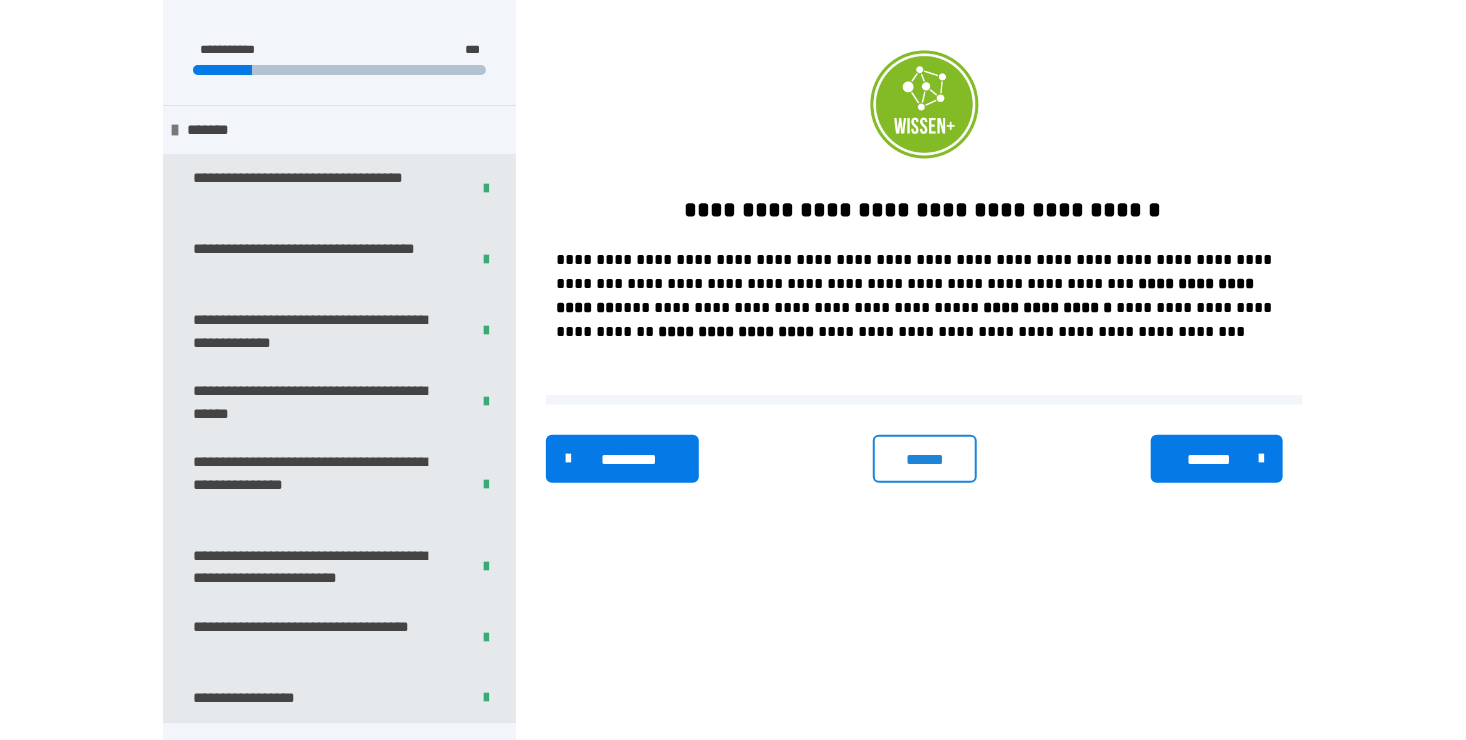 scroll, scrollTop: 340, scrollLeft: 0, axis: vertical 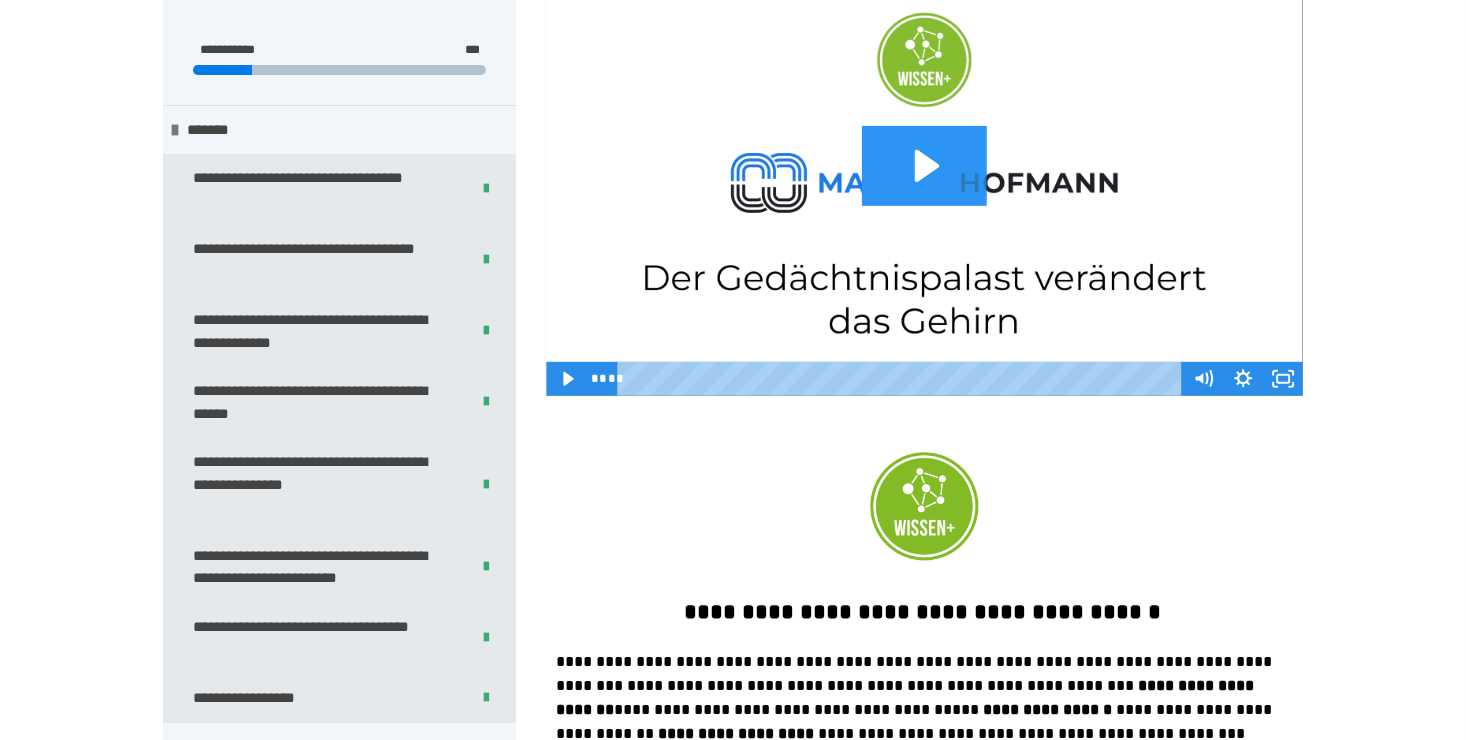 drag, startPoint x: 930, startPoint y: 168, endPoint x: 989, endPoint y: 185, distance: 61.400326 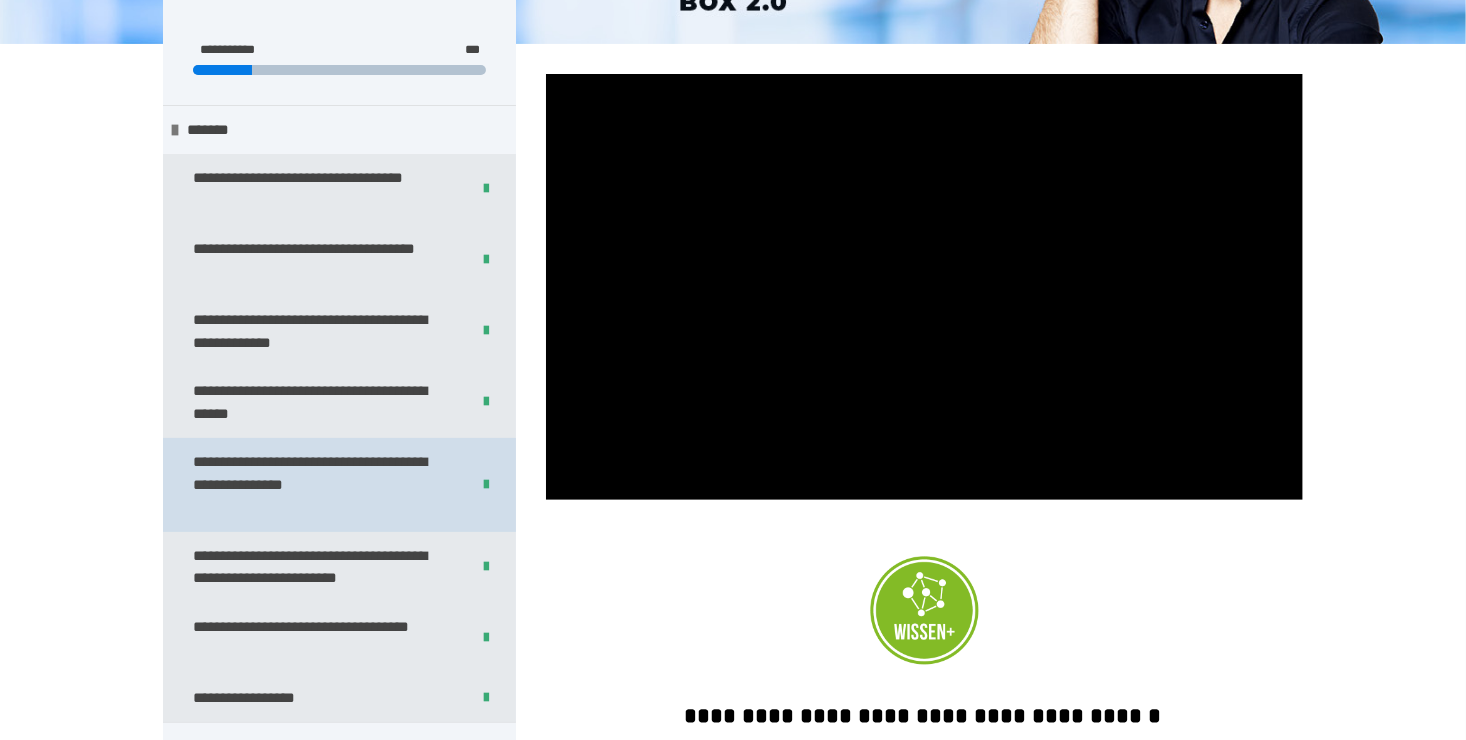 scroll, scrollTop: 497, scrollLeft: 0, axis: vertical 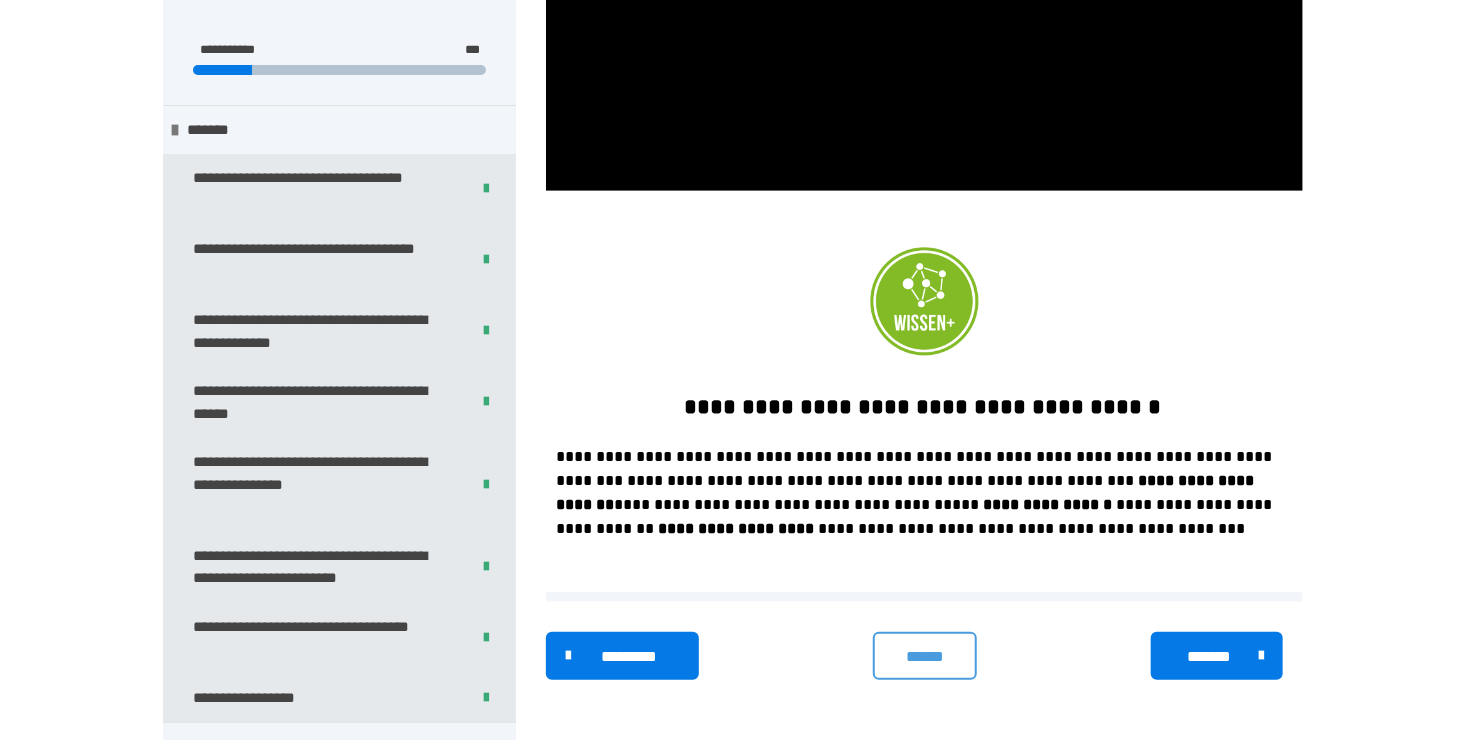 click on "******" at bounding box center (924, 657) 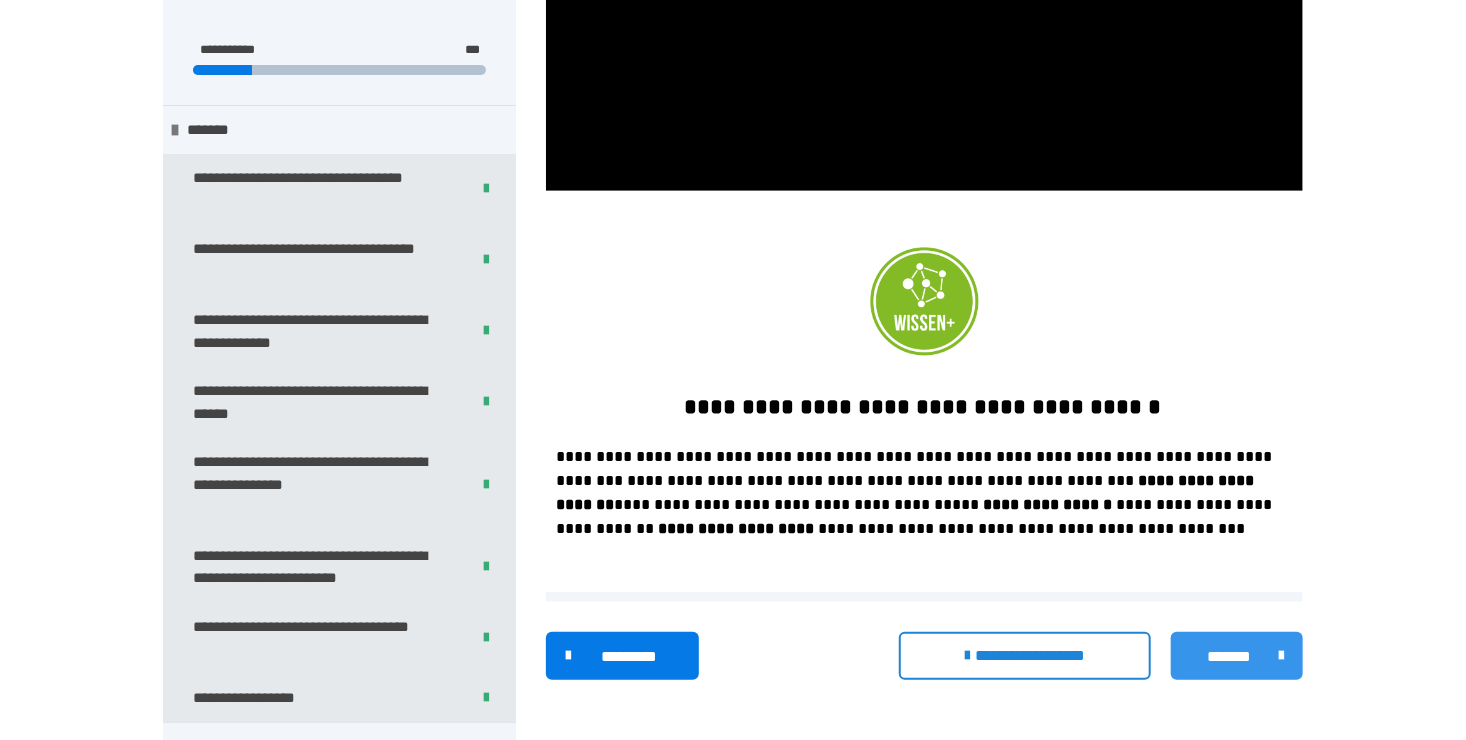 click on "*******" at bounding box center [1230, 657] 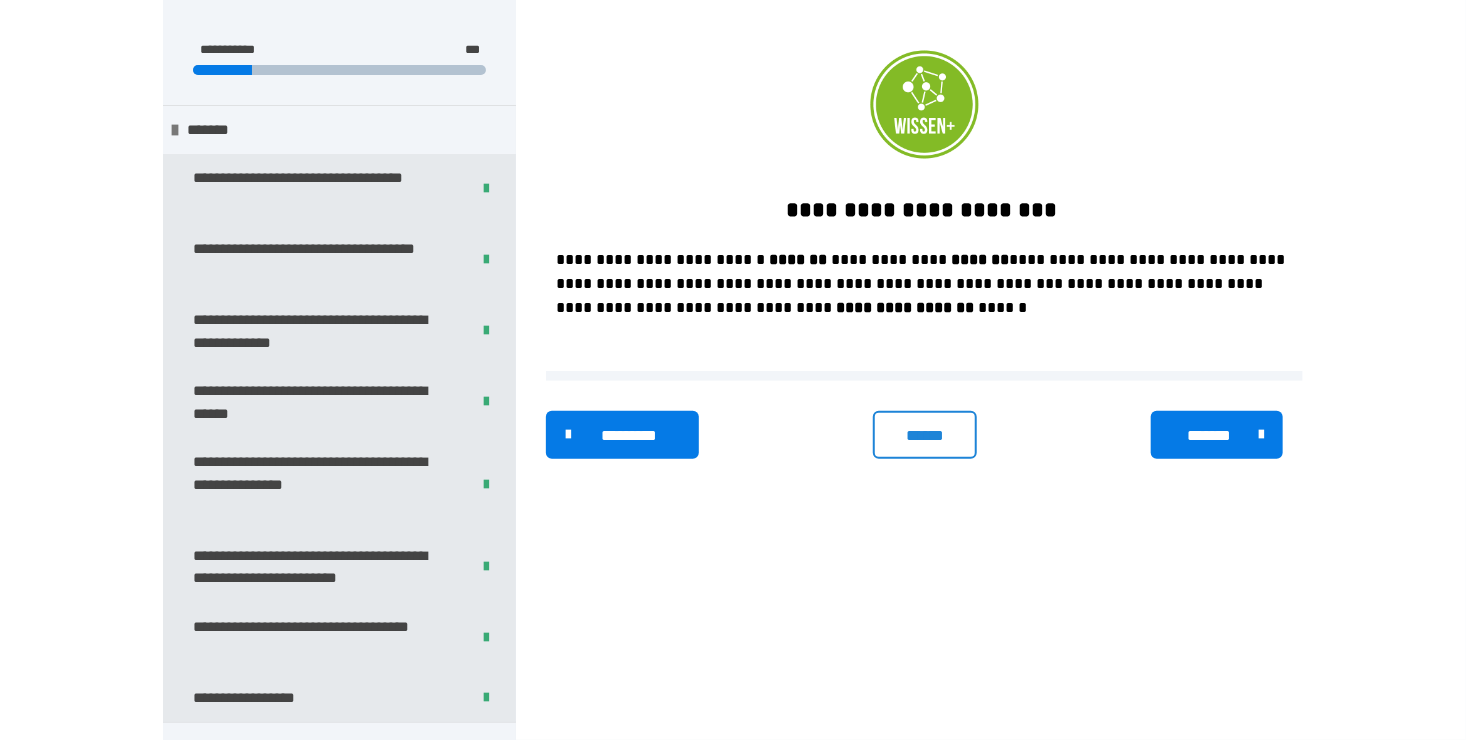 scroll, scrollTop: 340, scrollLeft: 0, axis: vertical 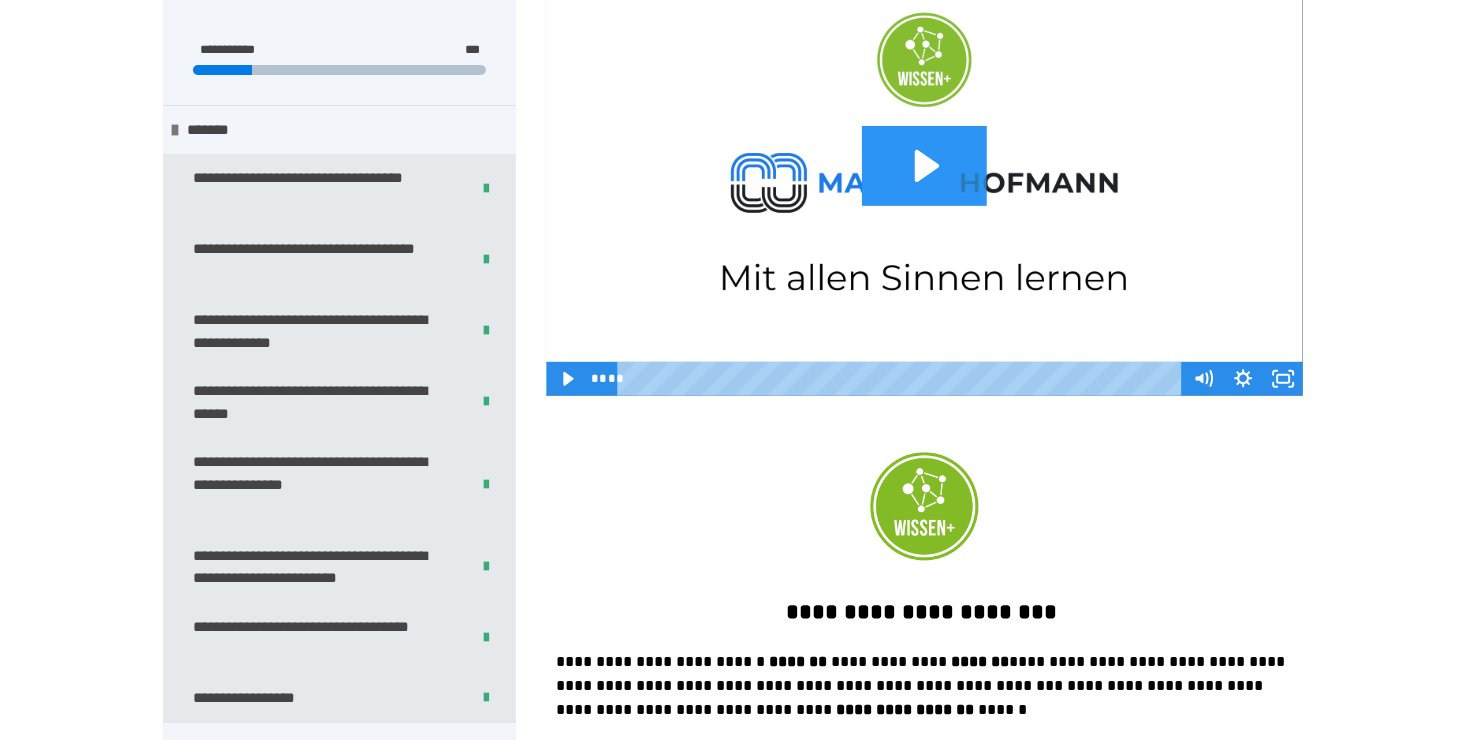 click 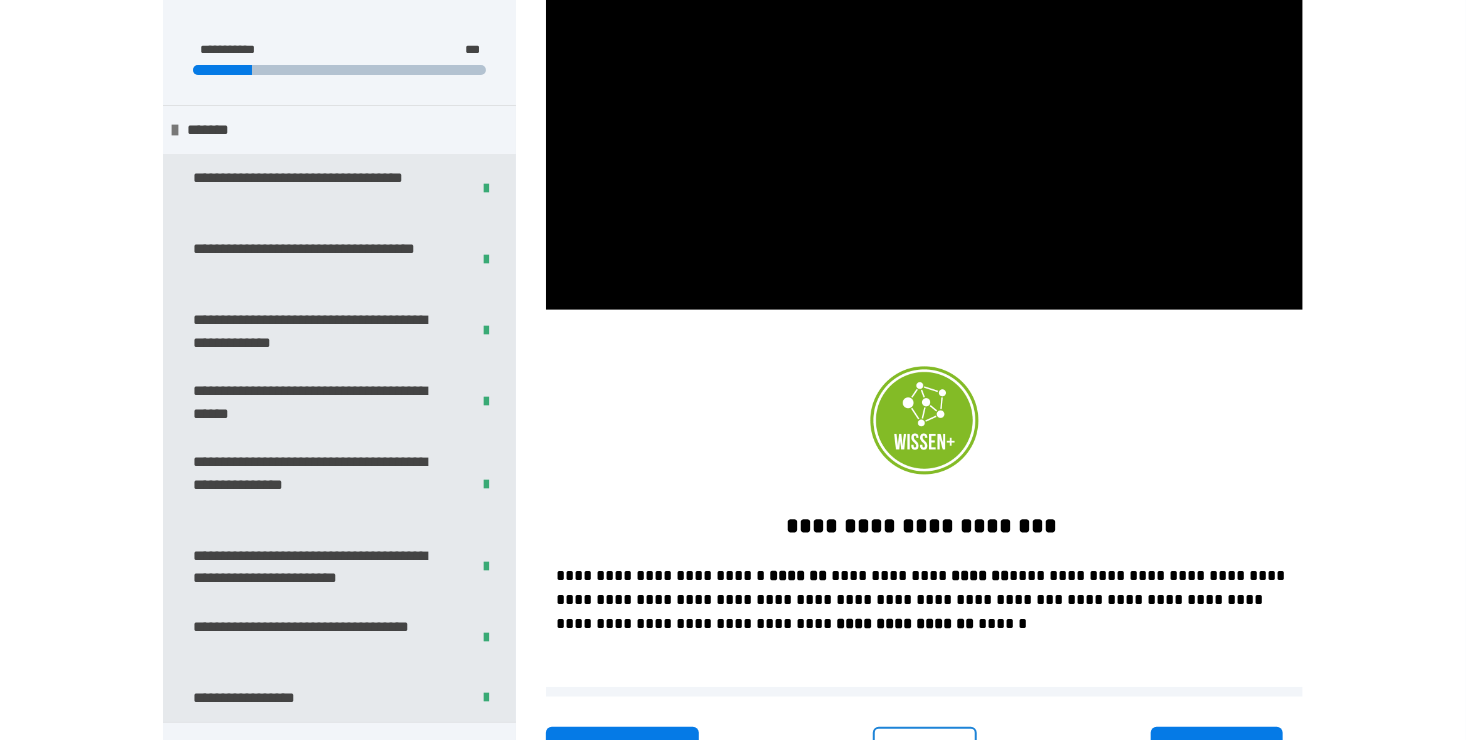 scroll, scrollTop: 520, scrollLeft: 0, axis: vertical 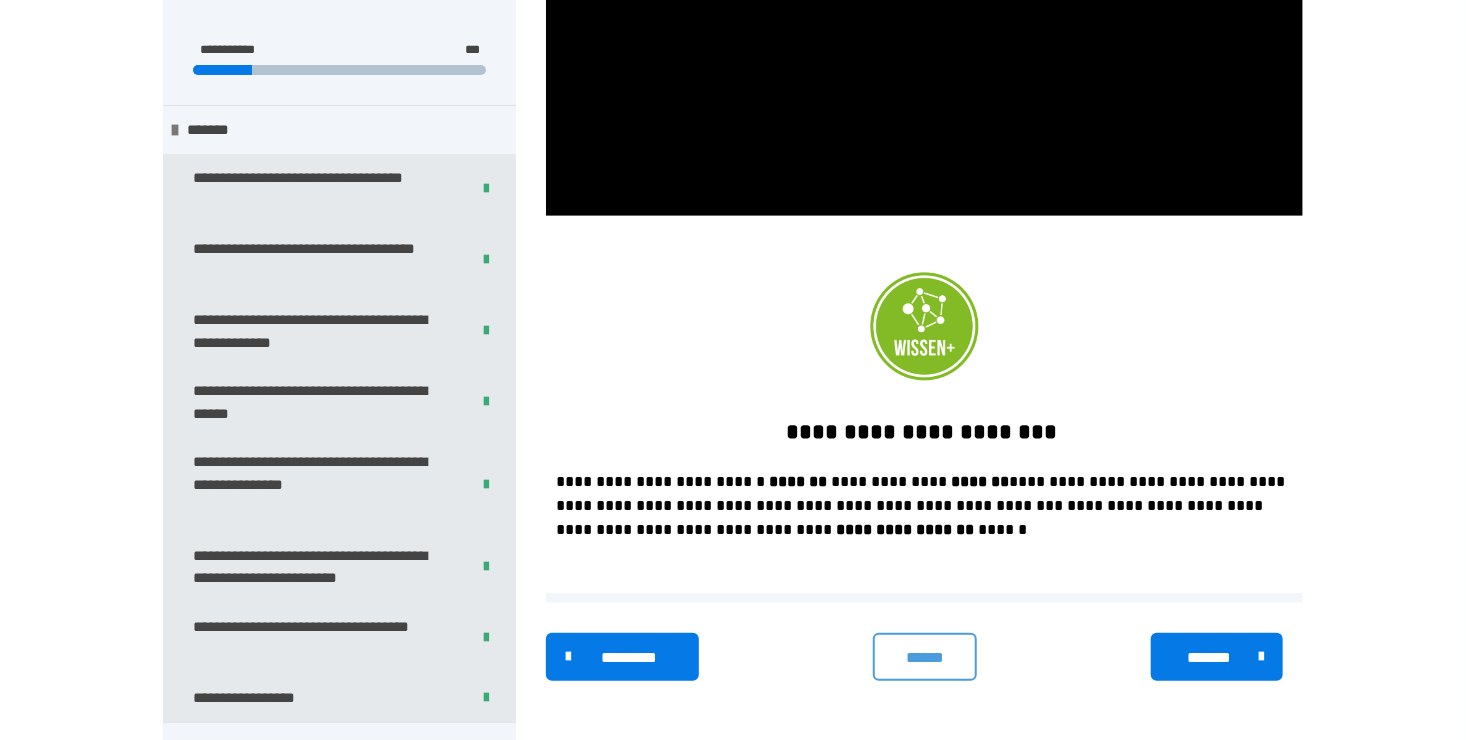 click on "******" at bounding box center (924, 658) 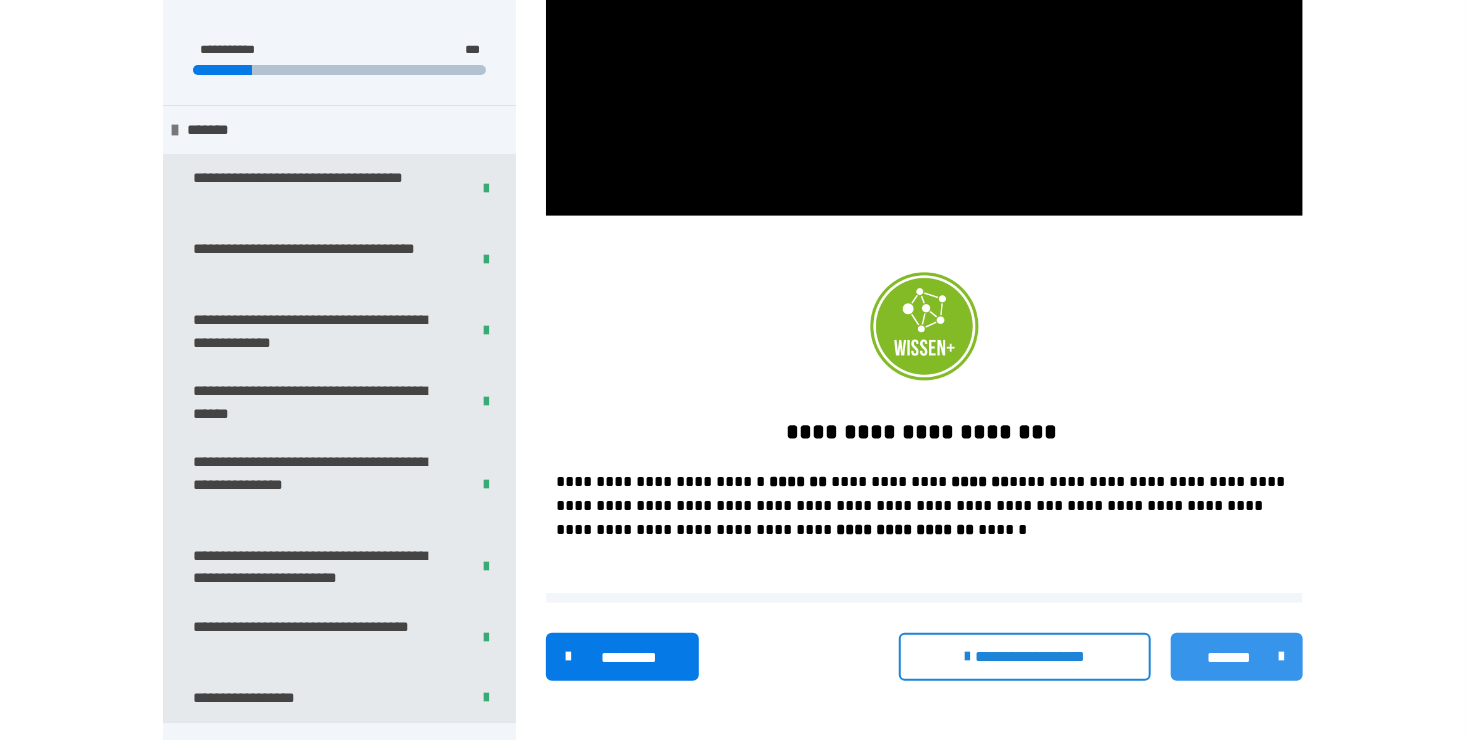 click on "*******" at bounding box center [1230, 658] 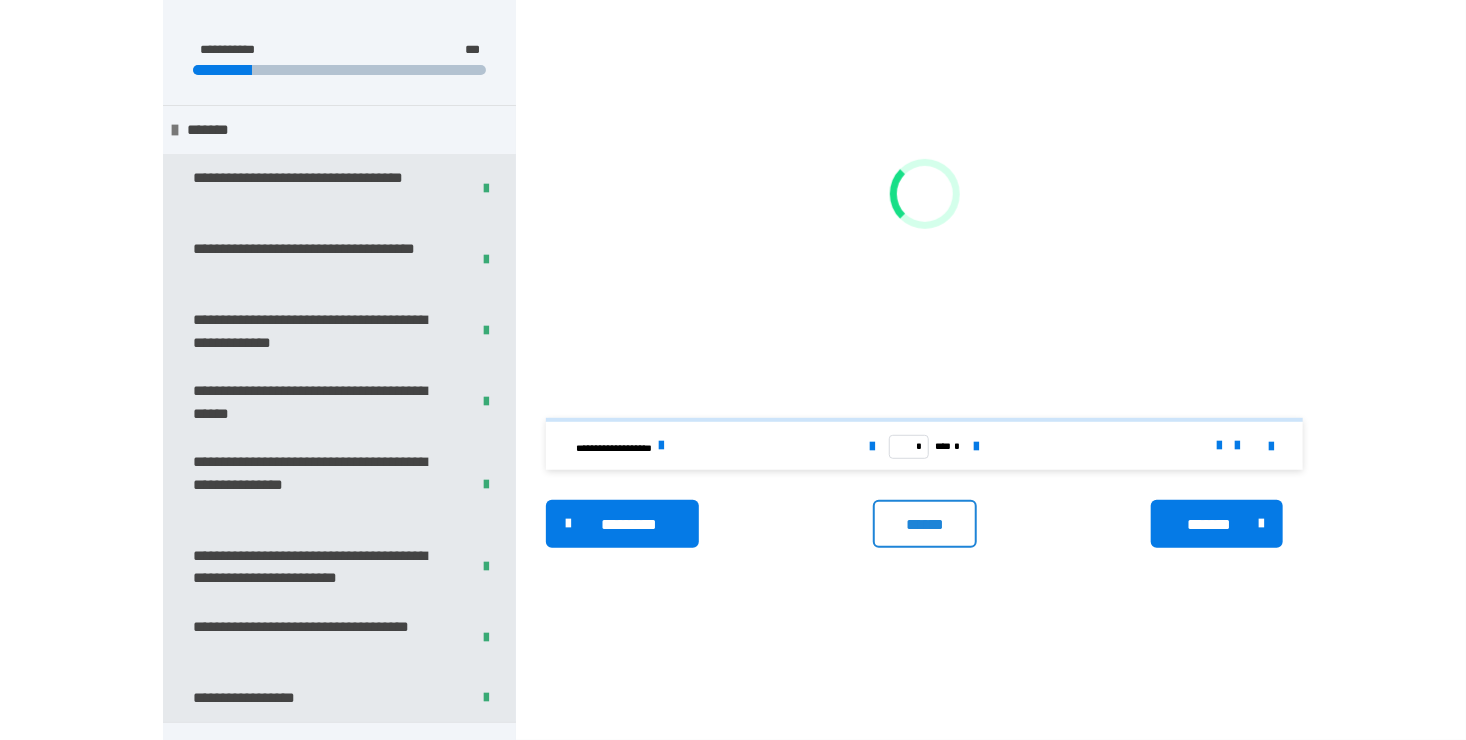scroll, scrollTop: 340, scrollLeft: 0, axis: vertical 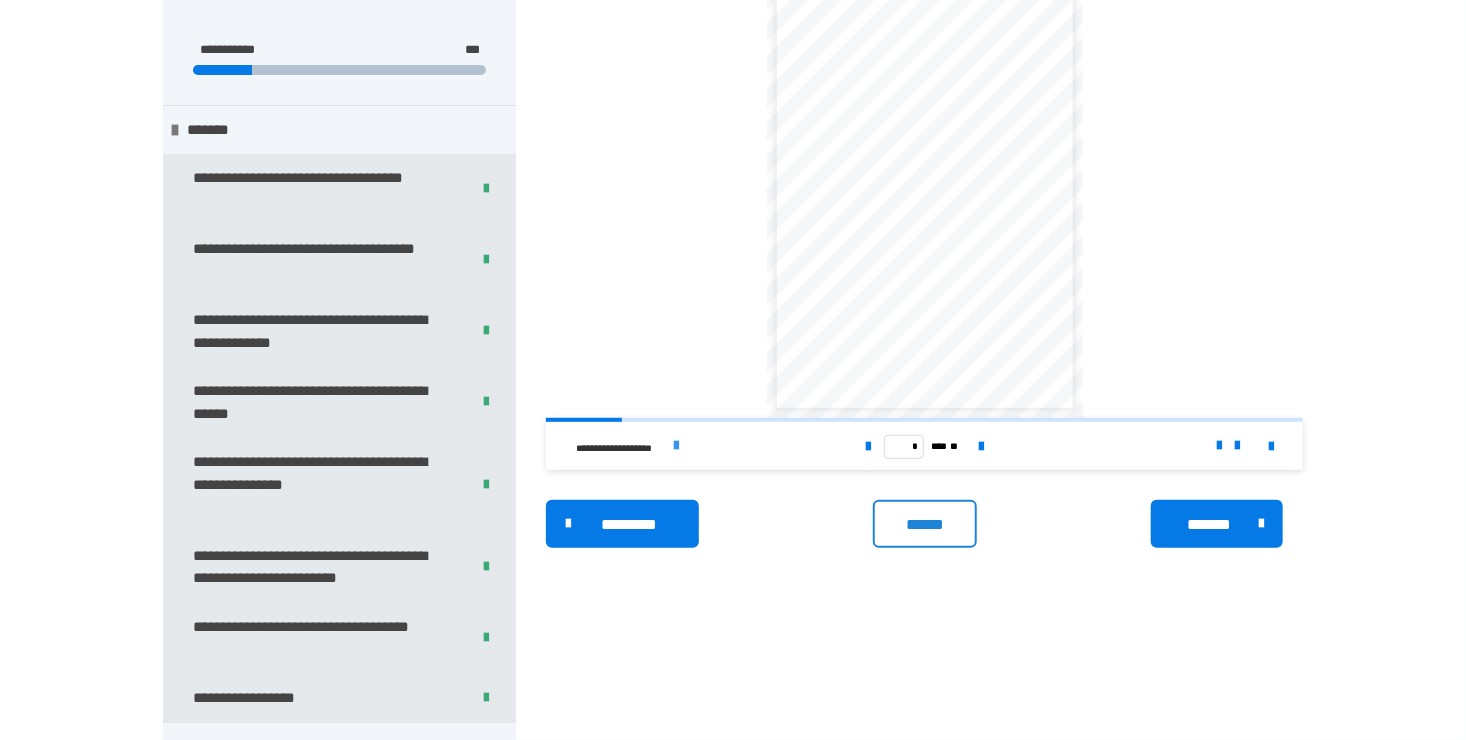 click at bounding box center (676, 446) 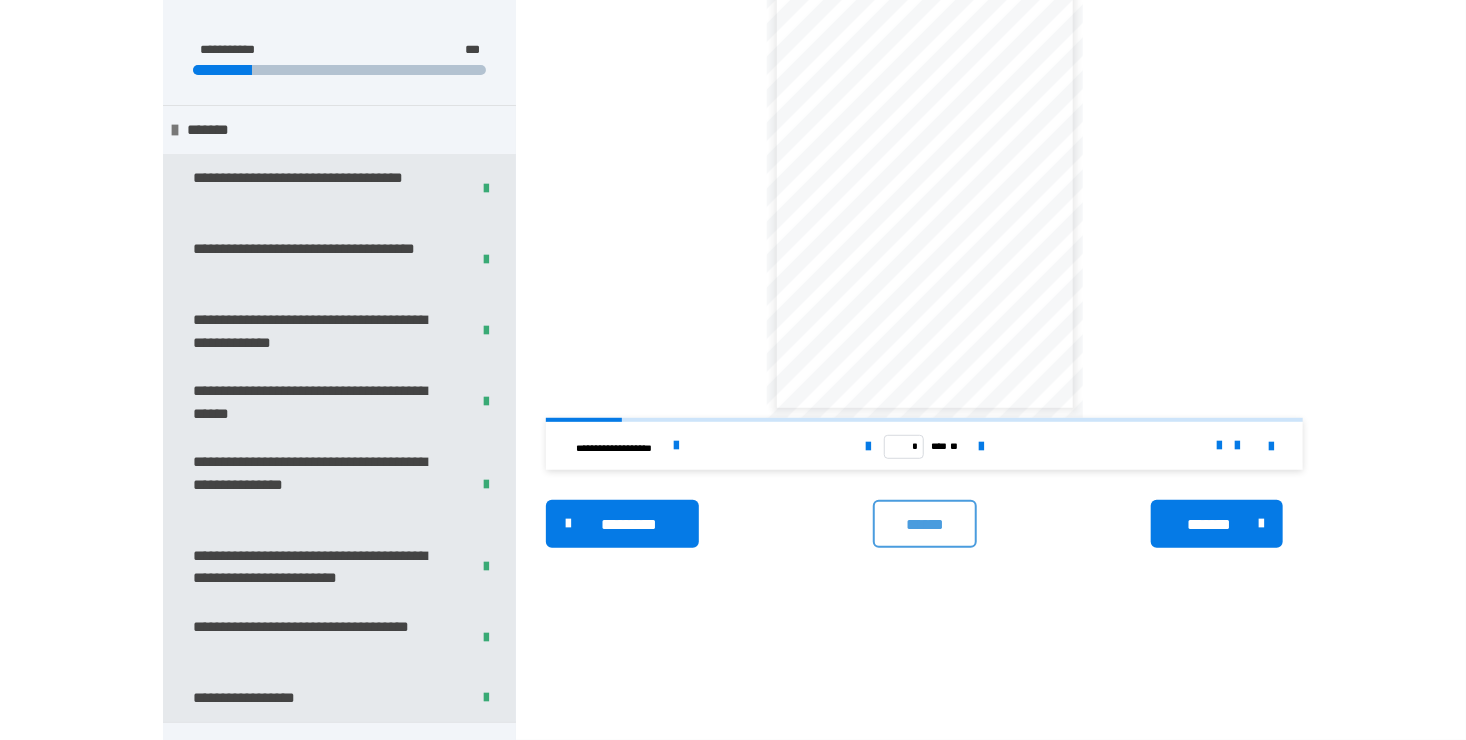 click on "******" at bounding box center (925, 524) 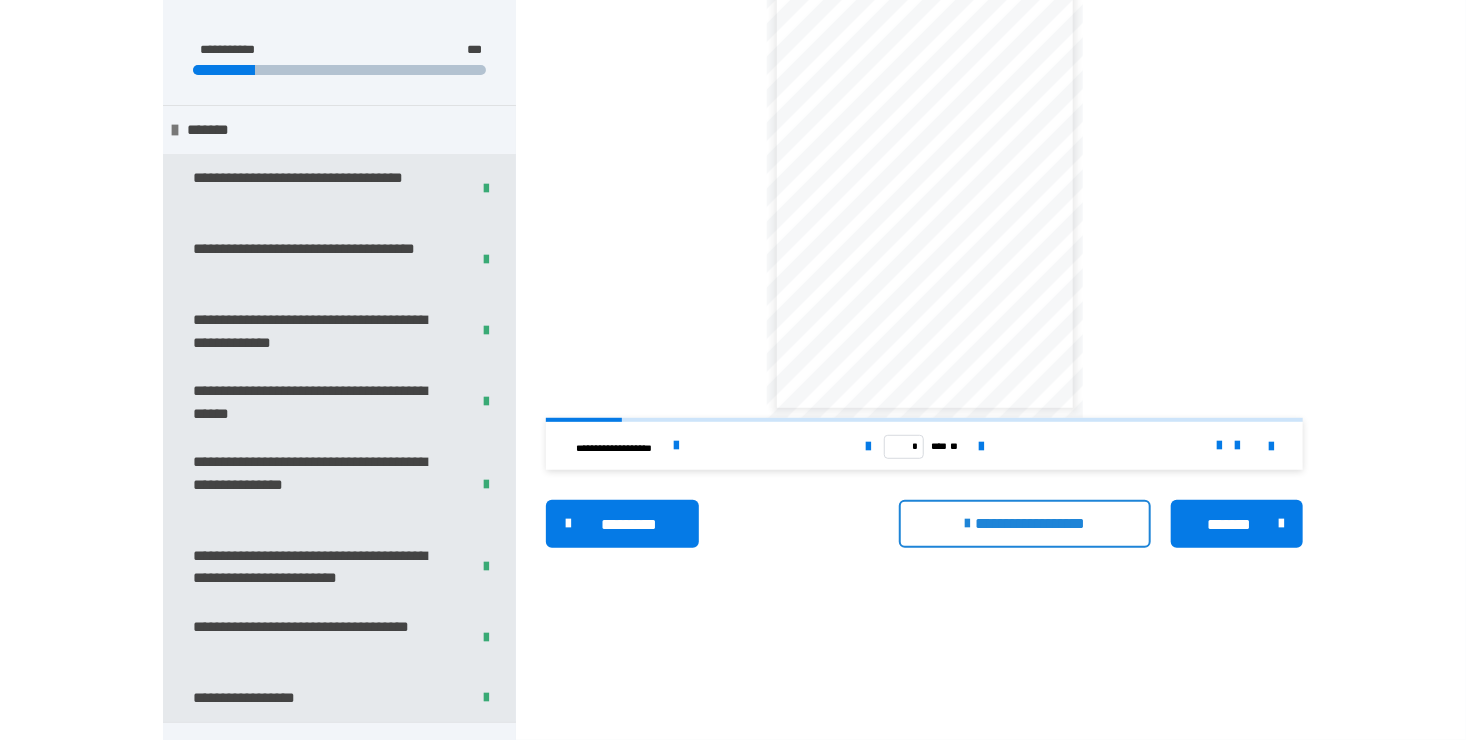 click on "*******" at bounding box center (1230, 525) 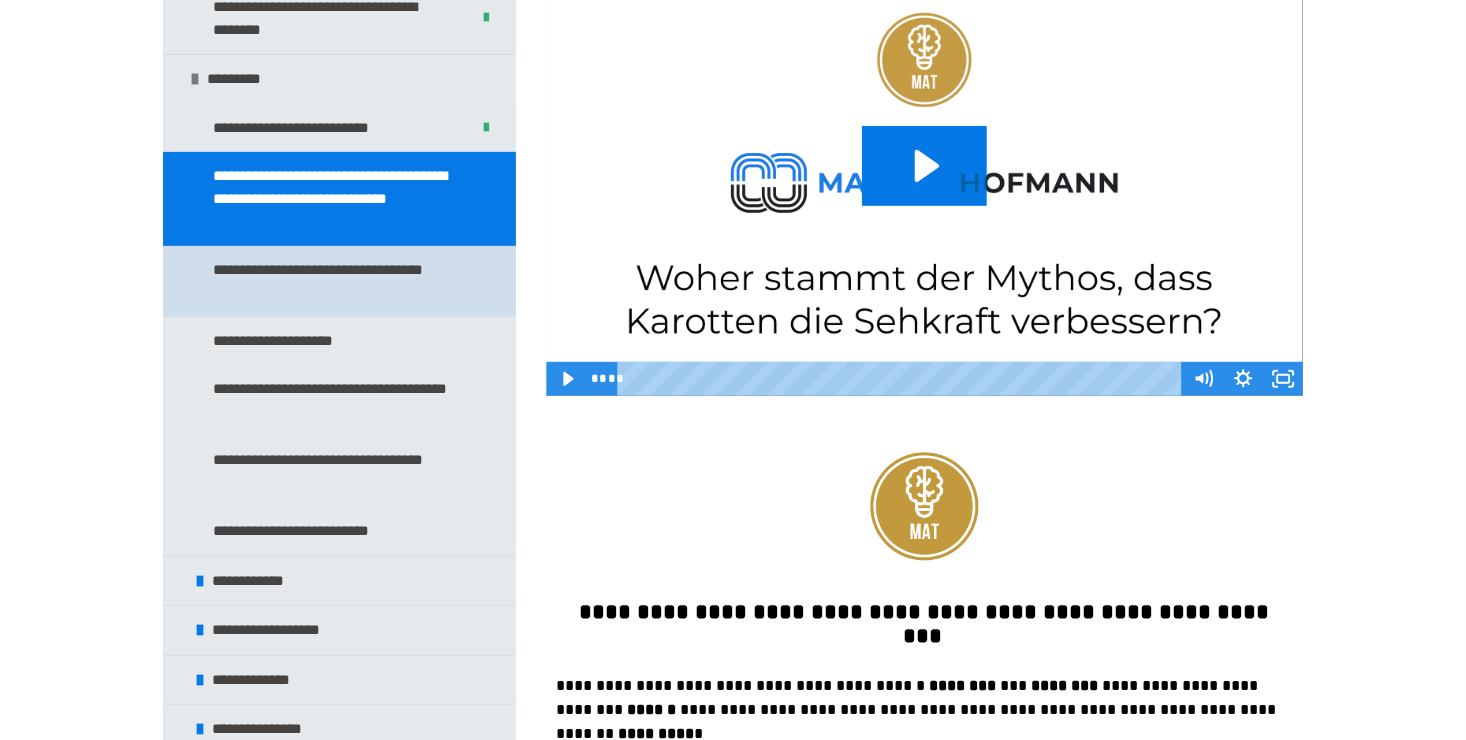 scroll, scrollTop: 3782, scrollLeft: 0, axis: vertical 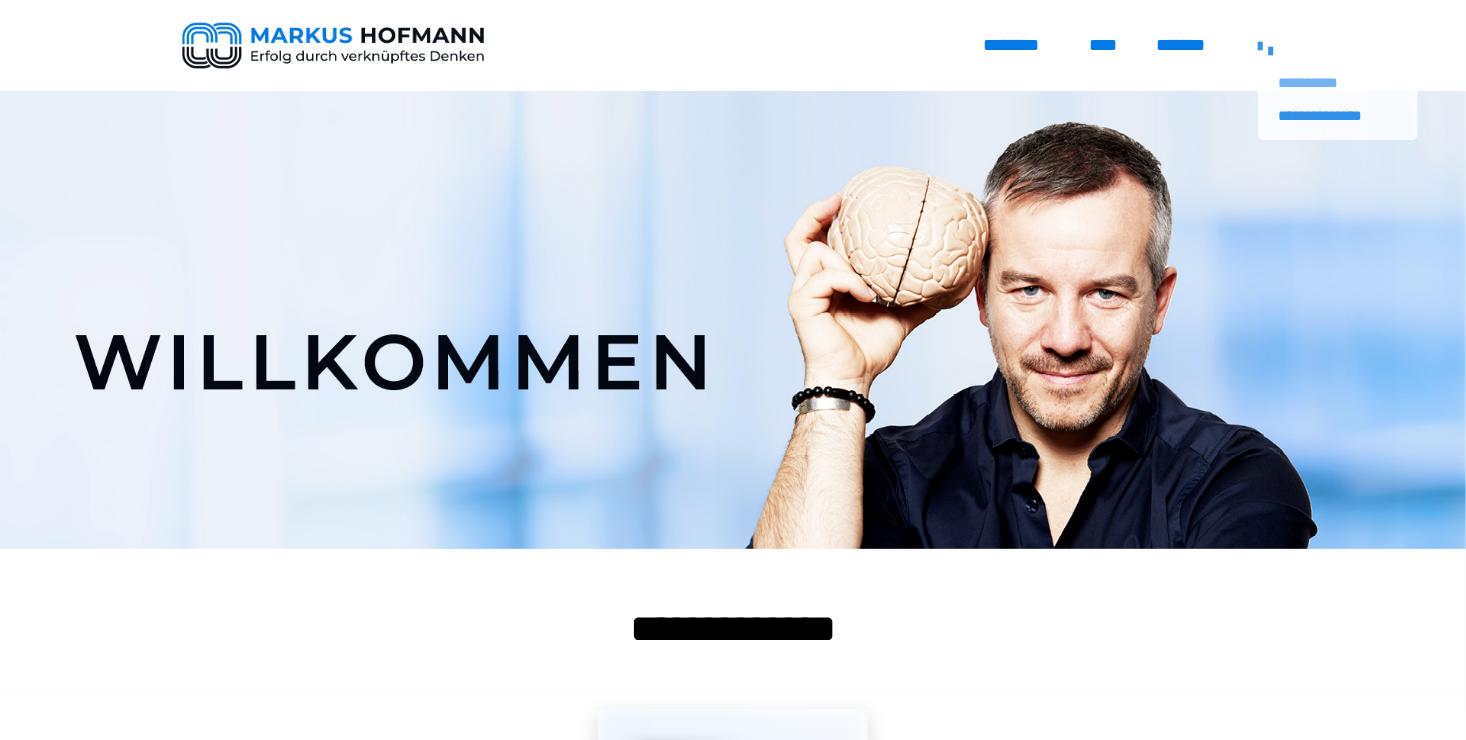 click on "**********" at bounding box center (1338, 83) 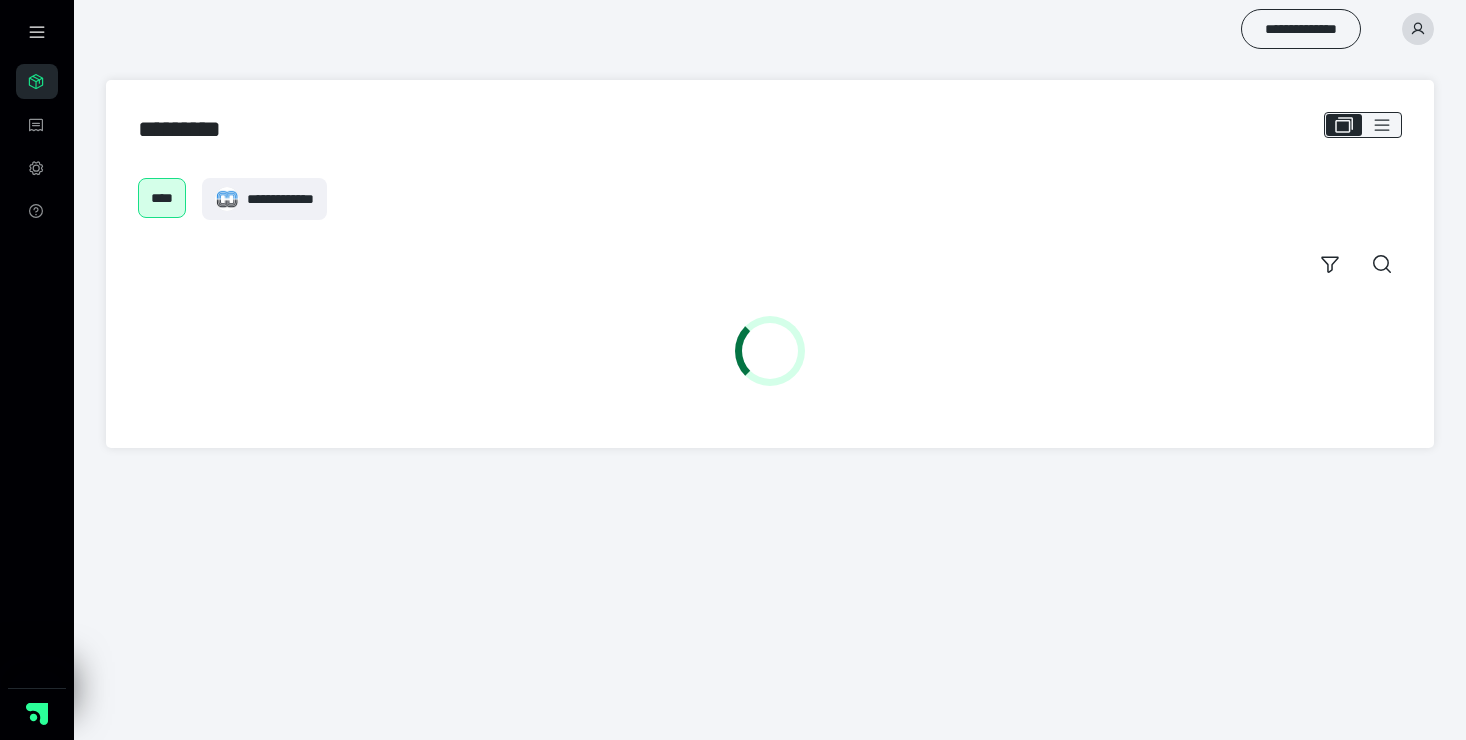 scroll, scrollTop: 0, scrollLeft: 0, axis: both 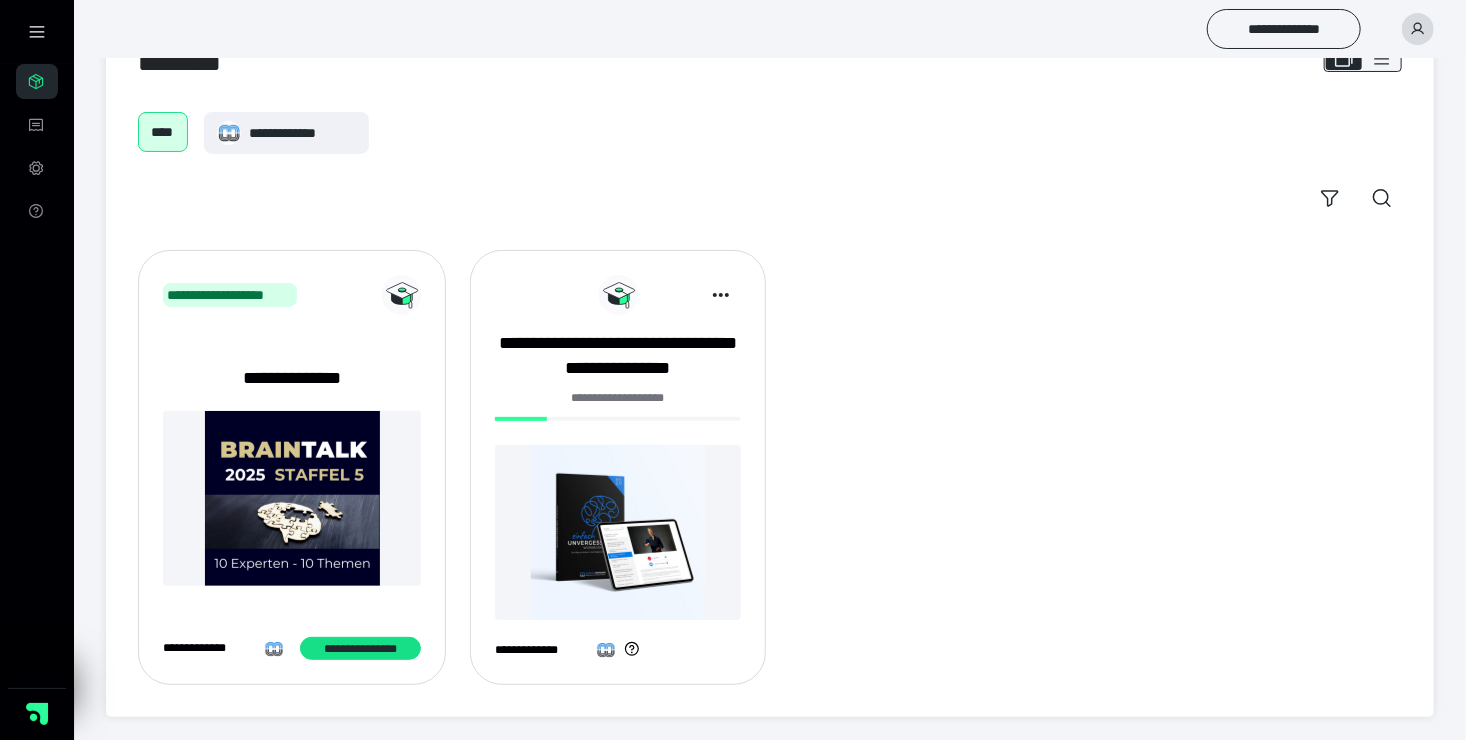 click 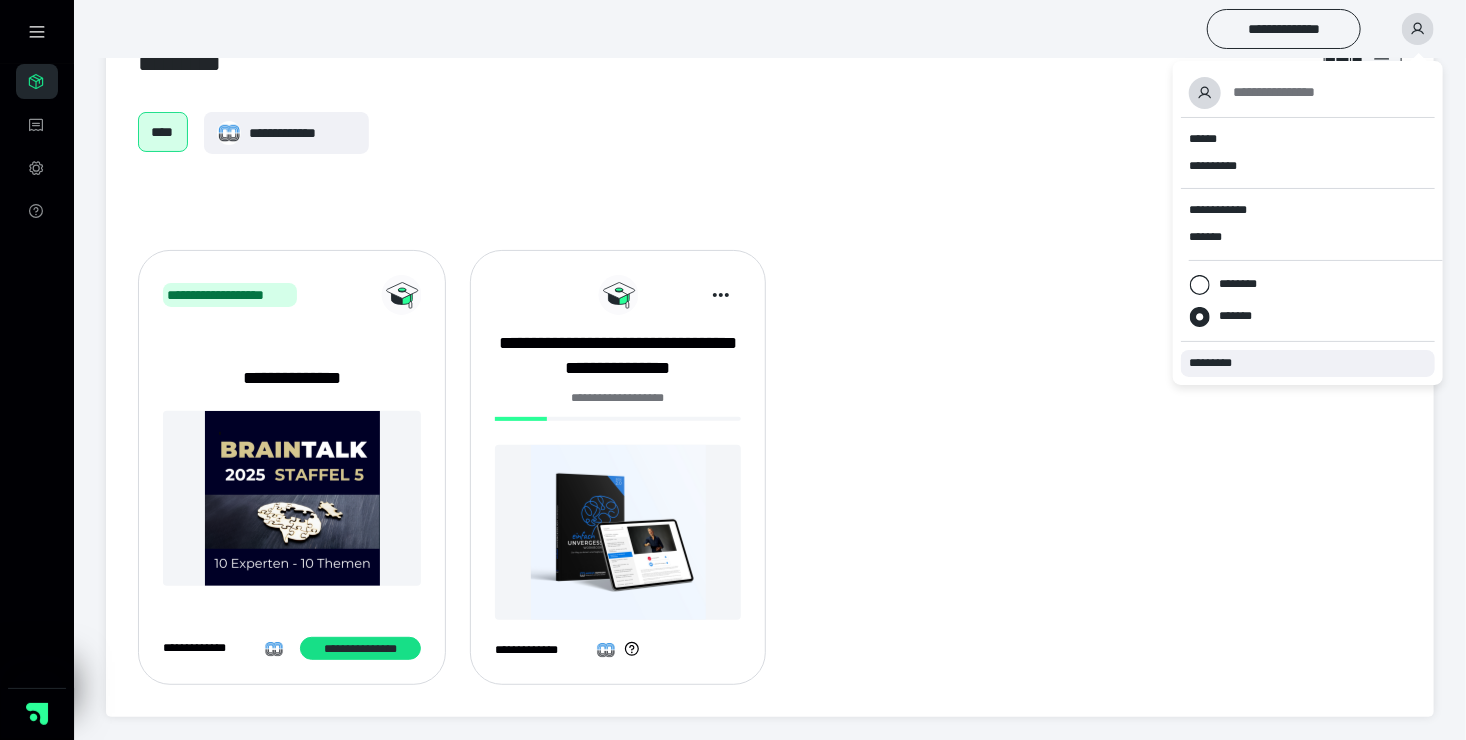 click on "*********" at bounding box center [1308, 363] 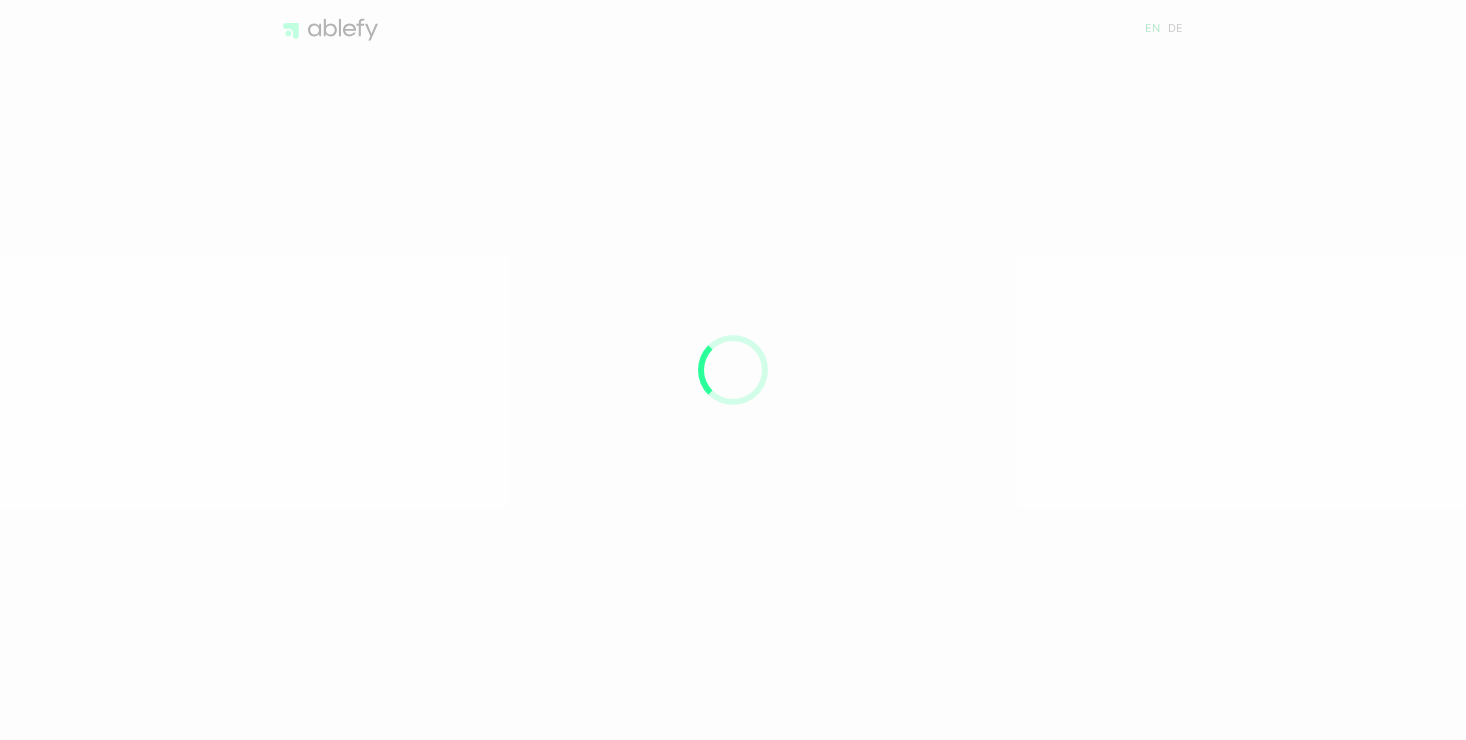 scroll, scrollTop: 0, scrollLeft: 0, axis: both 